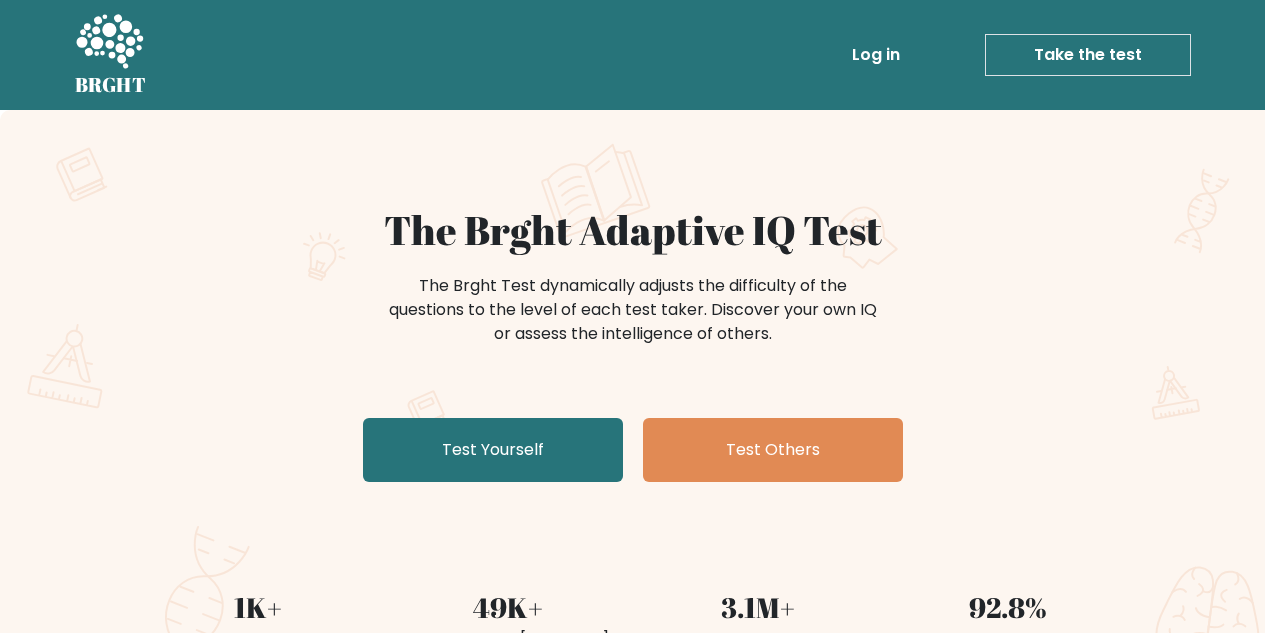 scroll, scrollTop: 0, scrollLeft: 0, axis: both 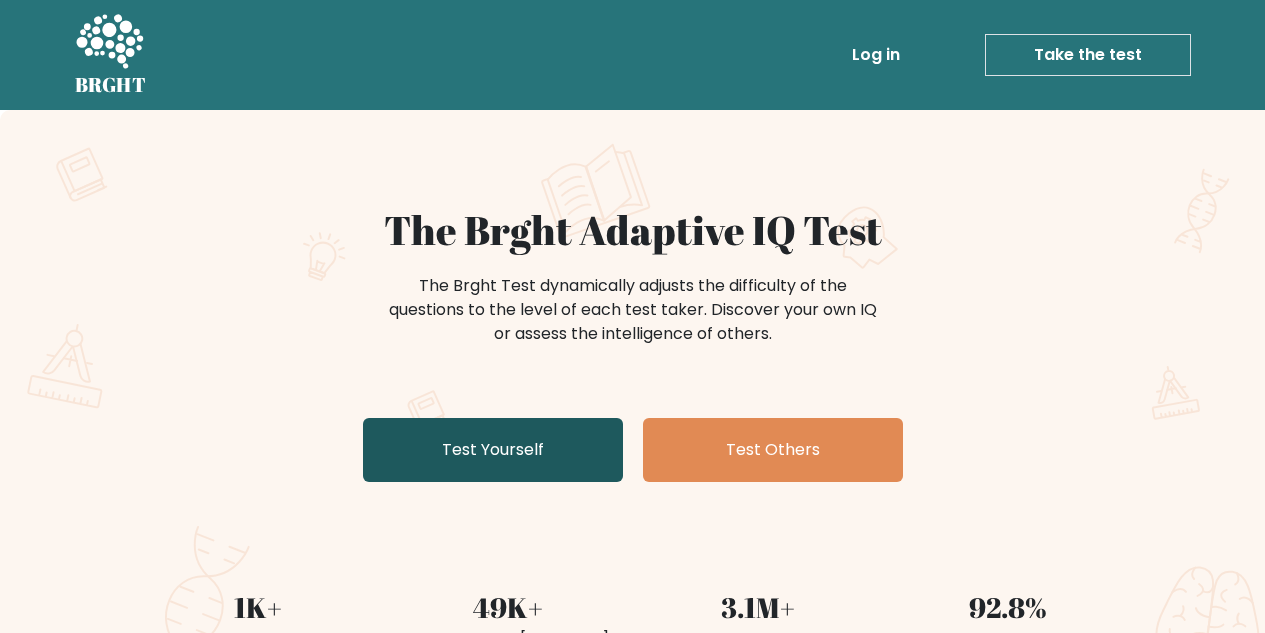 click on "Test Yourself" at bounding box center [493, 450] 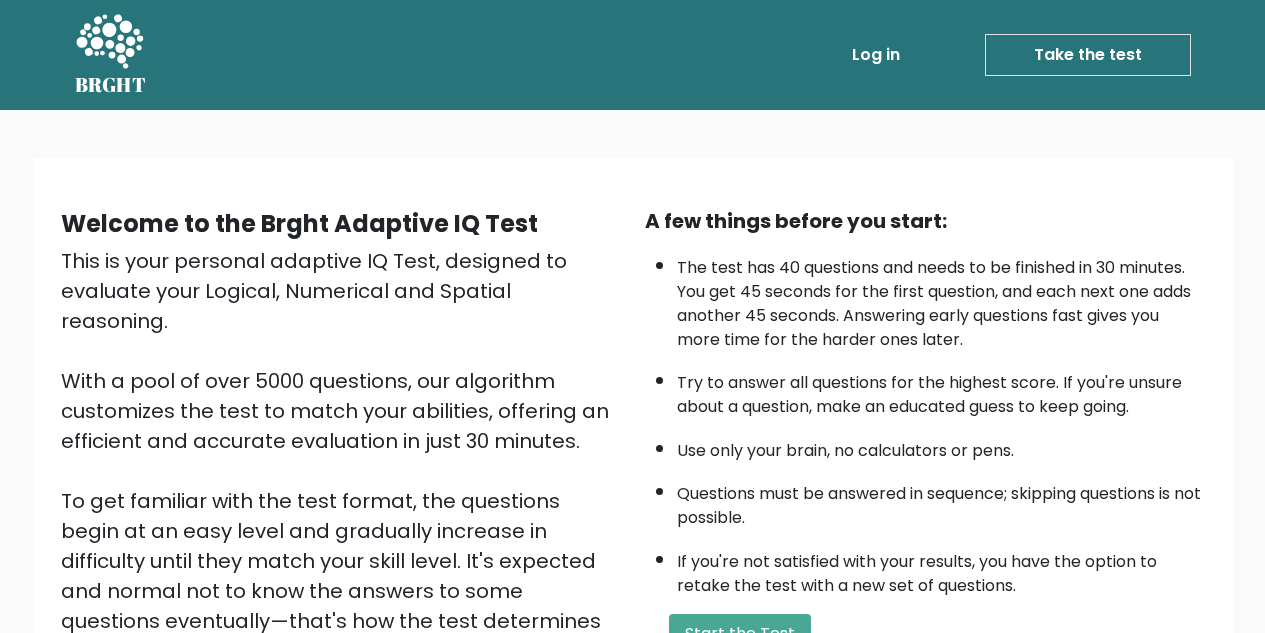 scroll, scrollTop: 0, scrollLeft: 0, axis: both 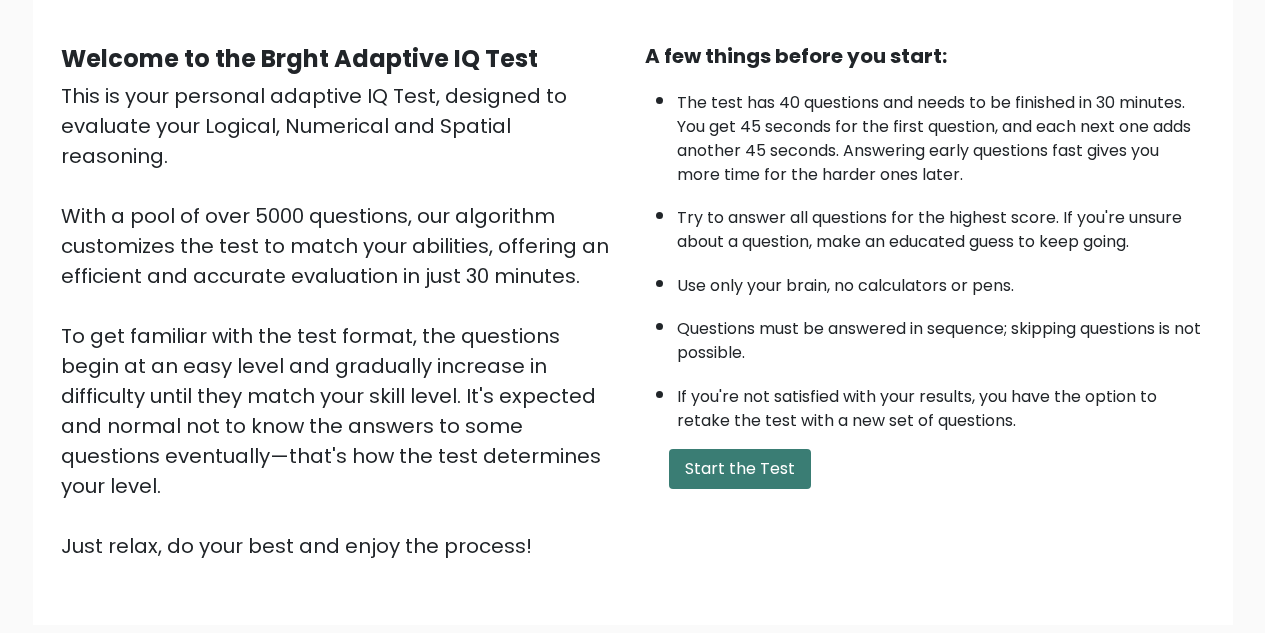 click on "Start the Test" at bounding box center [740, 469] 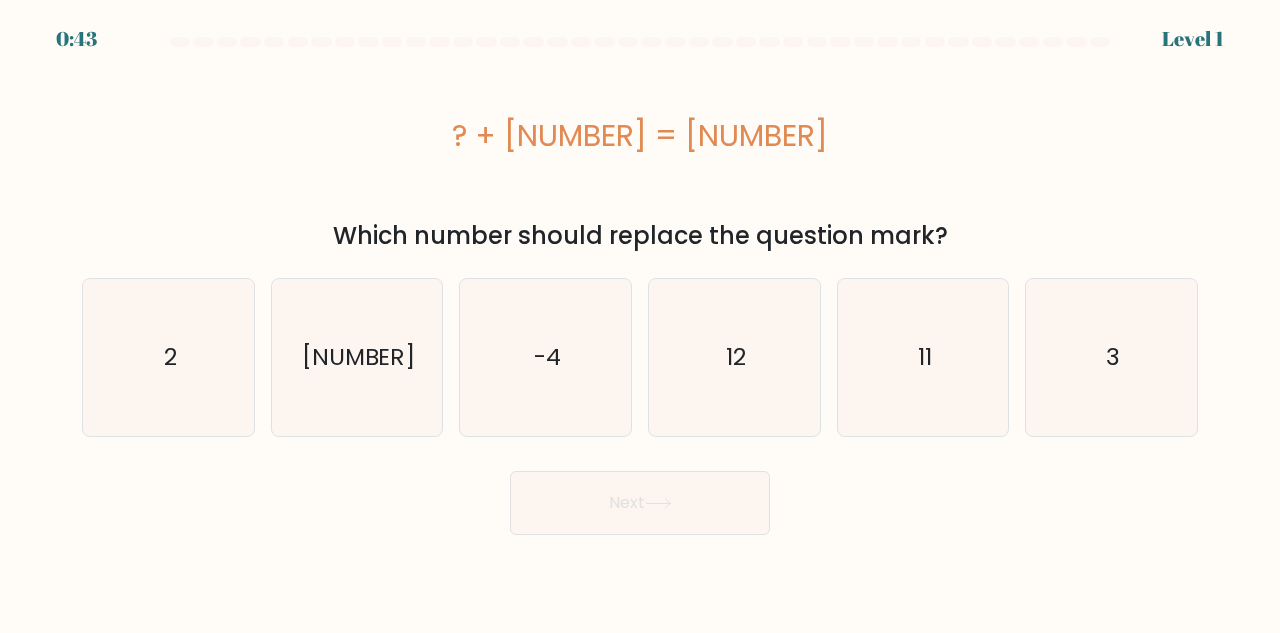 scroll, scrollTop: 0, scrollLeft: 0, axis: both 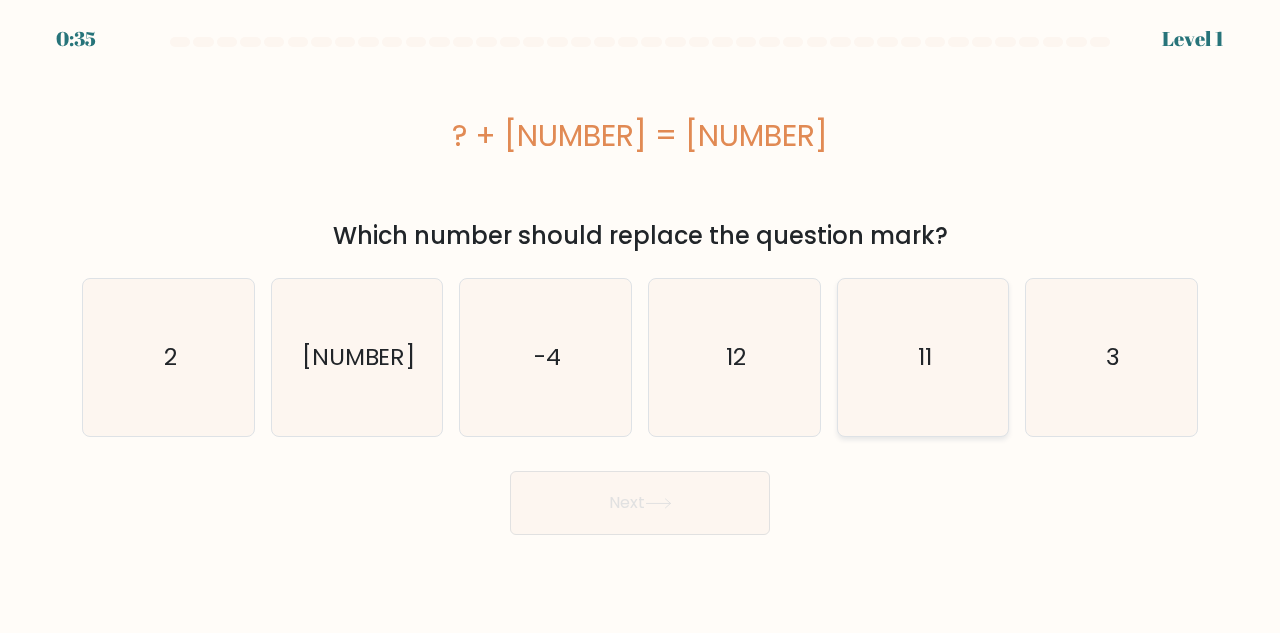 click on "11" at bounding box center (923, 357) 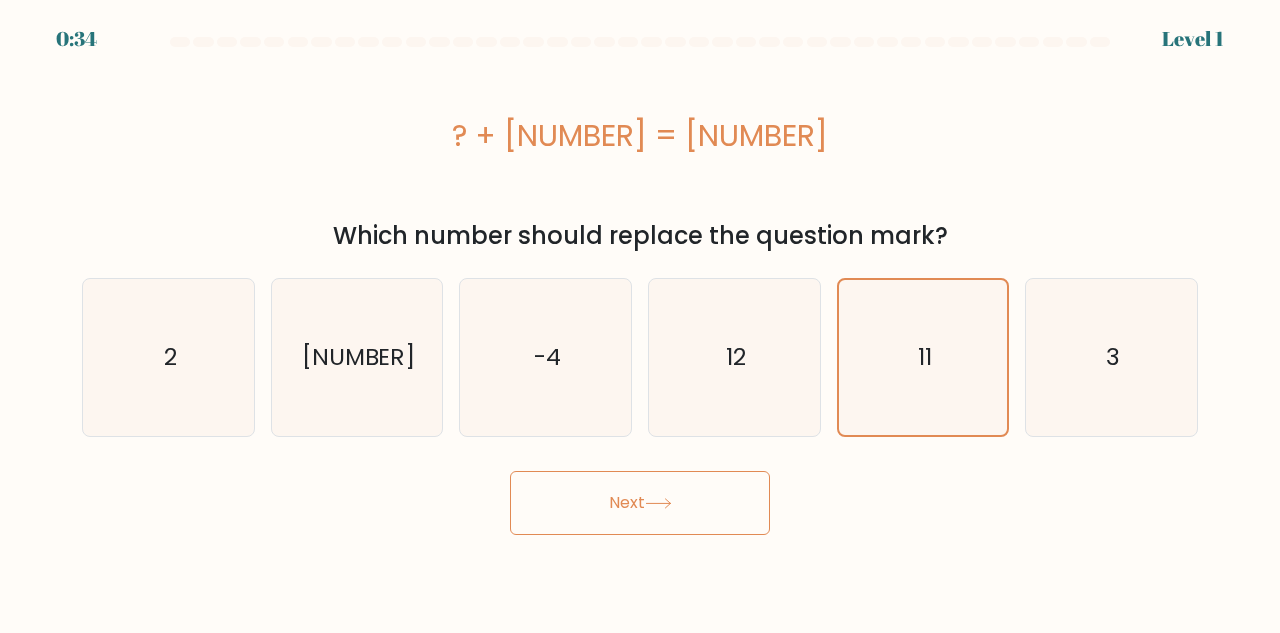 click on "Next" at bounding box center (640, 503) 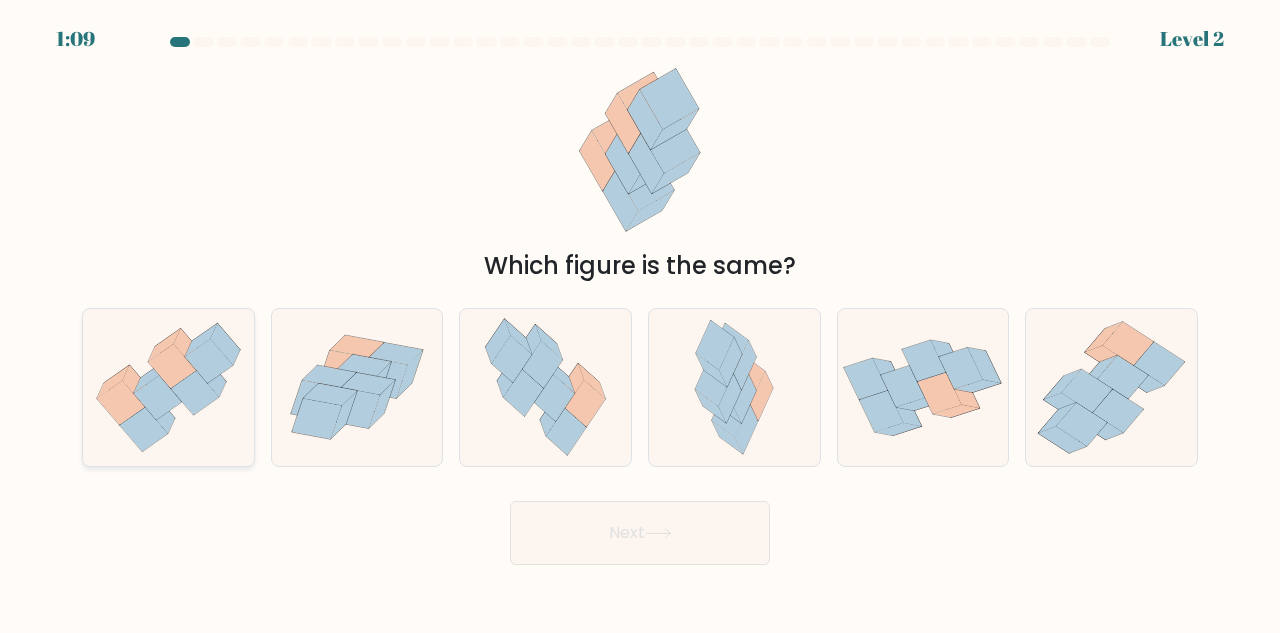click at bounding box center [158, 398] 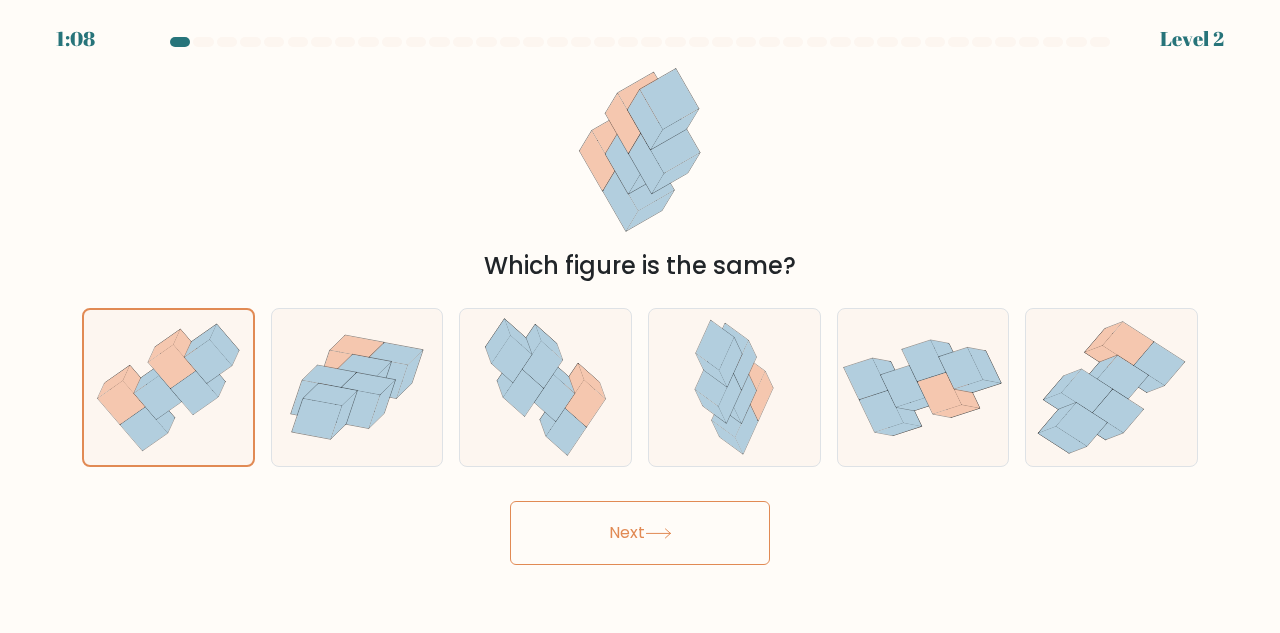 click on "Next" at bounding box center [640, 533] 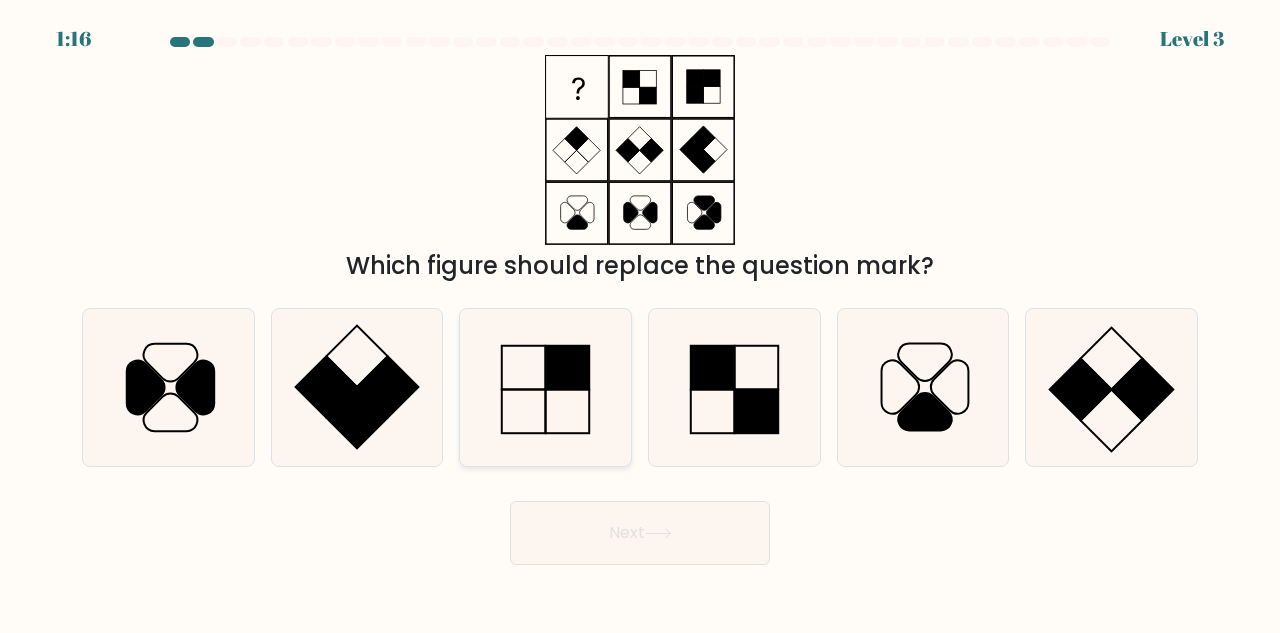click at bounding box center (545, 387) 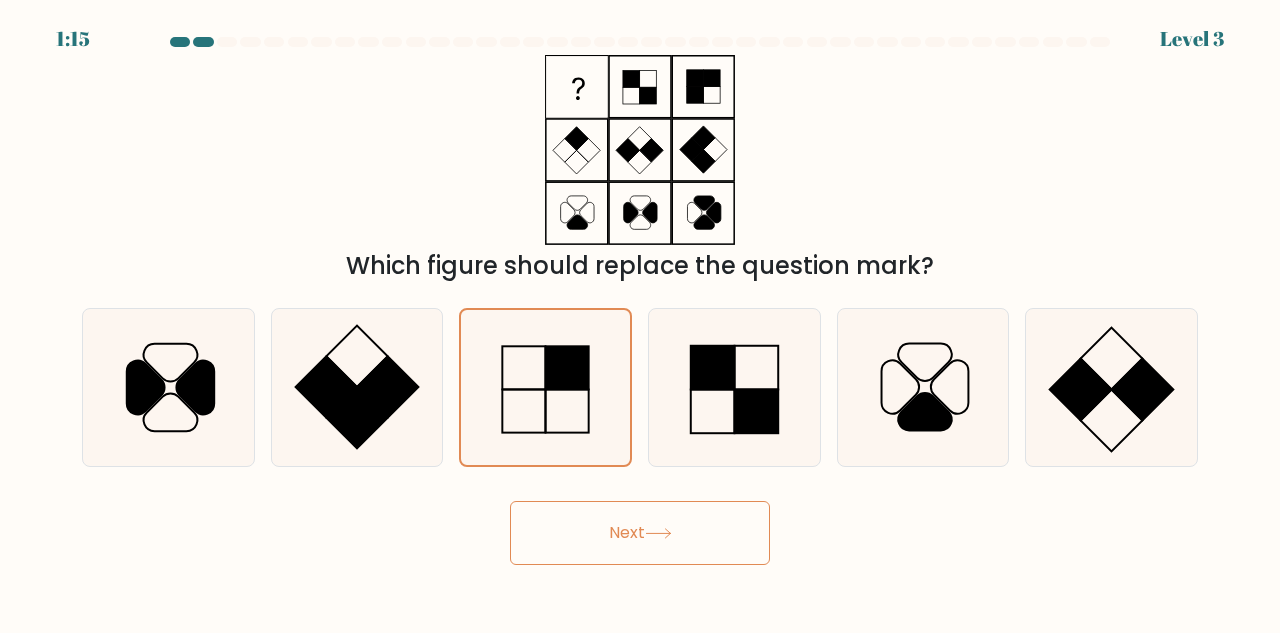 click on "Next" at bounding box center (640, 533) 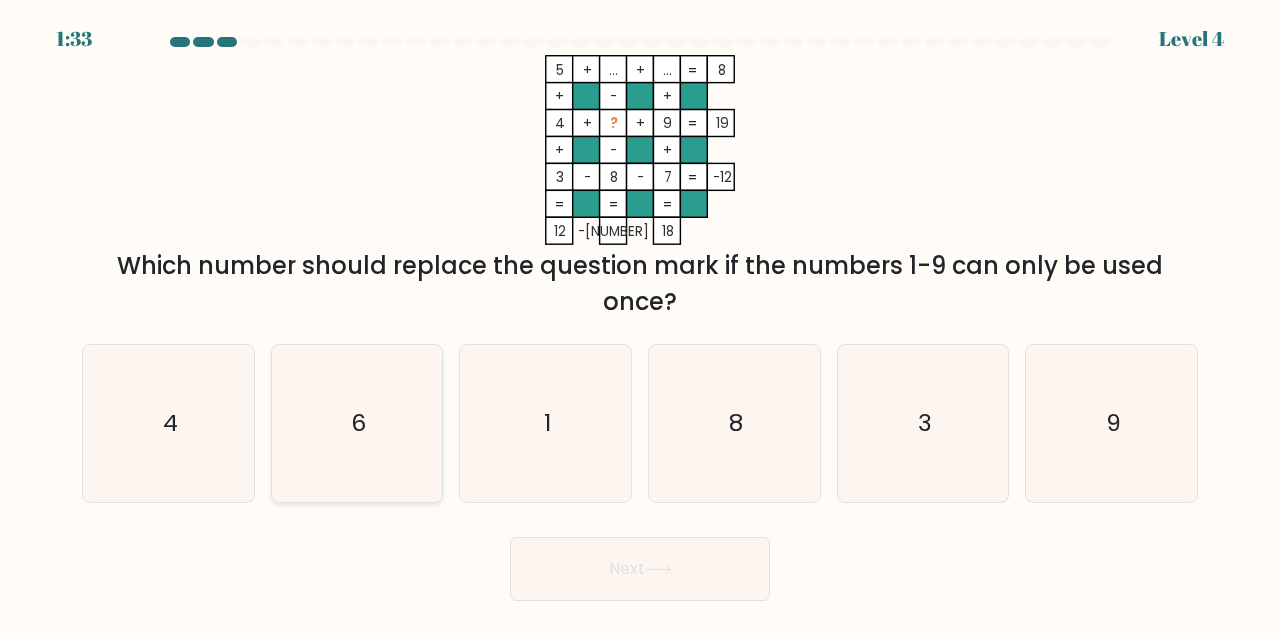 click on "6" at bounding box center (357, 423) 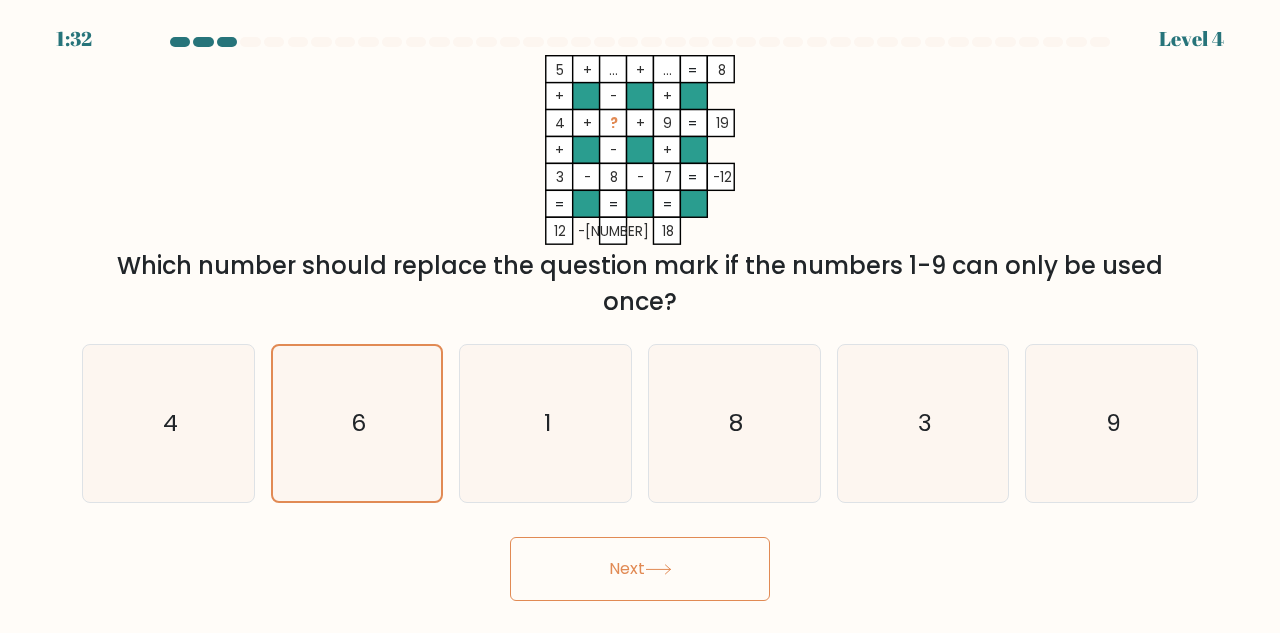 click on "Next" at bounding box center (640, 569) 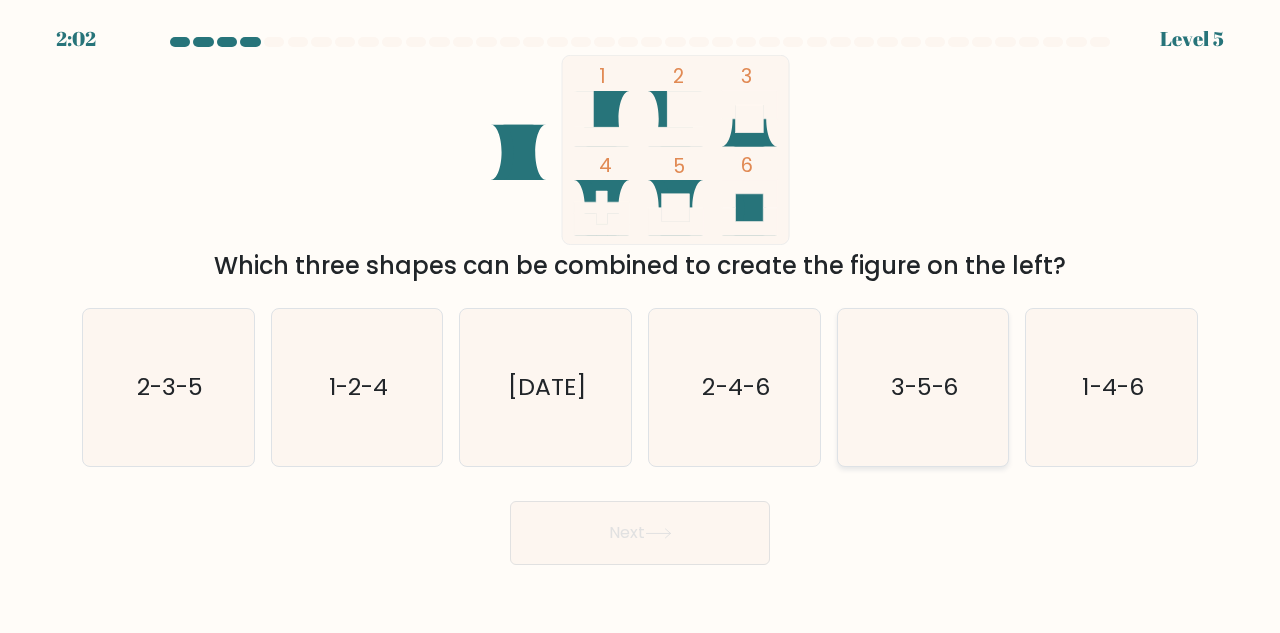 click on "3-5-6" at bounding box center (925, 386) 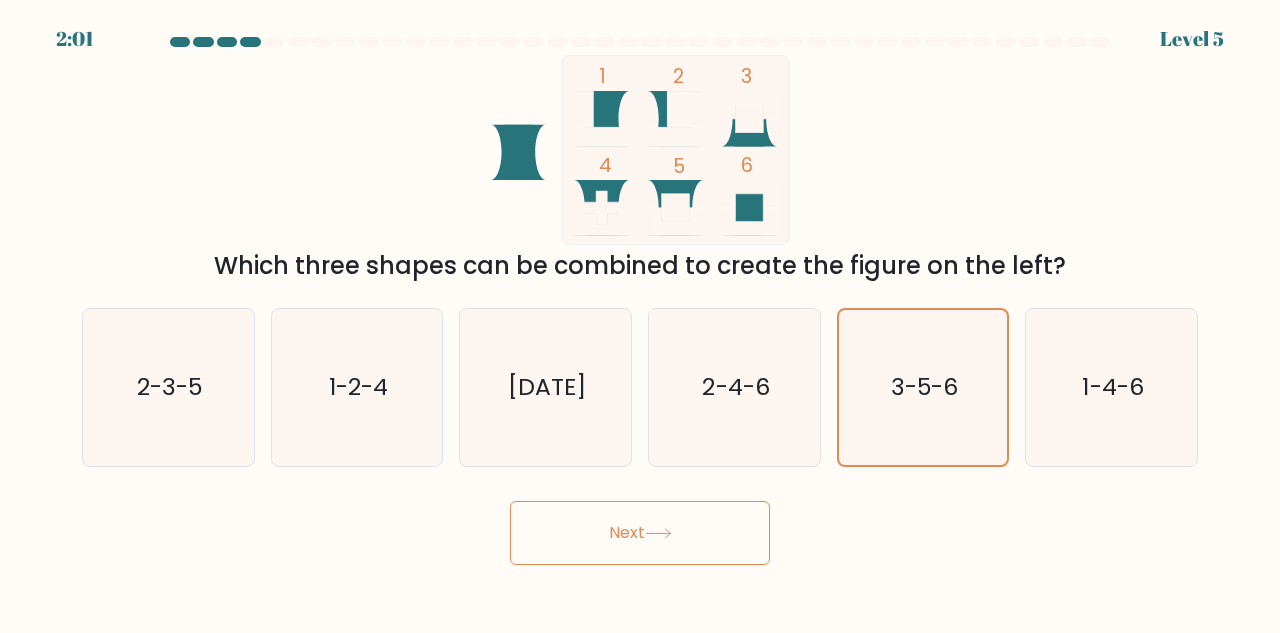 click on "Next" at bounding box center [640, 533] 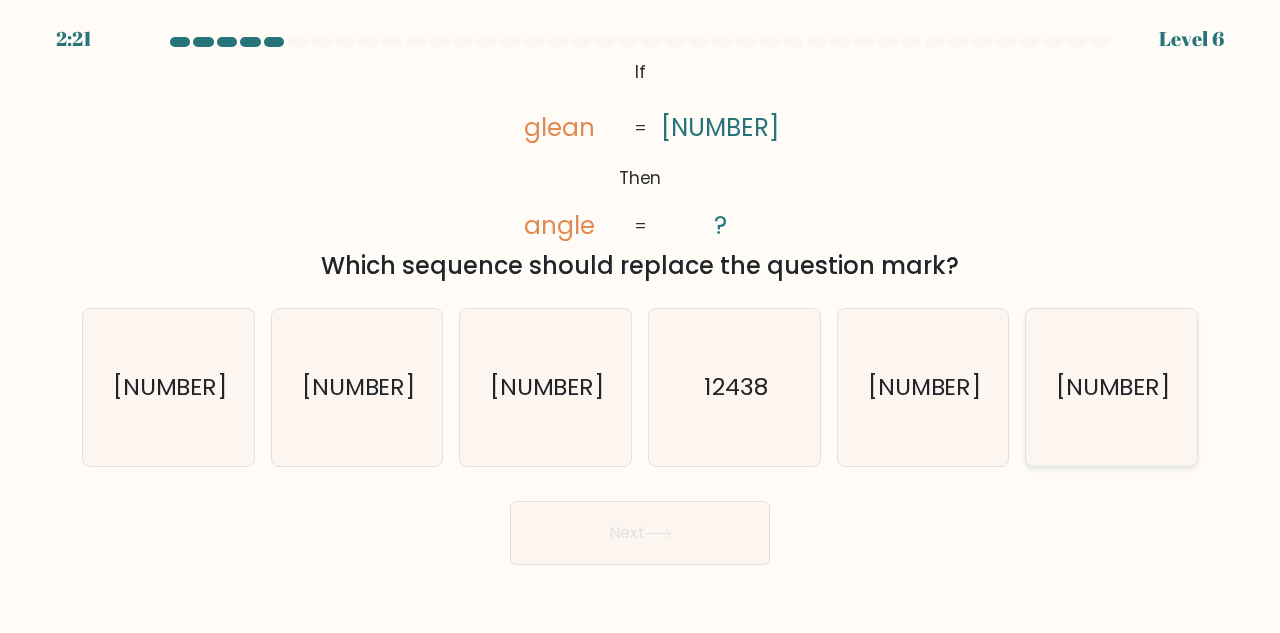 click on "24318" at bounding box center (1111, 387) 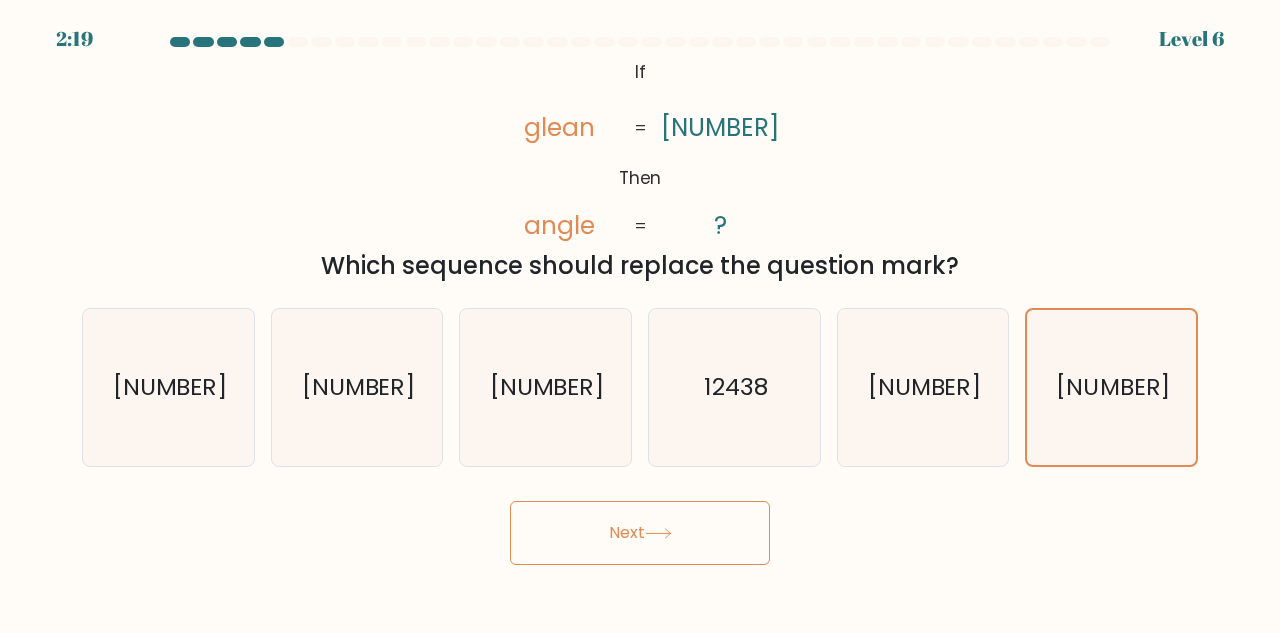 click on "Next" at bounding box center [640, 533] 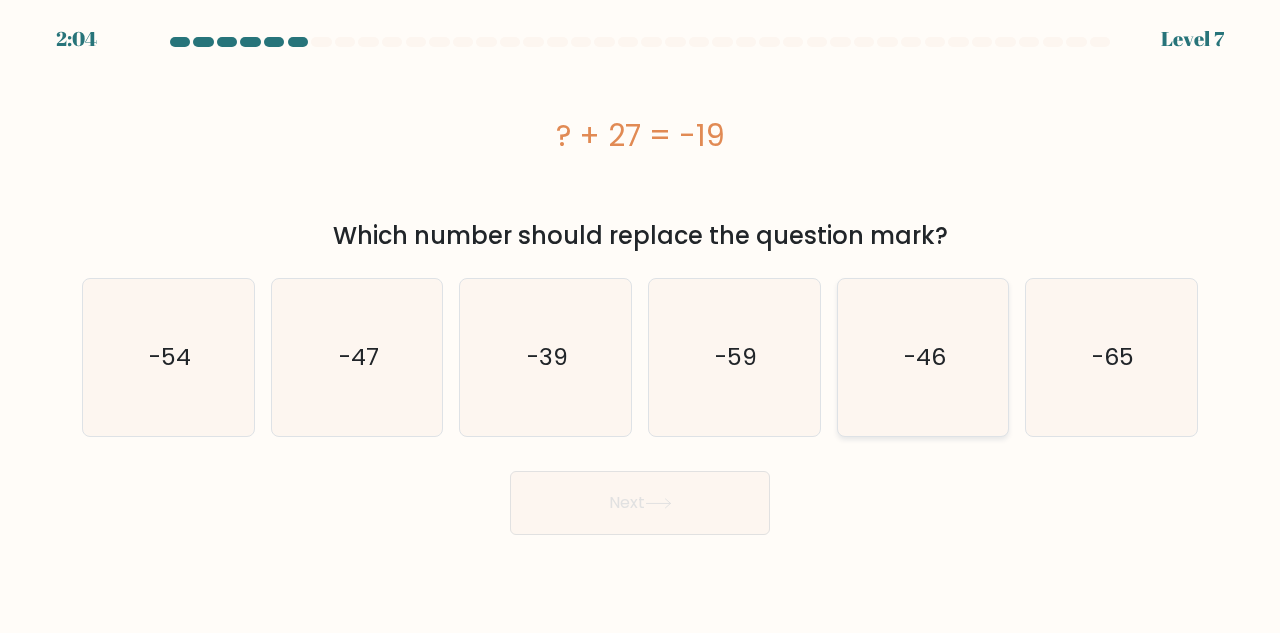 click on "-46" at bounding box center [923, 357] 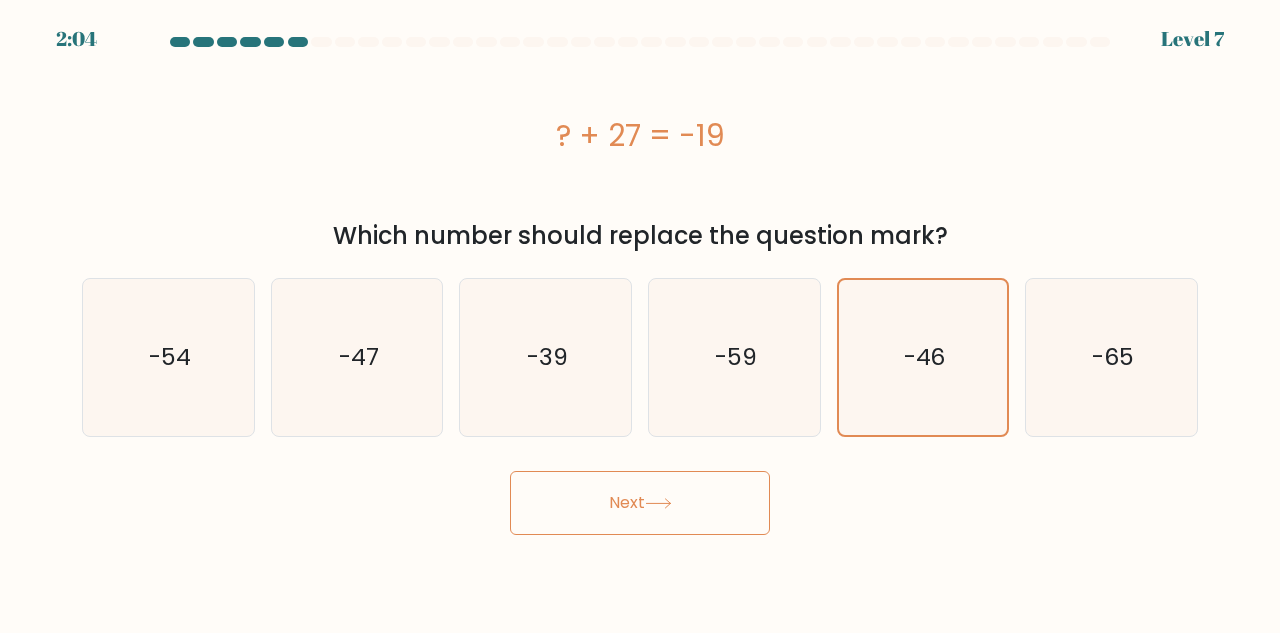 click on "Next" at bounding box center [640, 503] 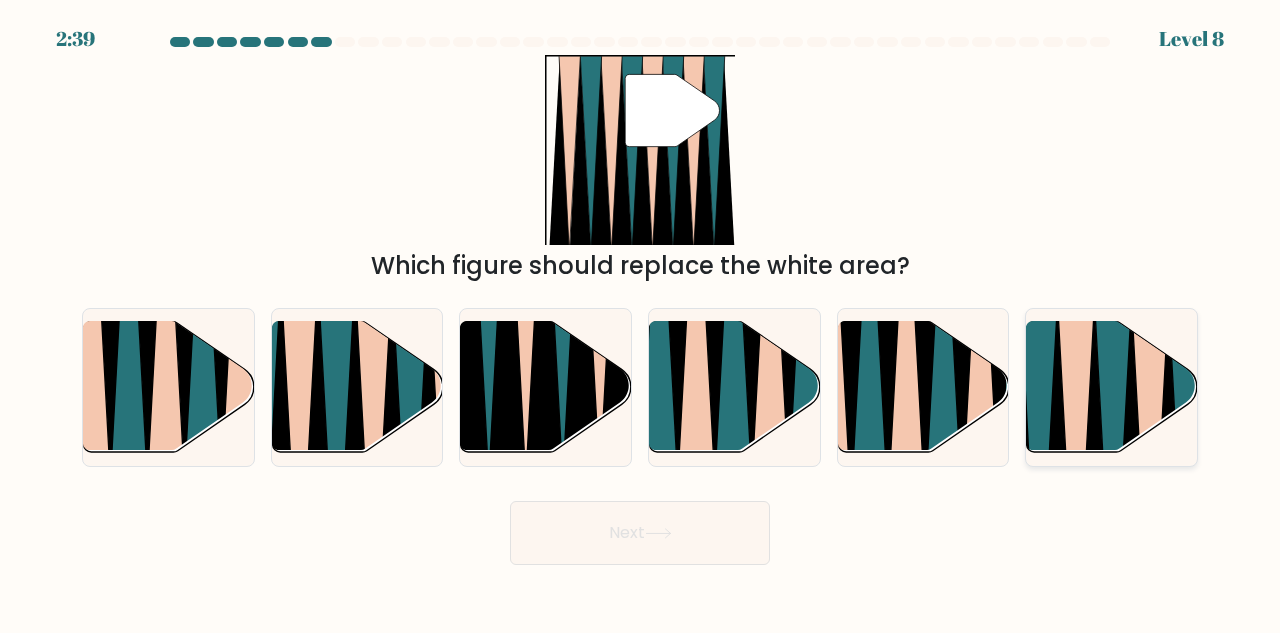 click at bounding box center (1076, 459) 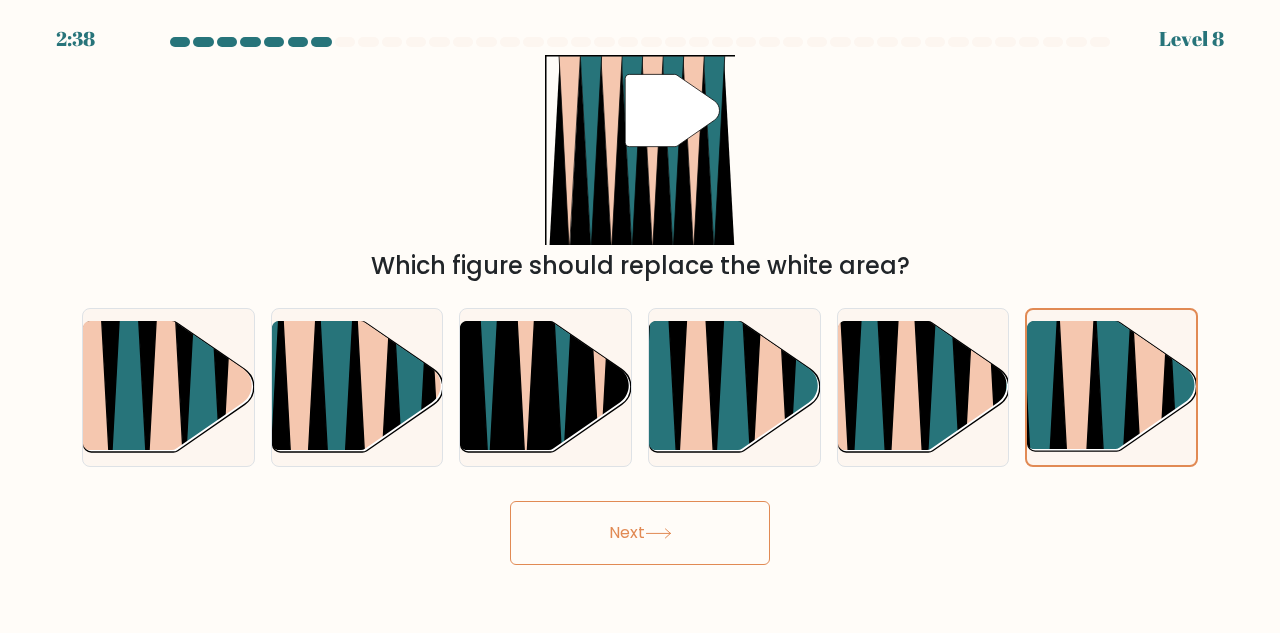 click on "Next" at bounding box center (640, 533) 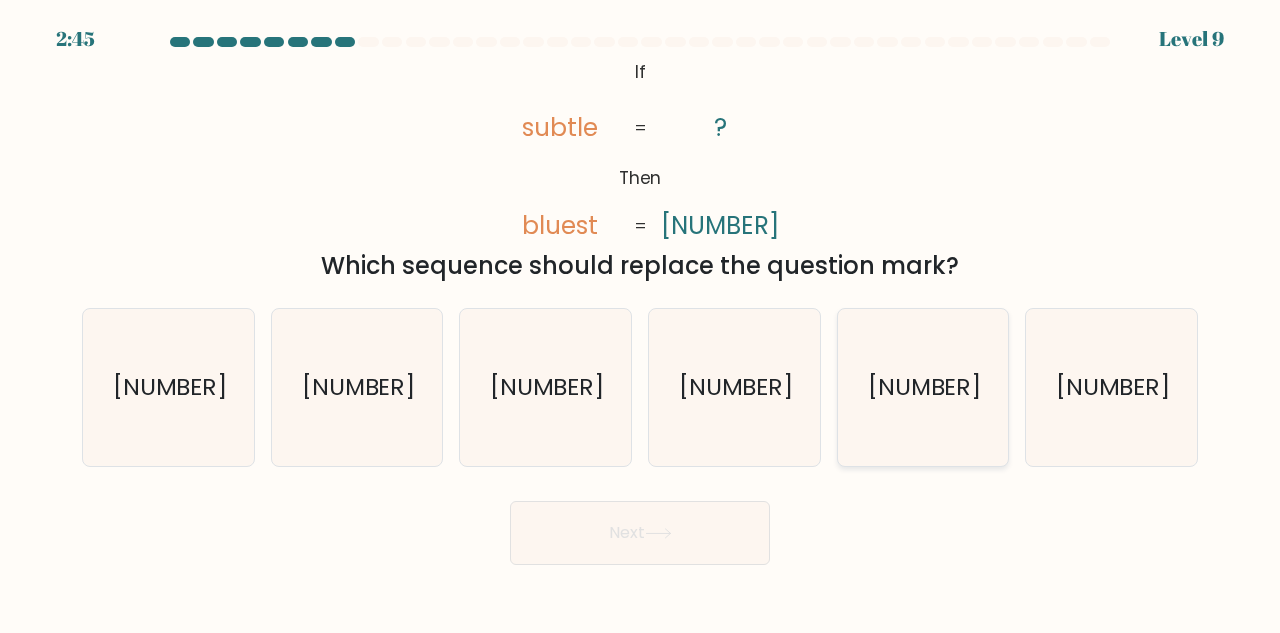 click on "259130" at bounding box center (923, 387) 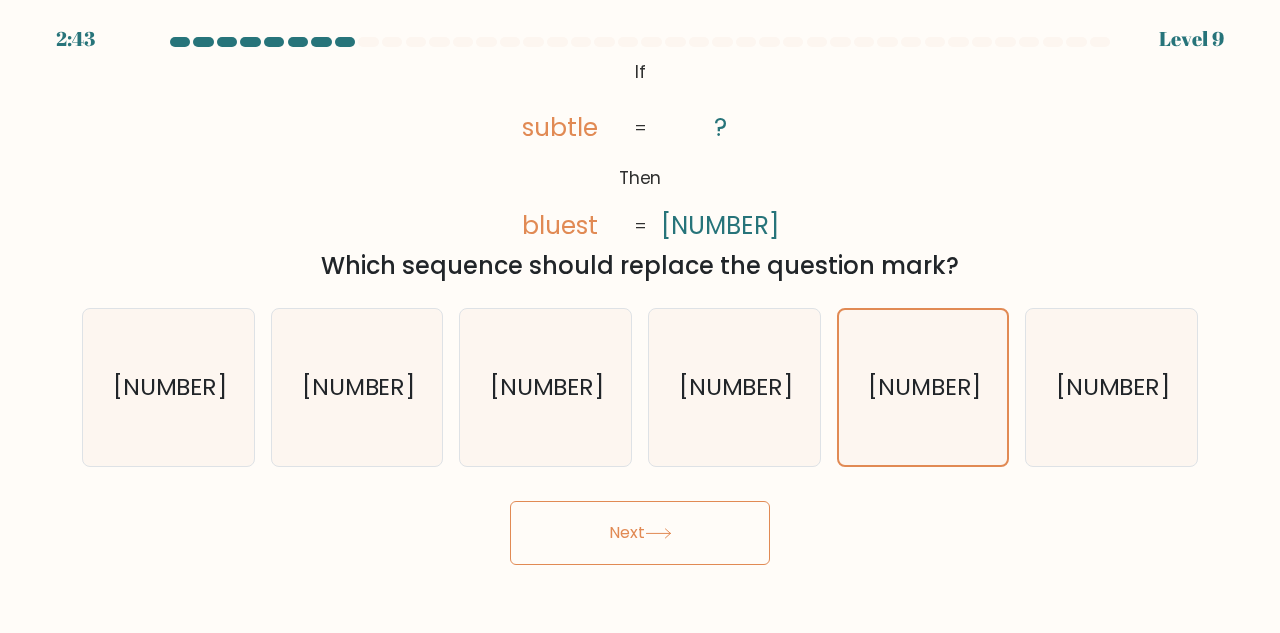 click on "Next" at bounding box center [640, 533] 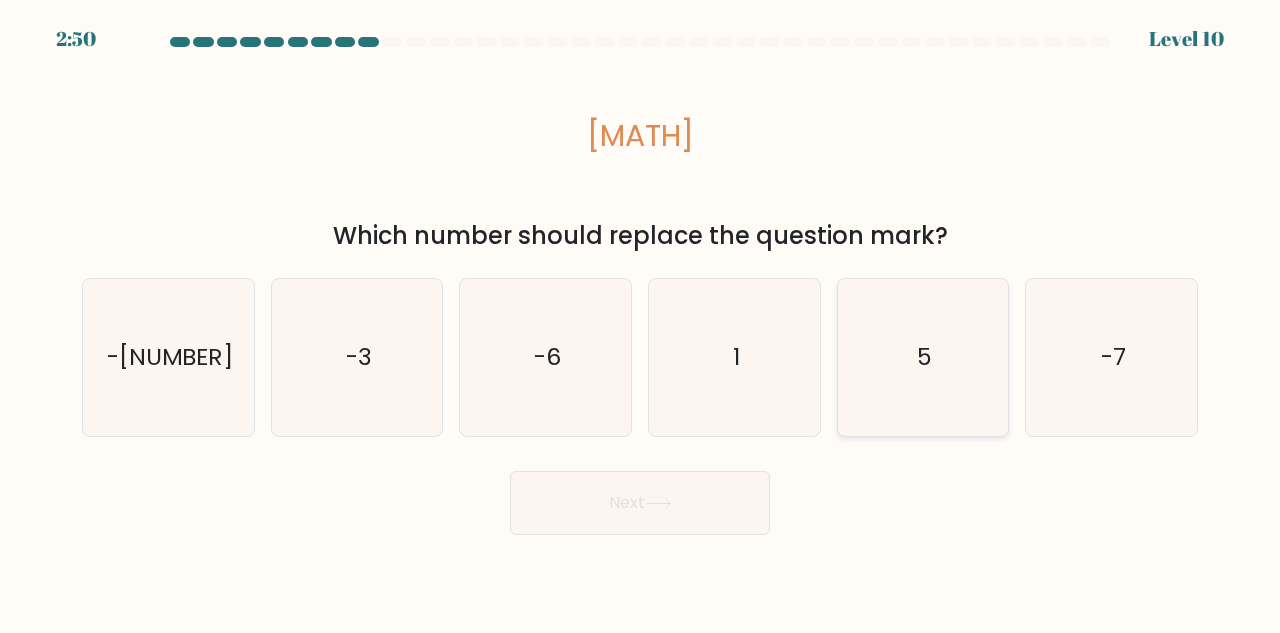 click on "5" at bounding box center (923, 357) 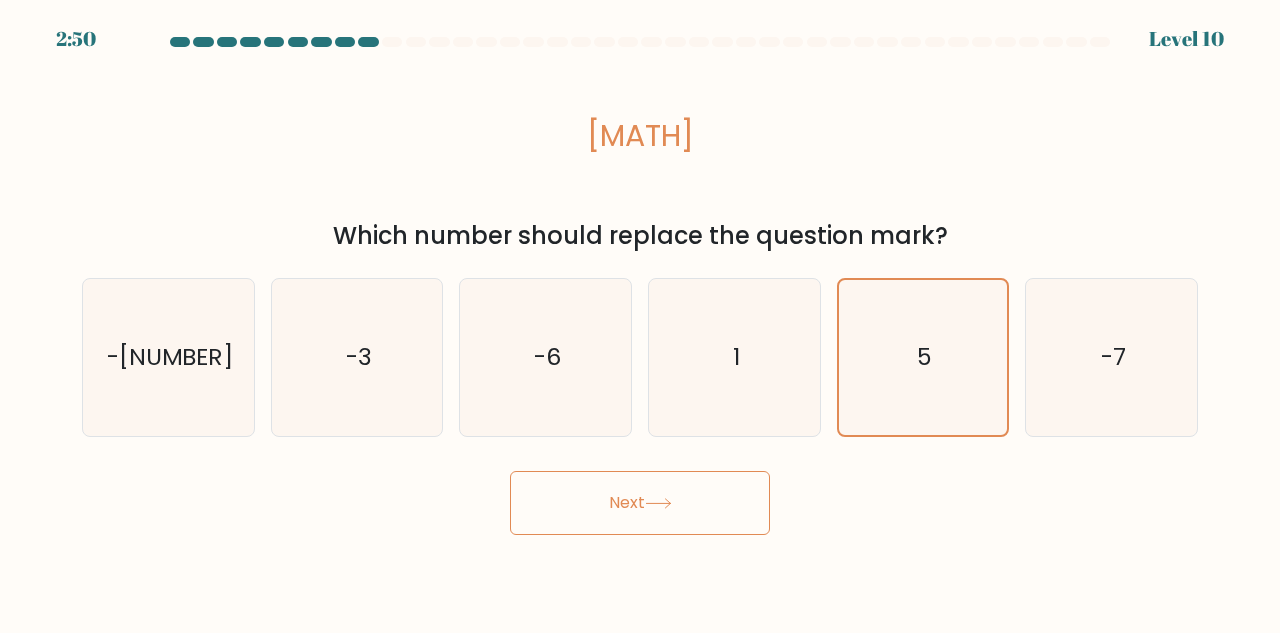 click on "Next" at bounding box center (640, 503) 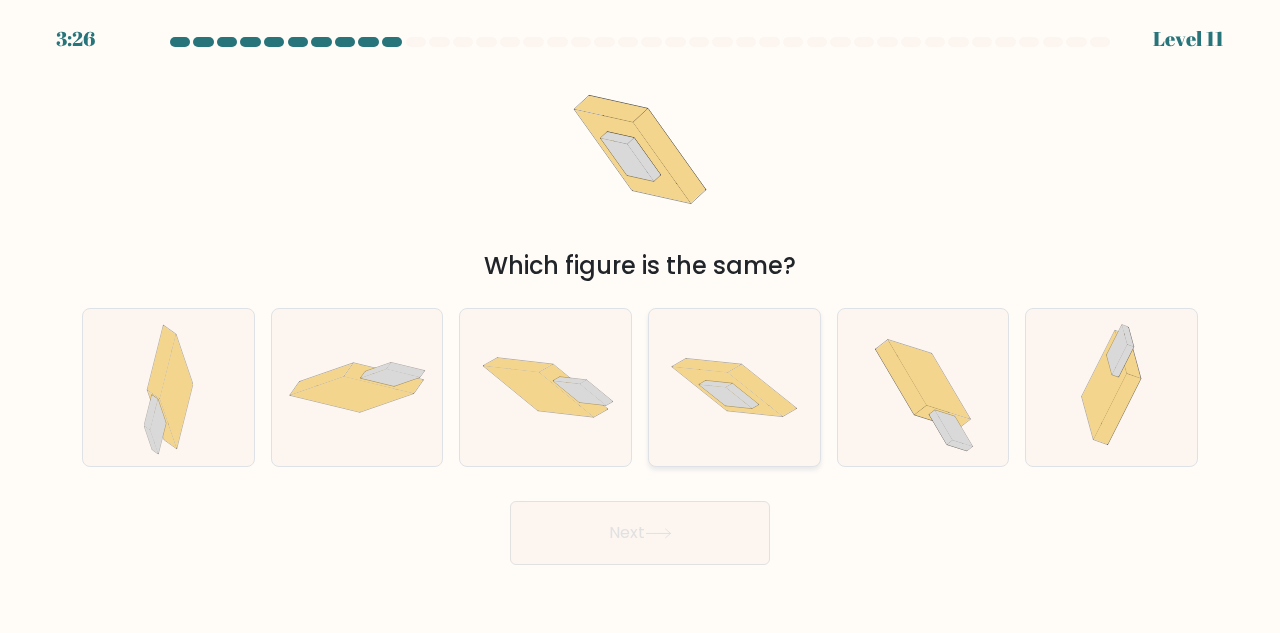 click at bounding box center (727, 391) 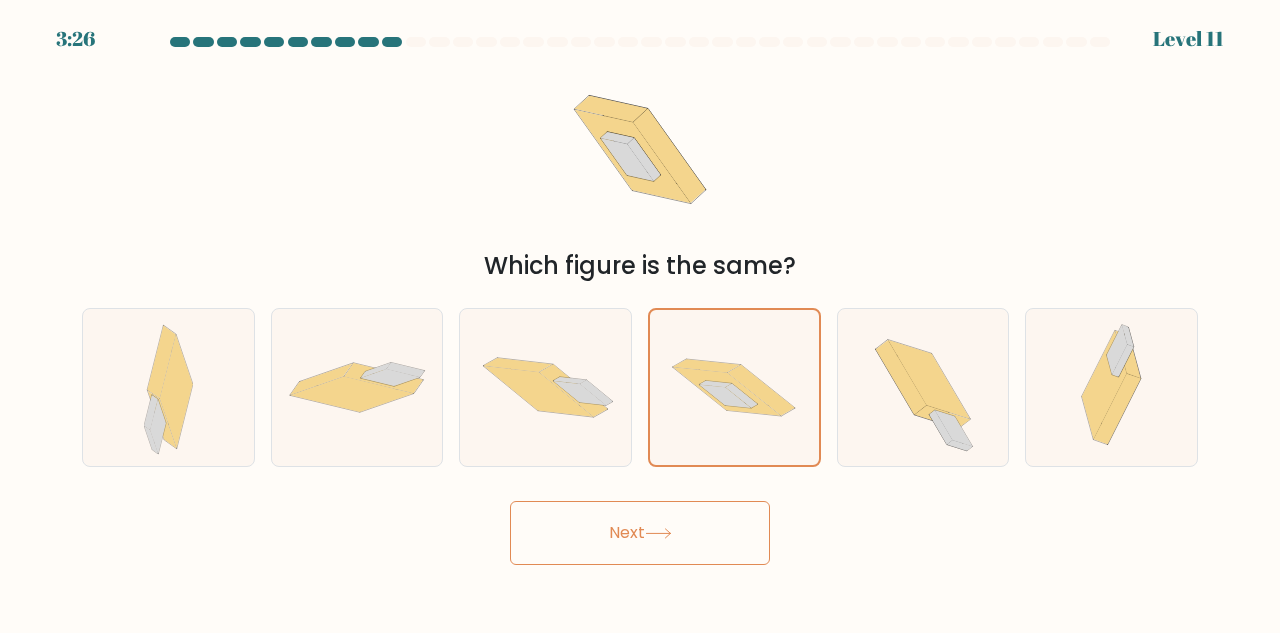 click on "Next" at bounding box center [640, 533] 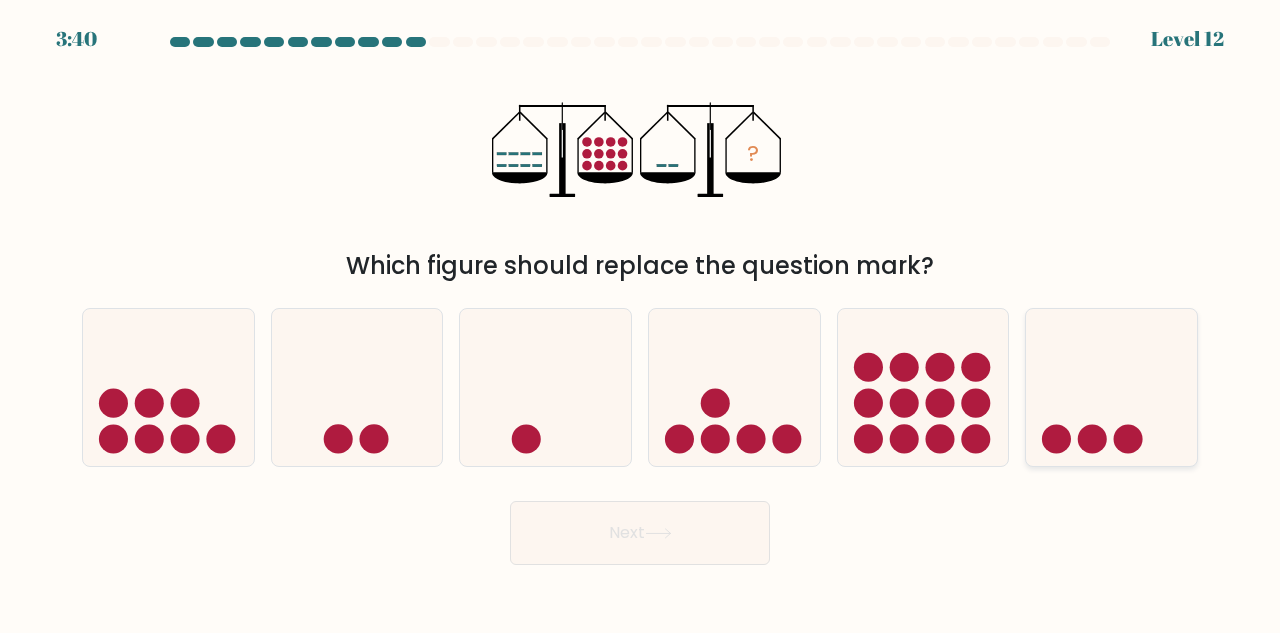 click at bounding box center (1111, 387) 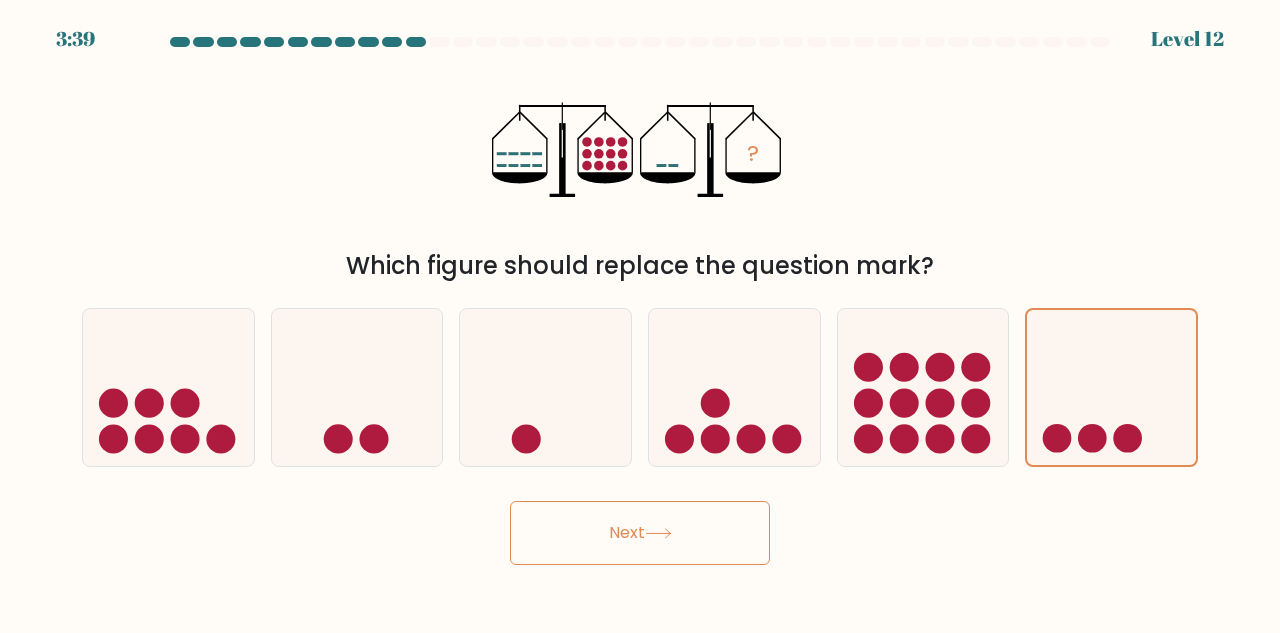 click on "Next" at bounding box center [640, 533] 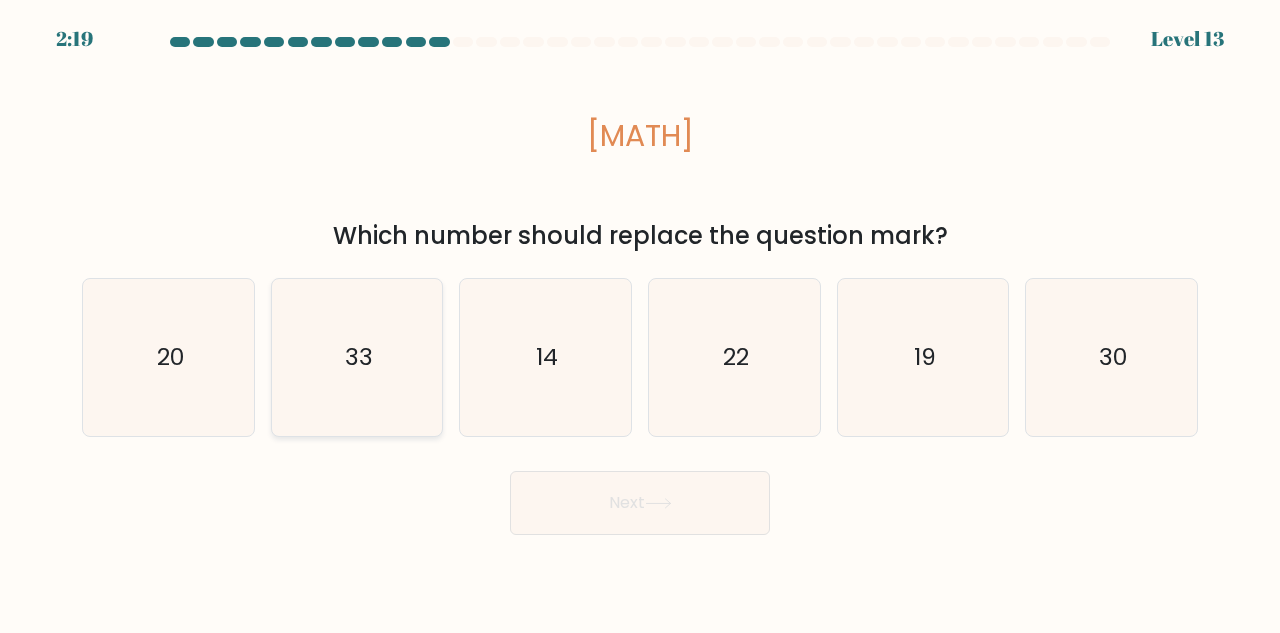 click on "33" at bounding box center (357, 357) 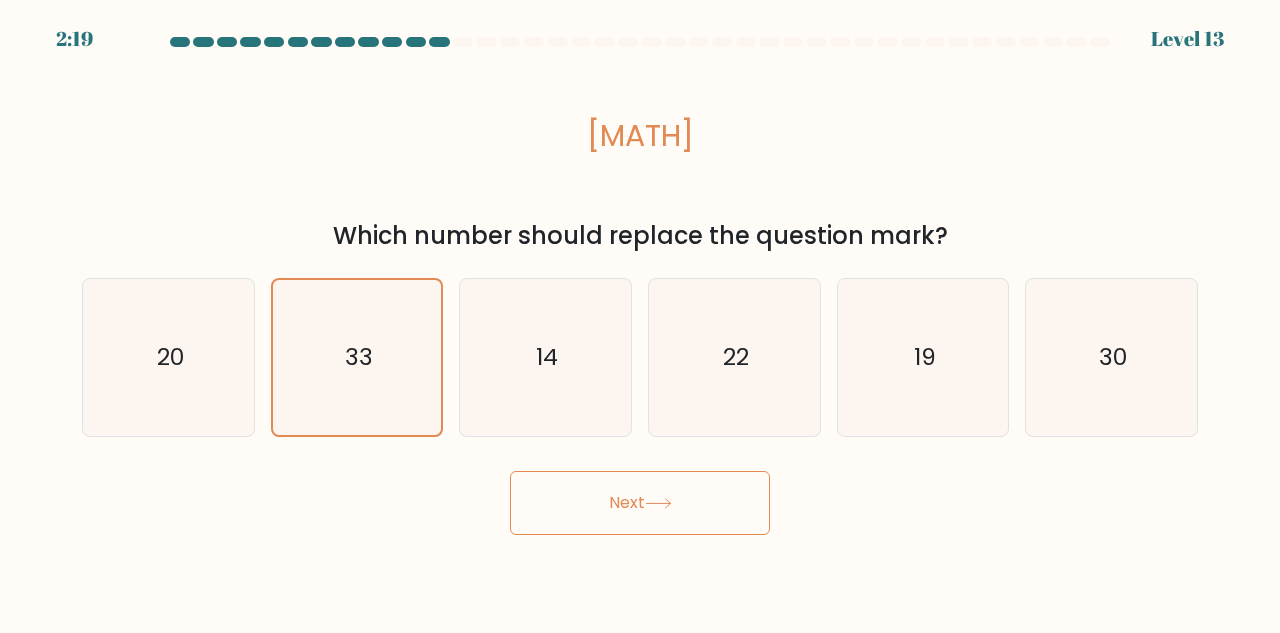 click on "Next" at bounding box center [640, 503] 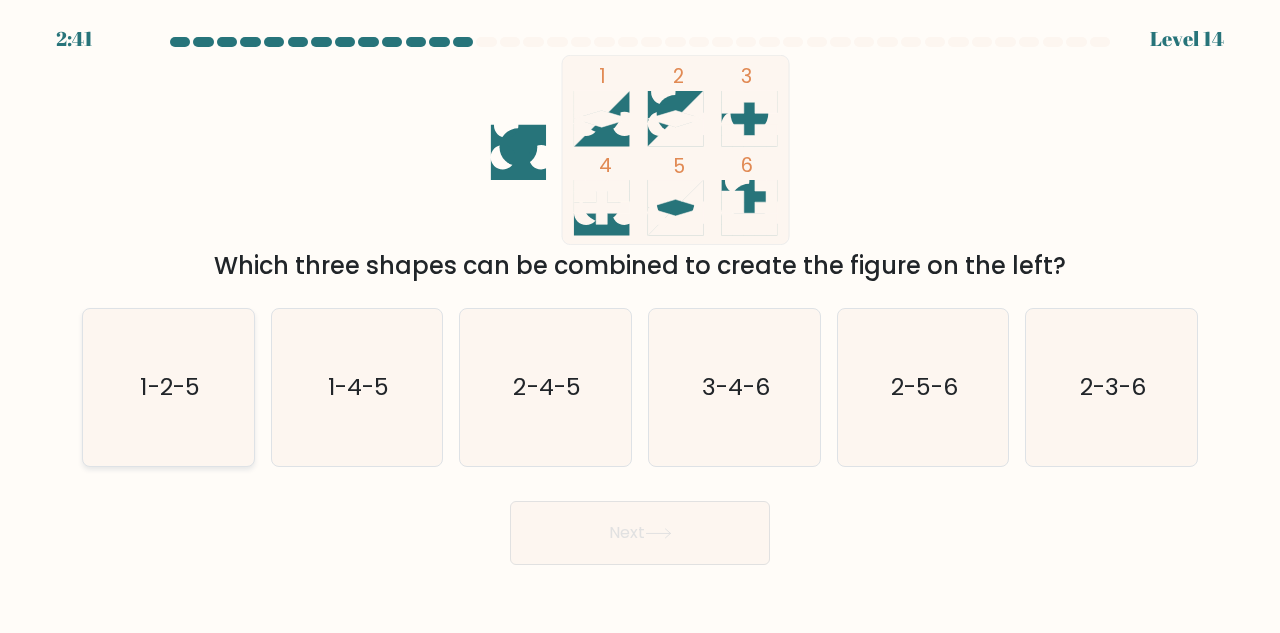 click on "1-2-5" at bounding box center [169, 386] 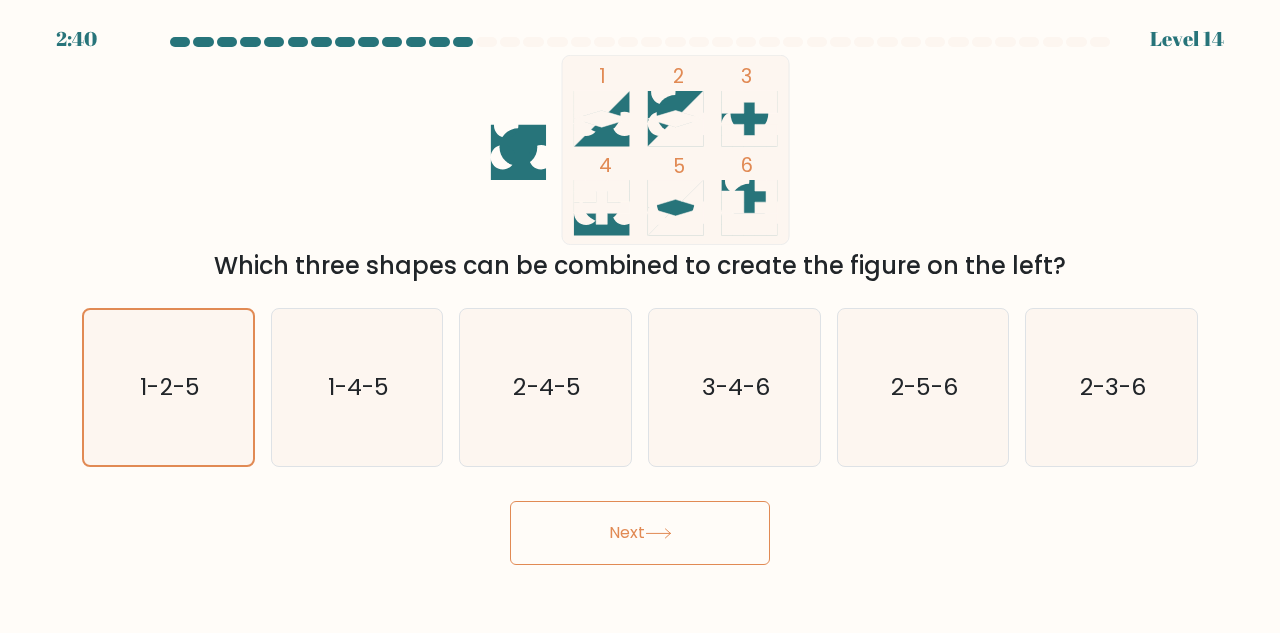 click on "Next" at bounding box center (640, 533) 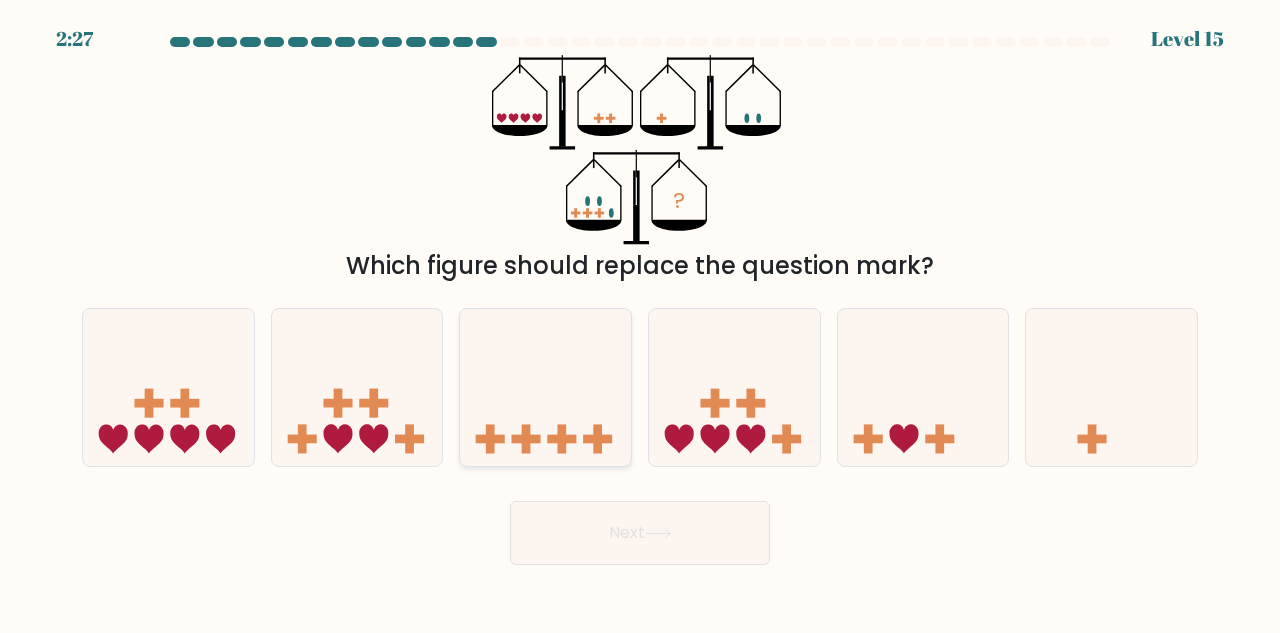 click at bounding box center (545, 387) 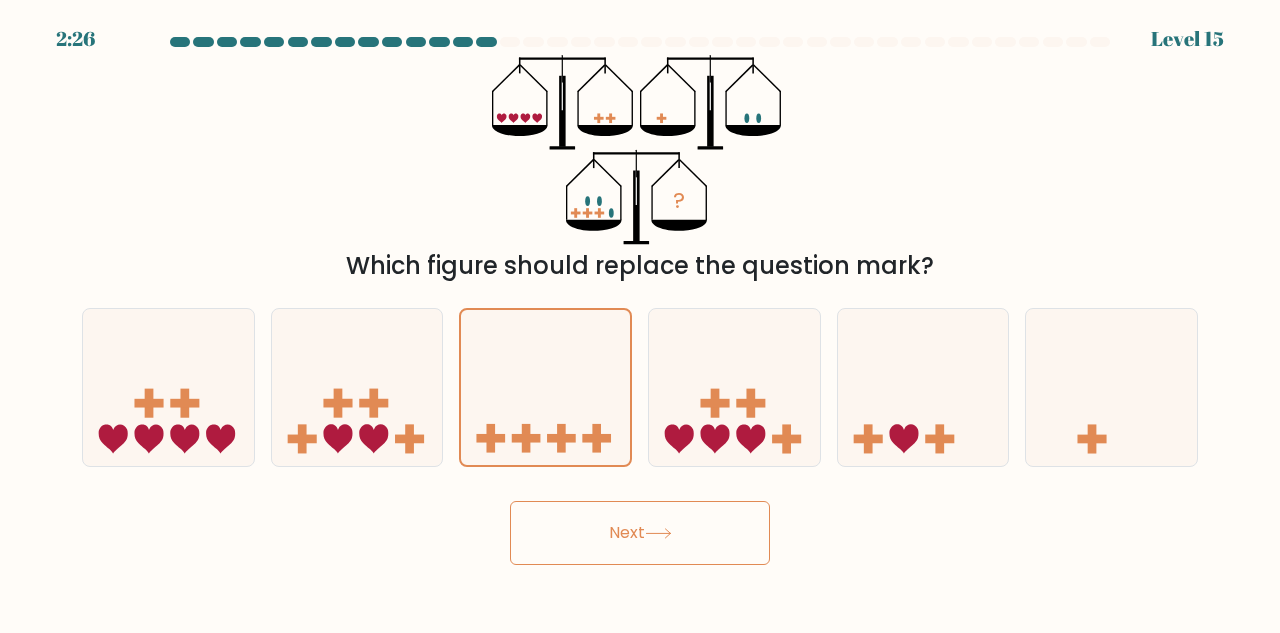 click on "Next" at bounding box center (640, 533) 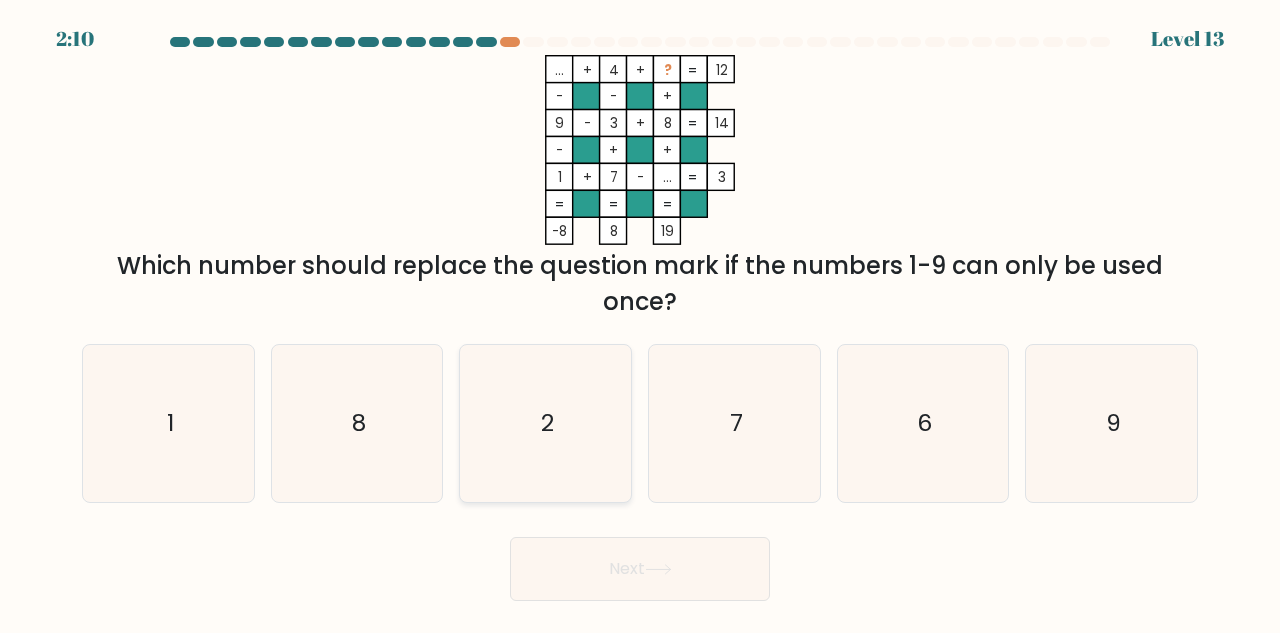 click on "2" at bounding box center (547, 422) 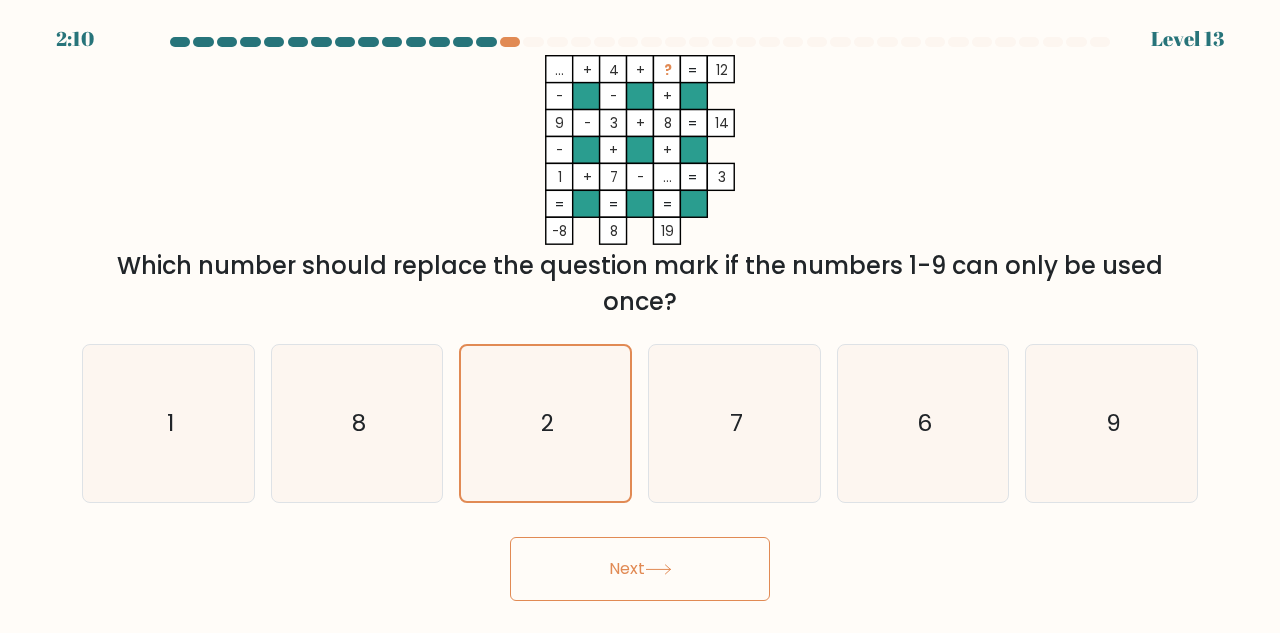 click on "Next" at bounding box center [640, 569] 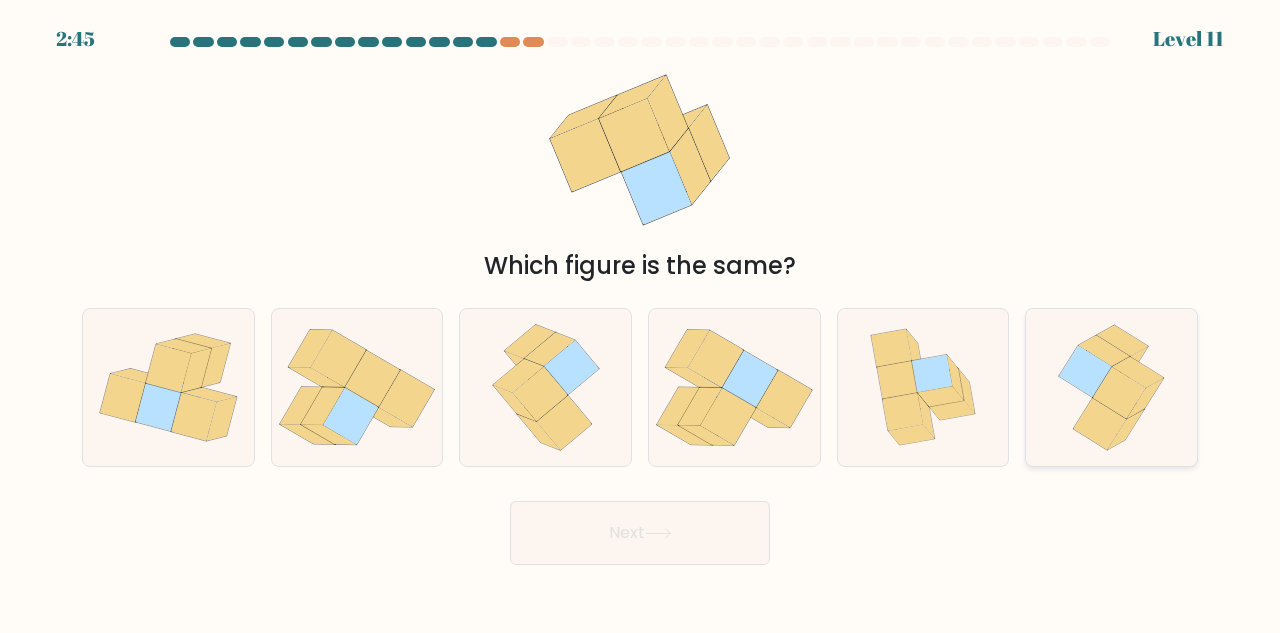 click at bounding box center [1111, 387] 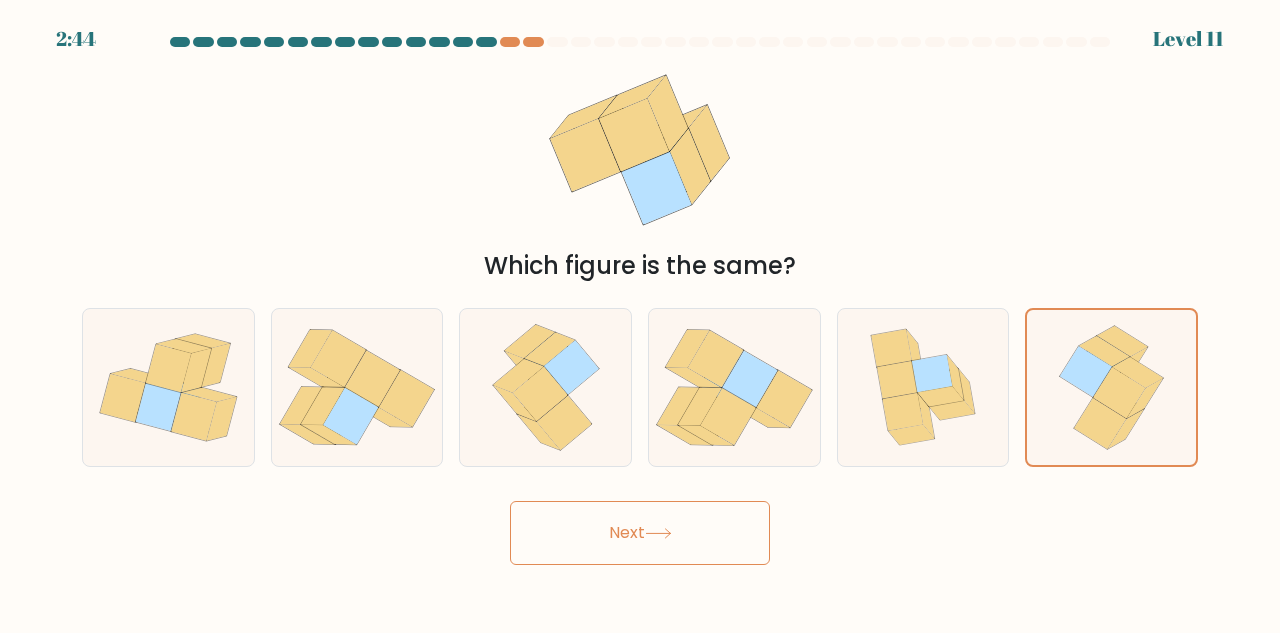 click on "Next" at bounding box center (640, 533) 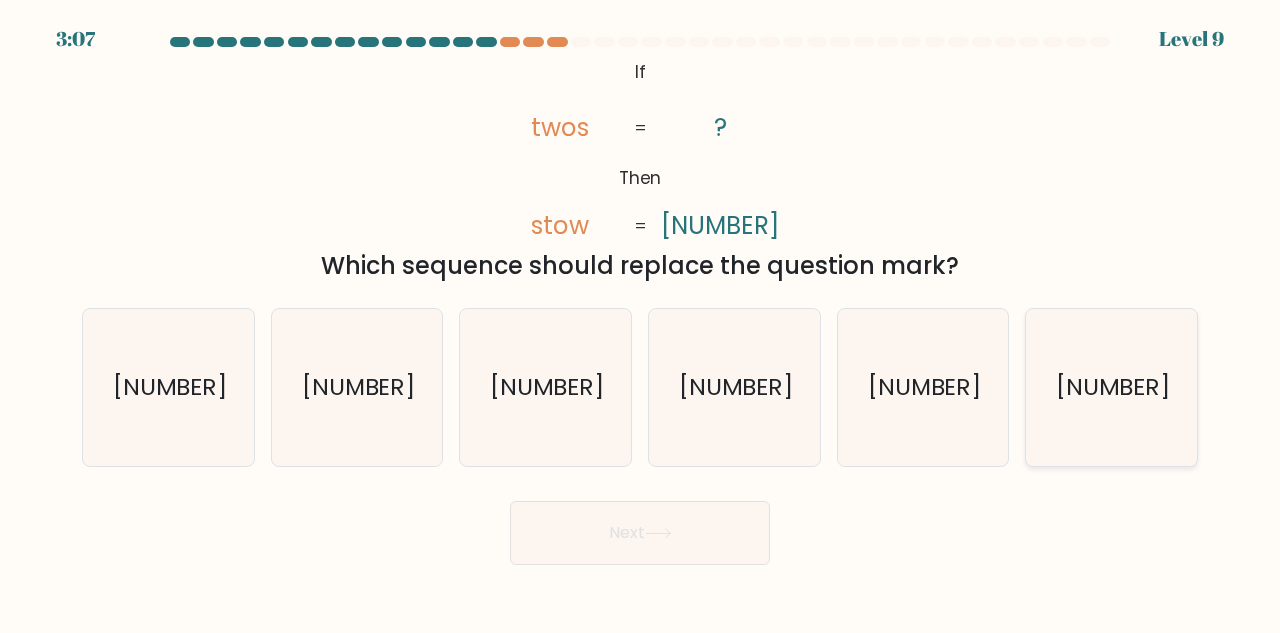click on "5130" at bounding box center (1111, 387) 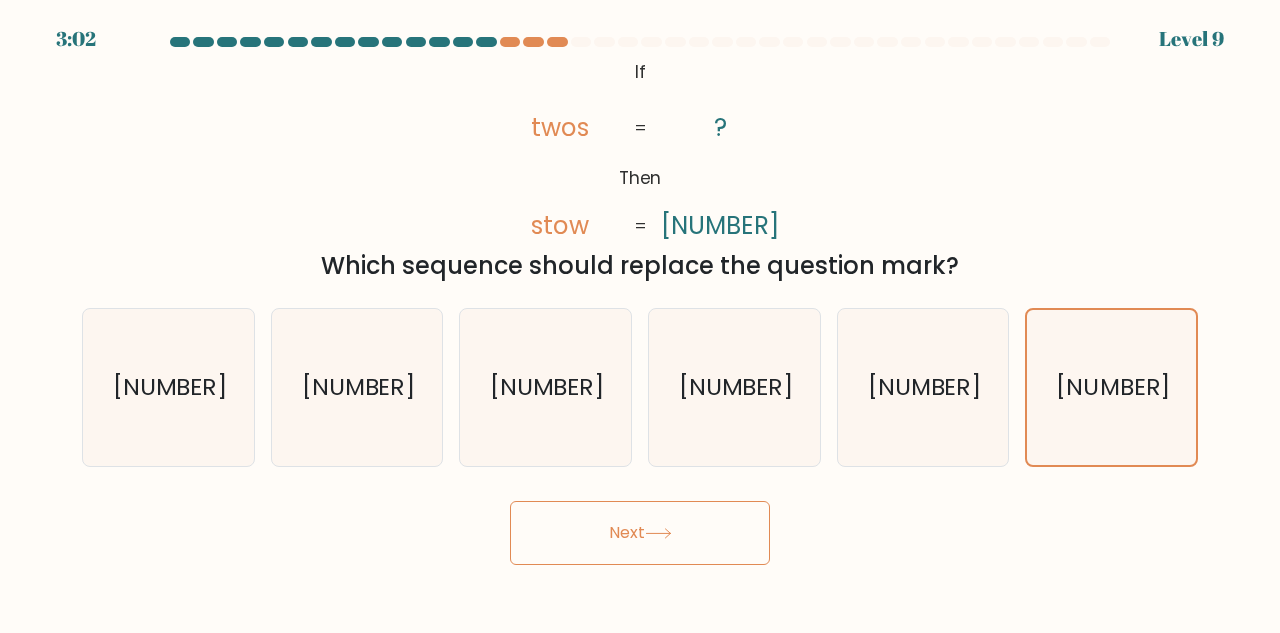 click on "Next" at bounding box center (640, 533) 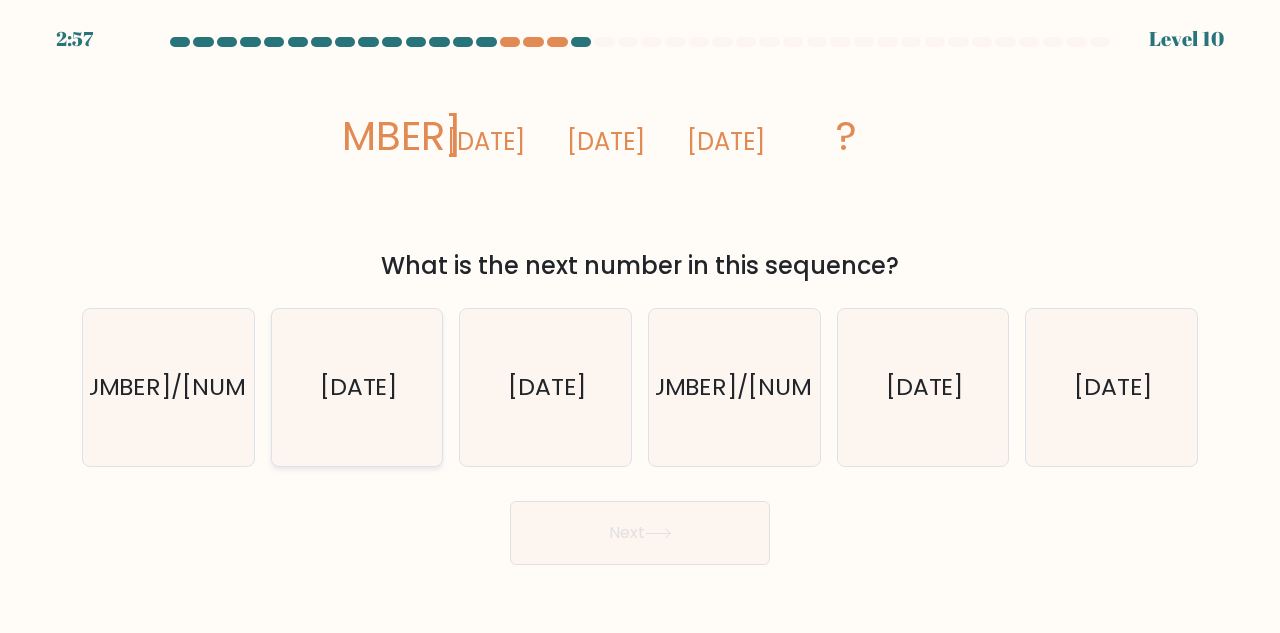 click on "-1/4788" at bounding box center [359, 386] 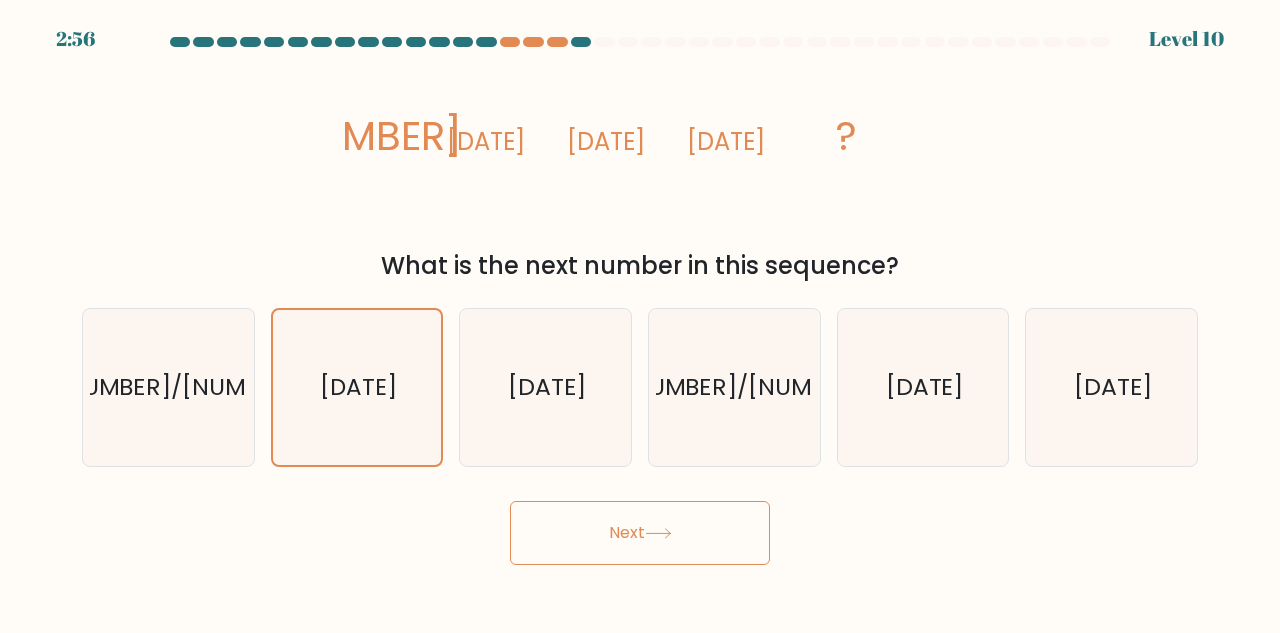 click on "Next" at bounding box center (640, 533) 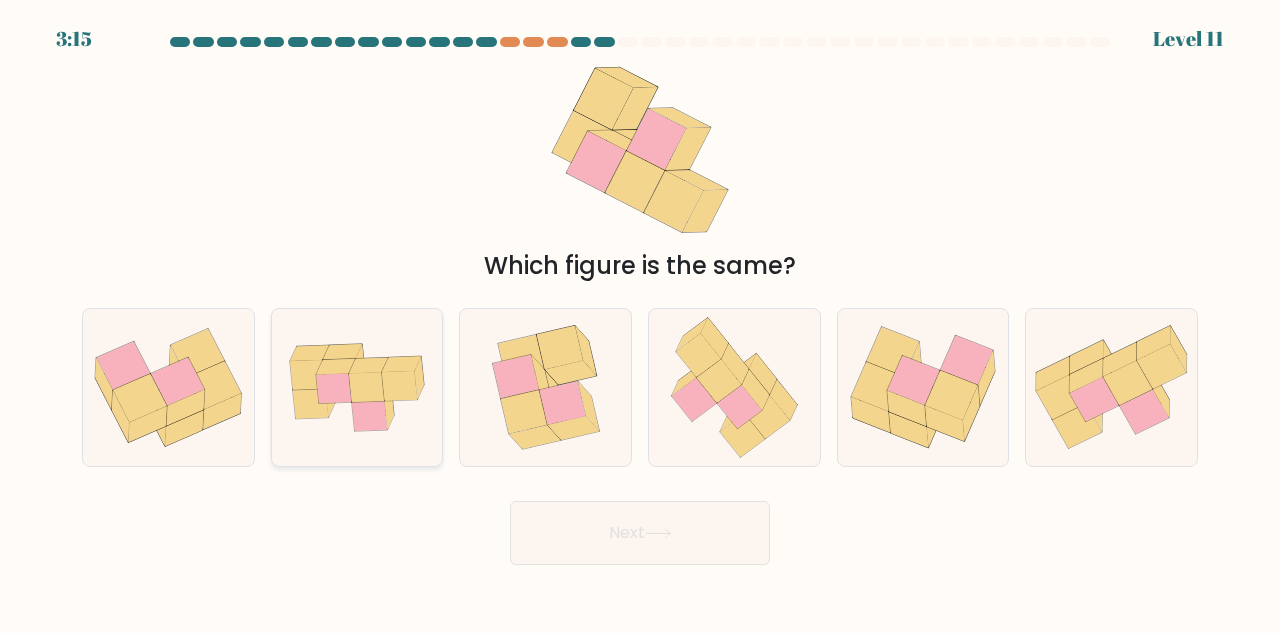 click at bounding box center (371, 395) 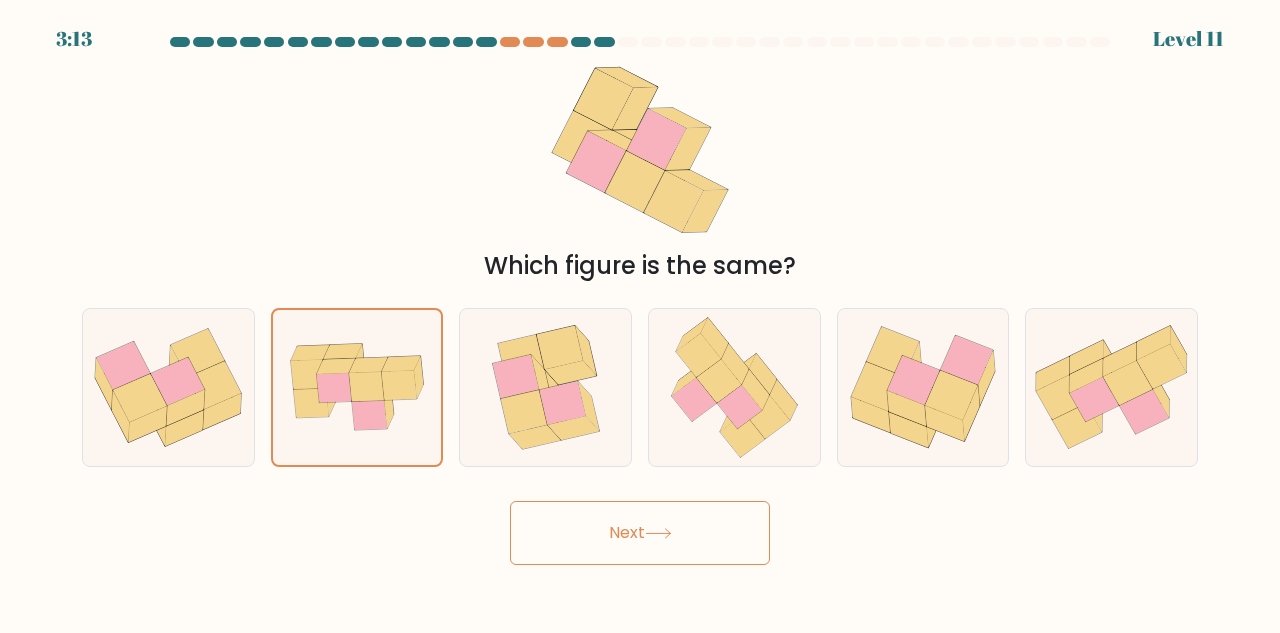 click on "Next" at bounding box center (640, 533) 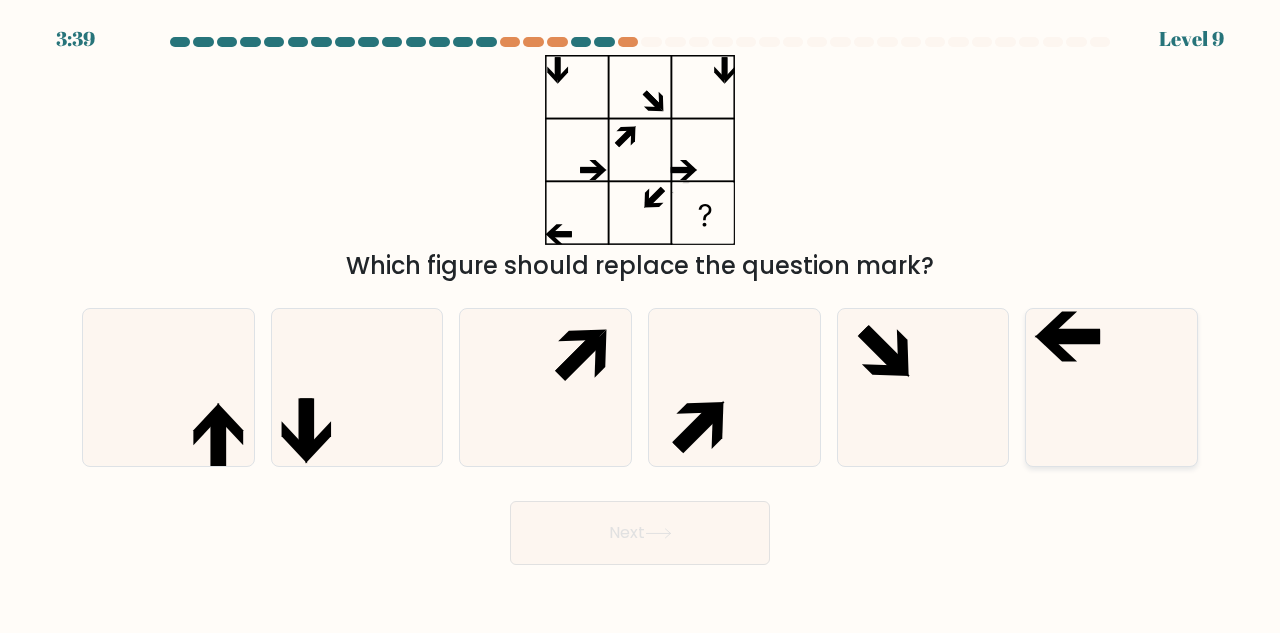 click at bounding box center (1111, 387) 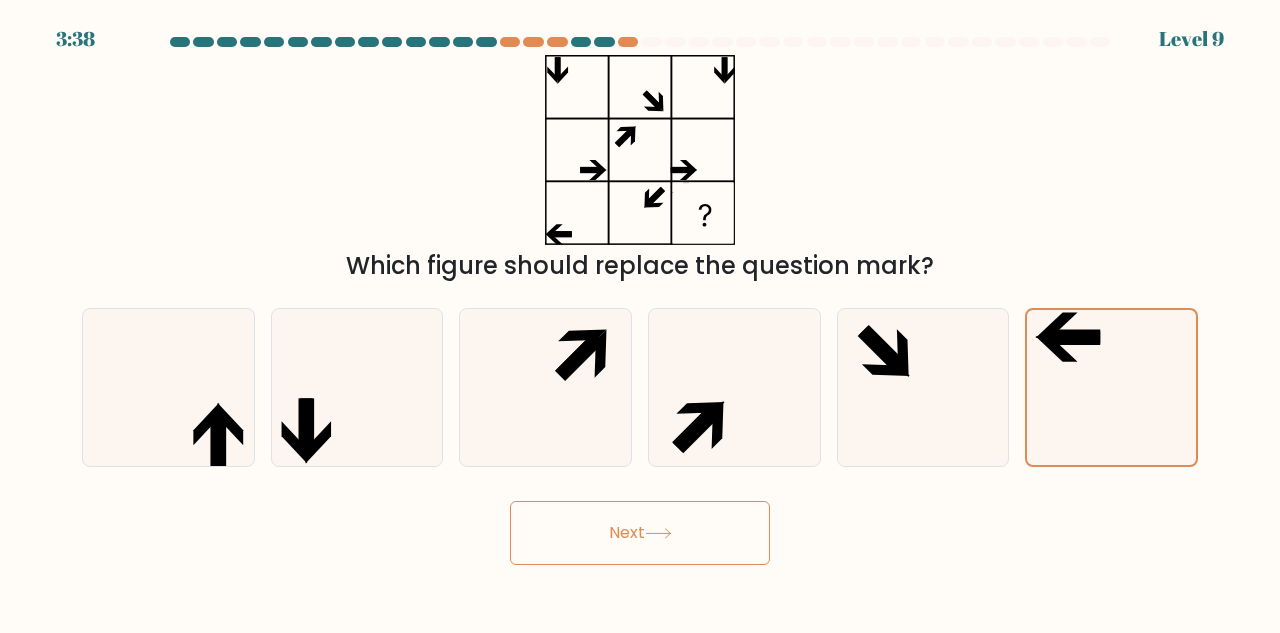 click on "Next" at bounding box center (640, 533) 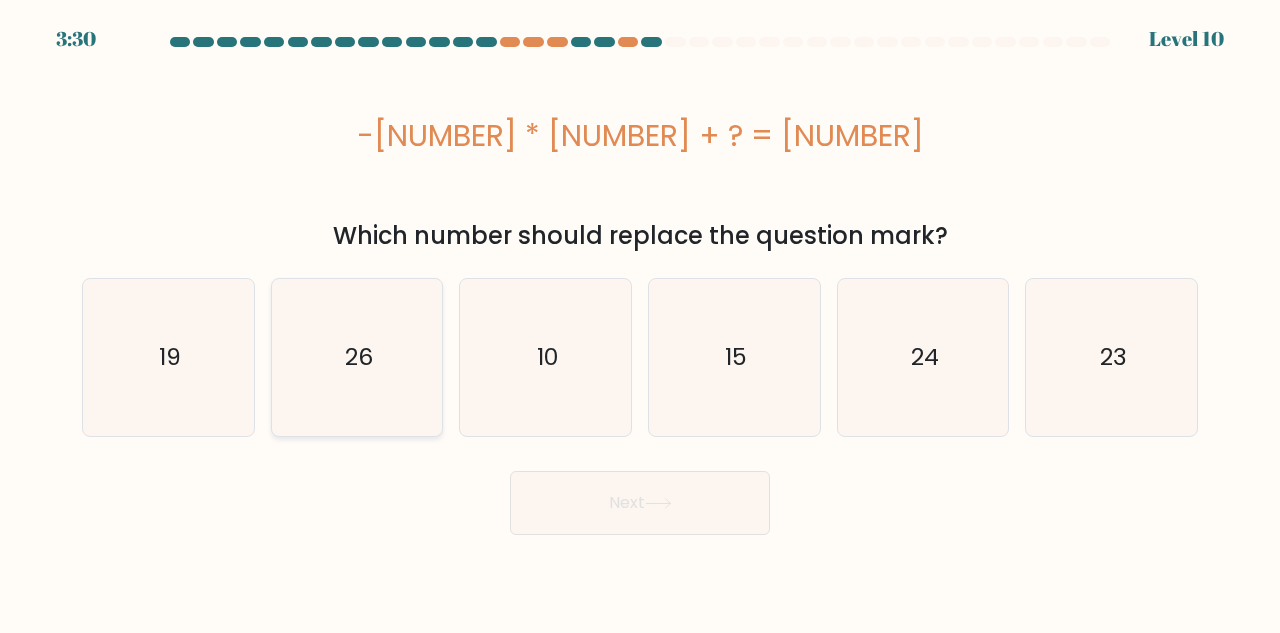 click on "26" at bounding box center [357, 357] 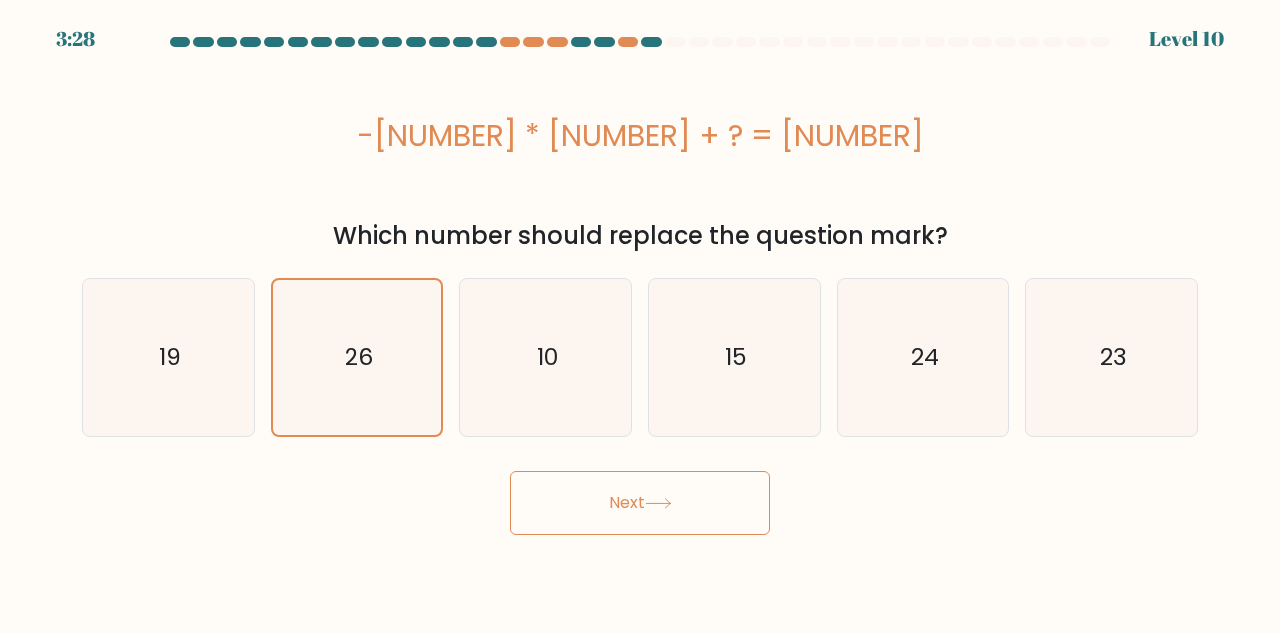 click on "Next" at bounding box center [640, 503] 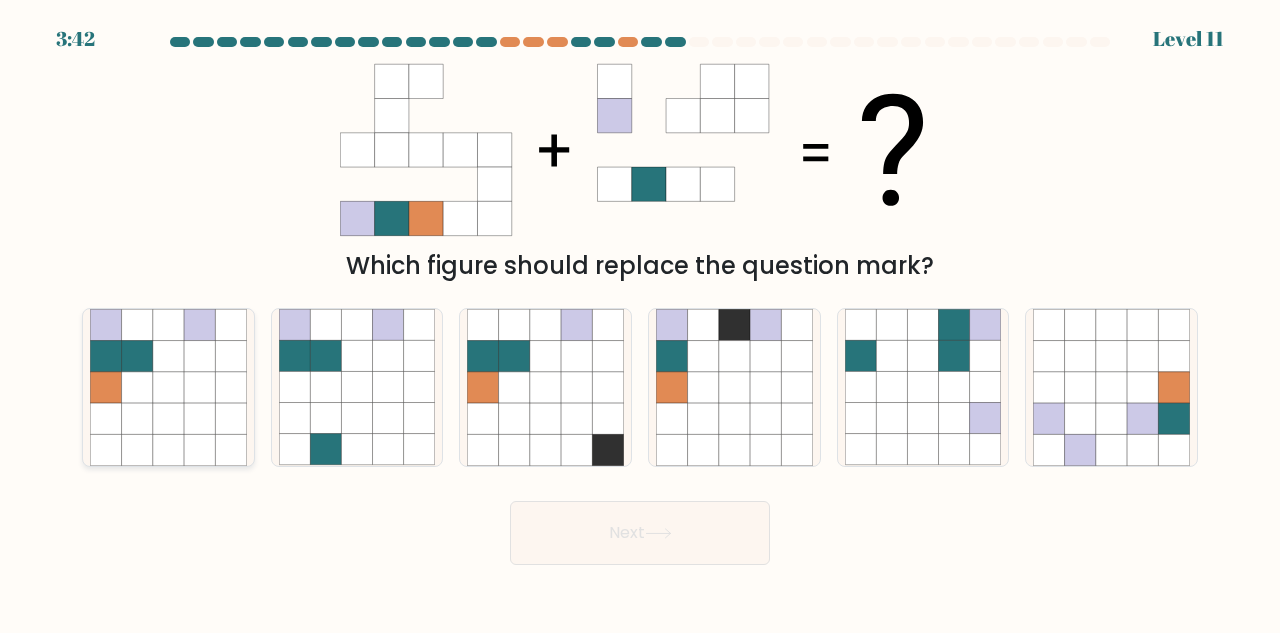 click at bounding box center [199, 387] 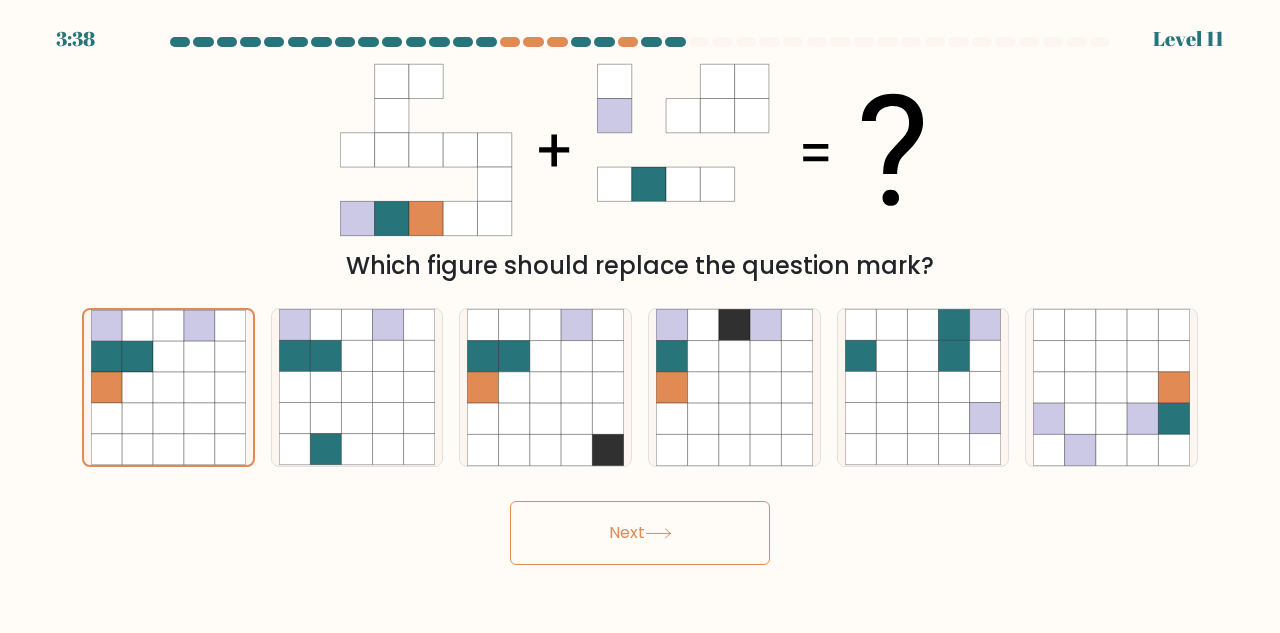 click on "Next" at bounding box center (640, 533) 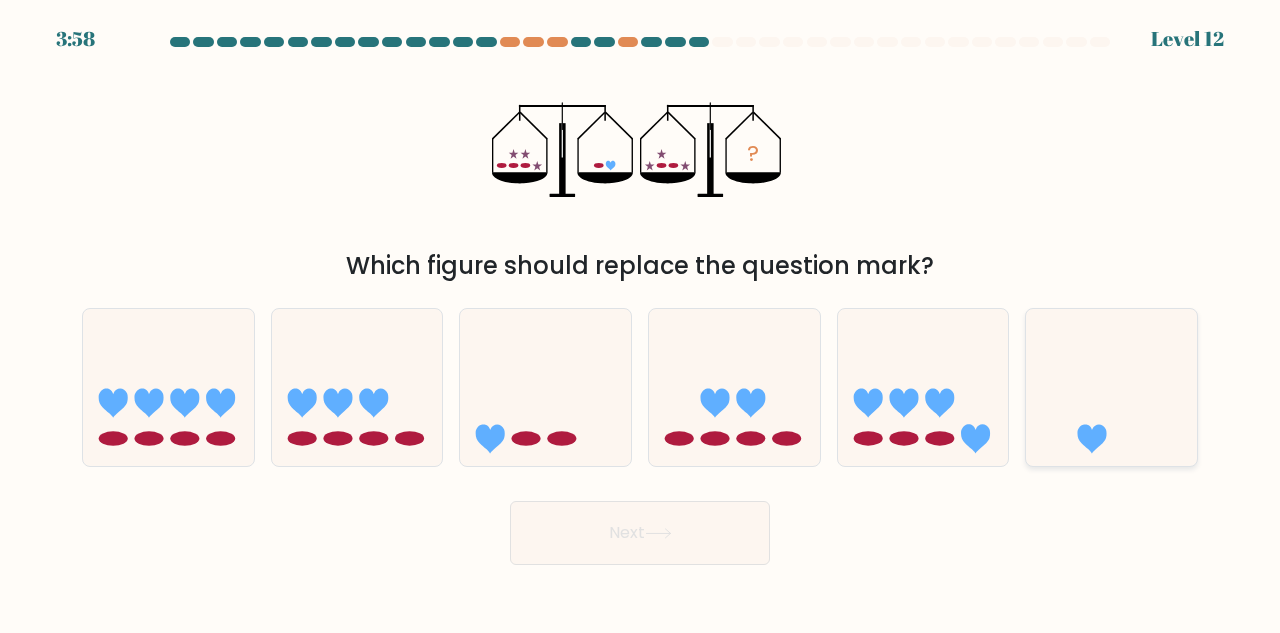 click at bounding box center [1111, 387] 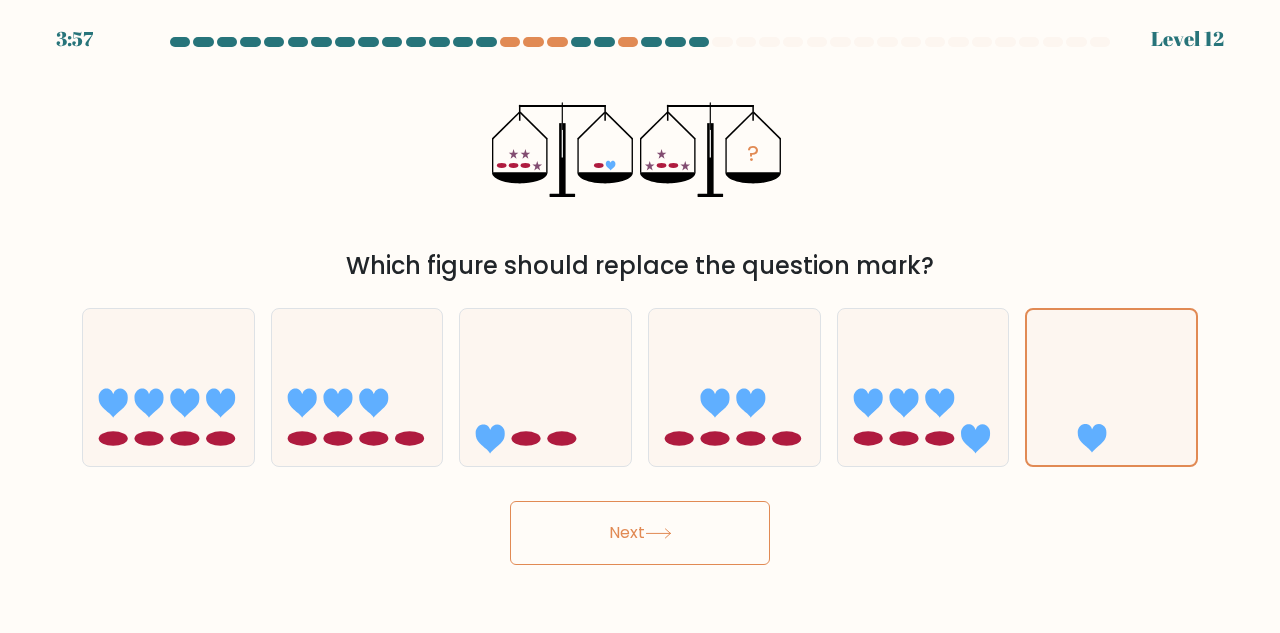 click at bounding box center (658, 533) 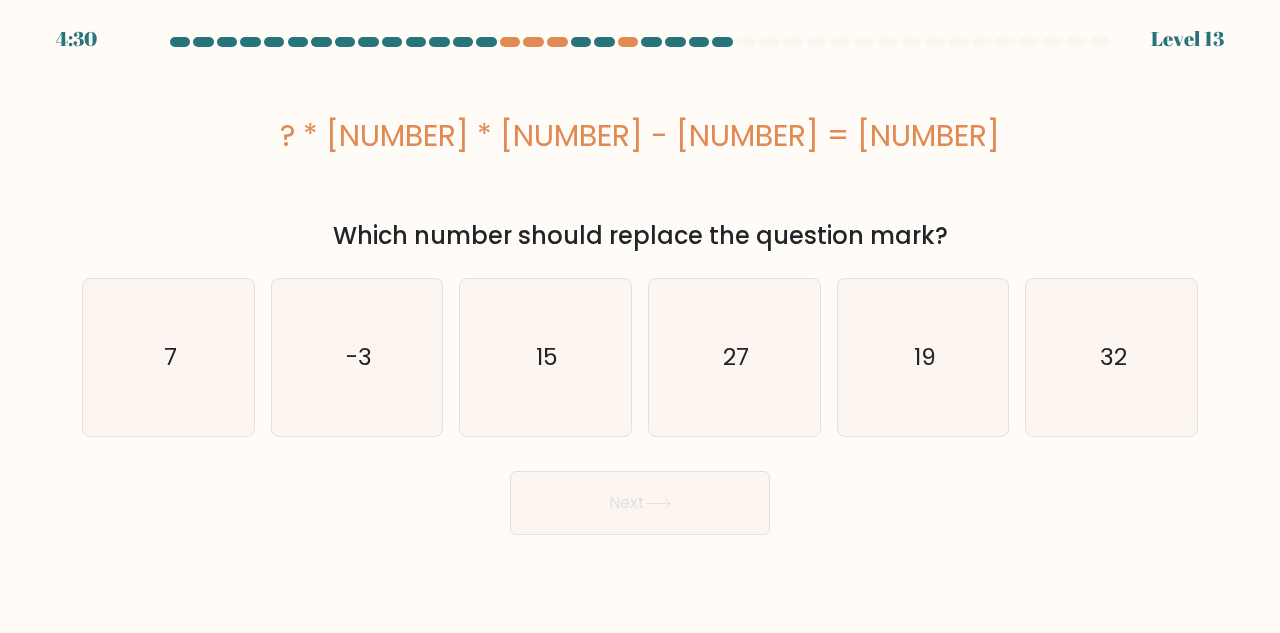 drag, startPoint x: 954, startPoint y: 366, endPoint x: 874, endPoint y: 437, distance: 106.96261 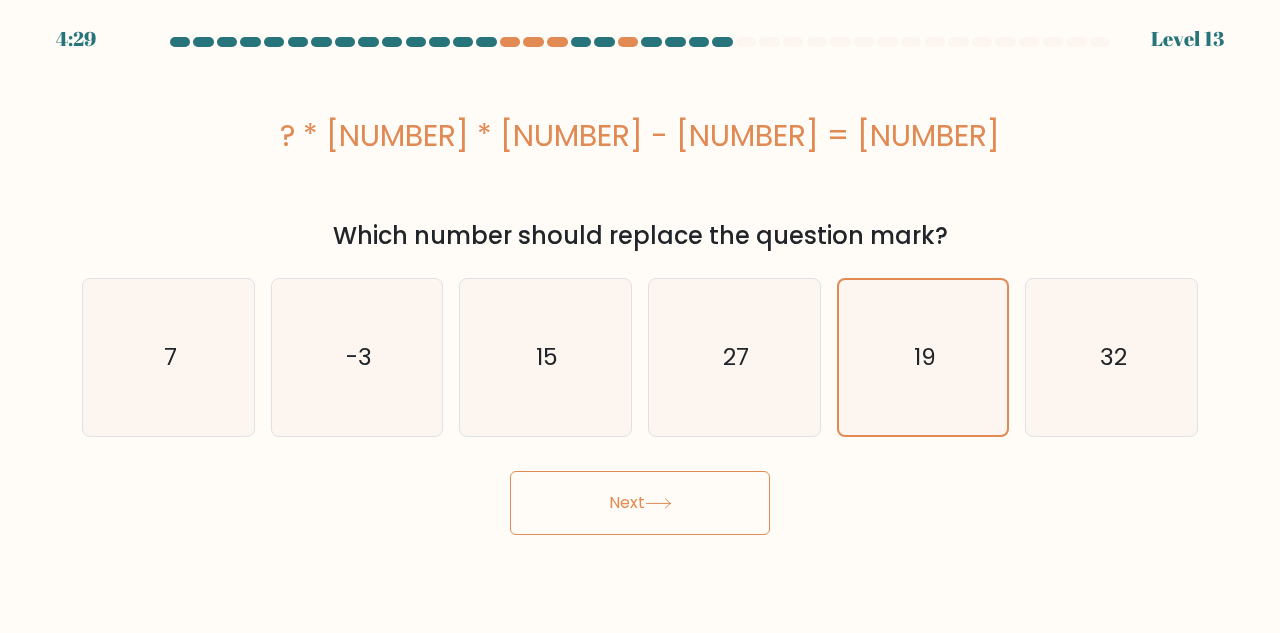 click on "Next" at bounding box center [640, 503] 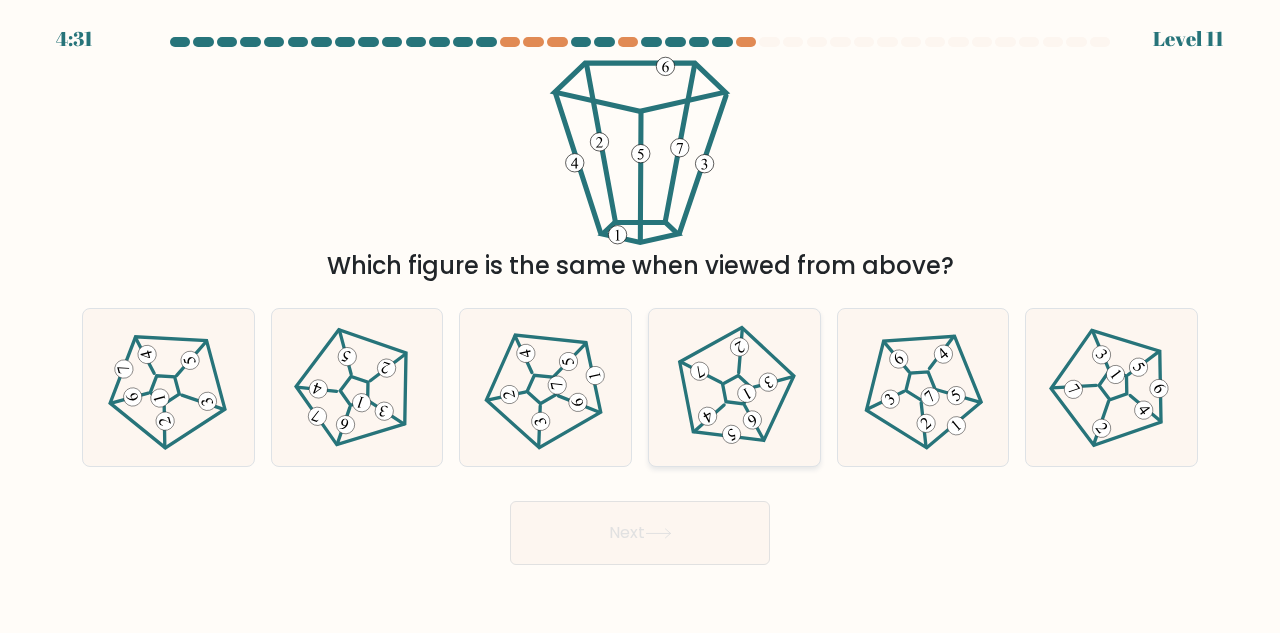 click at bounding box center [746, 393] 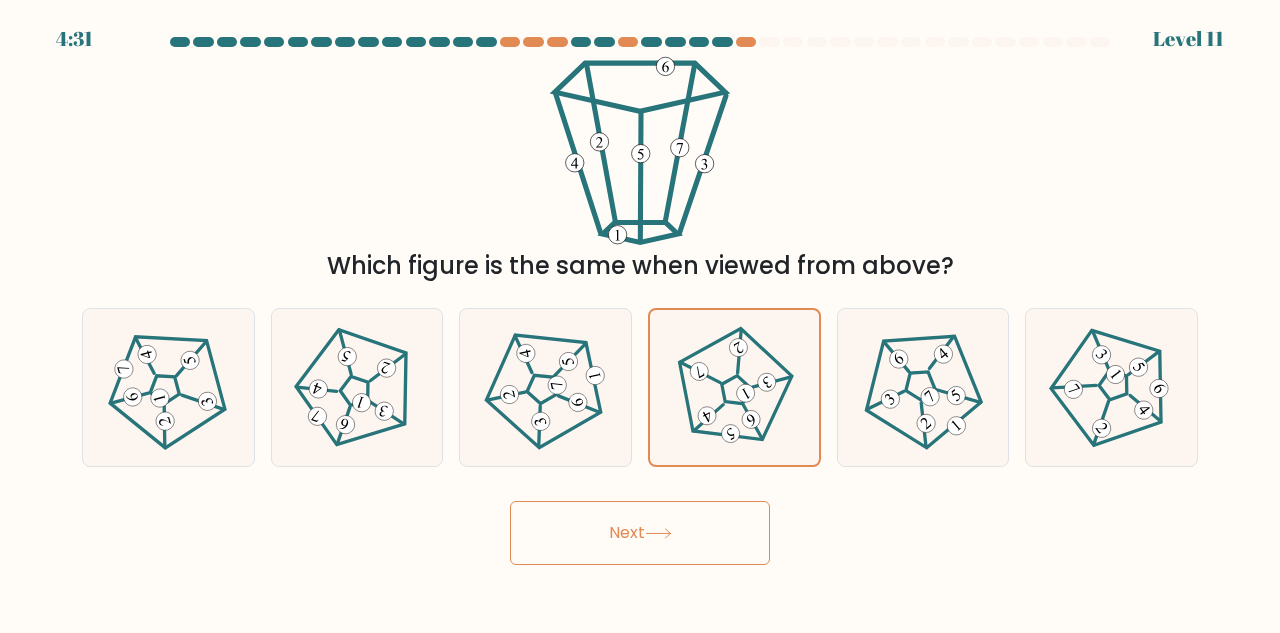 click on "Next" at bounding box center [640, 533] 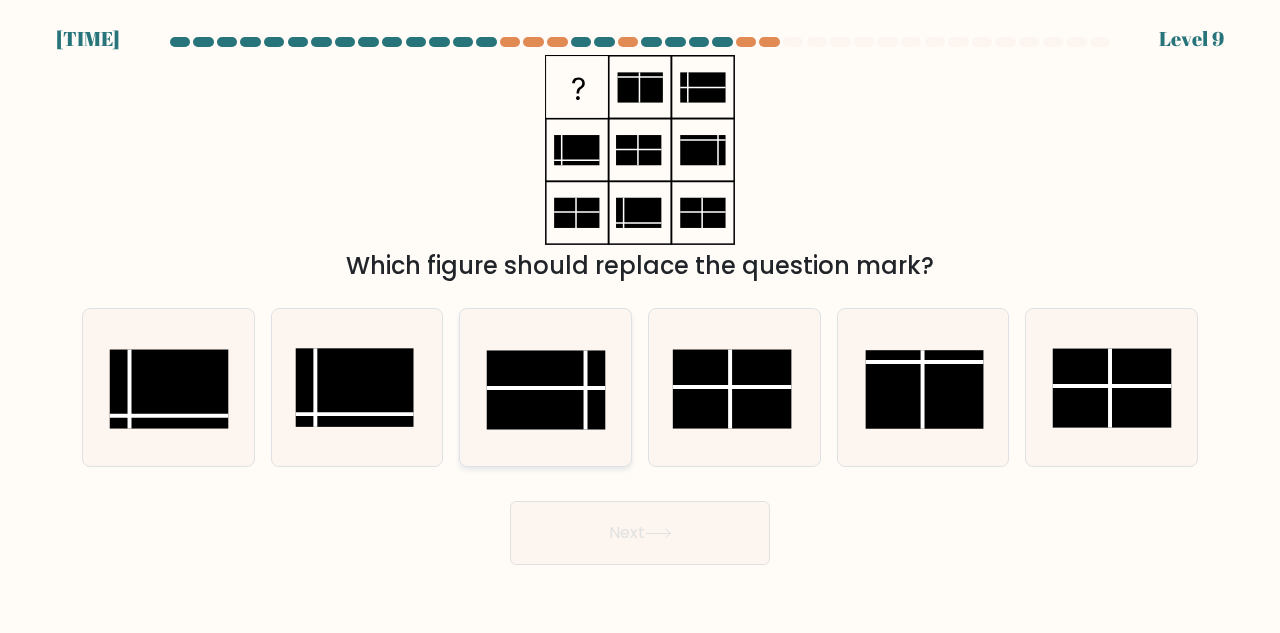 click at bounding box center (546, 389) 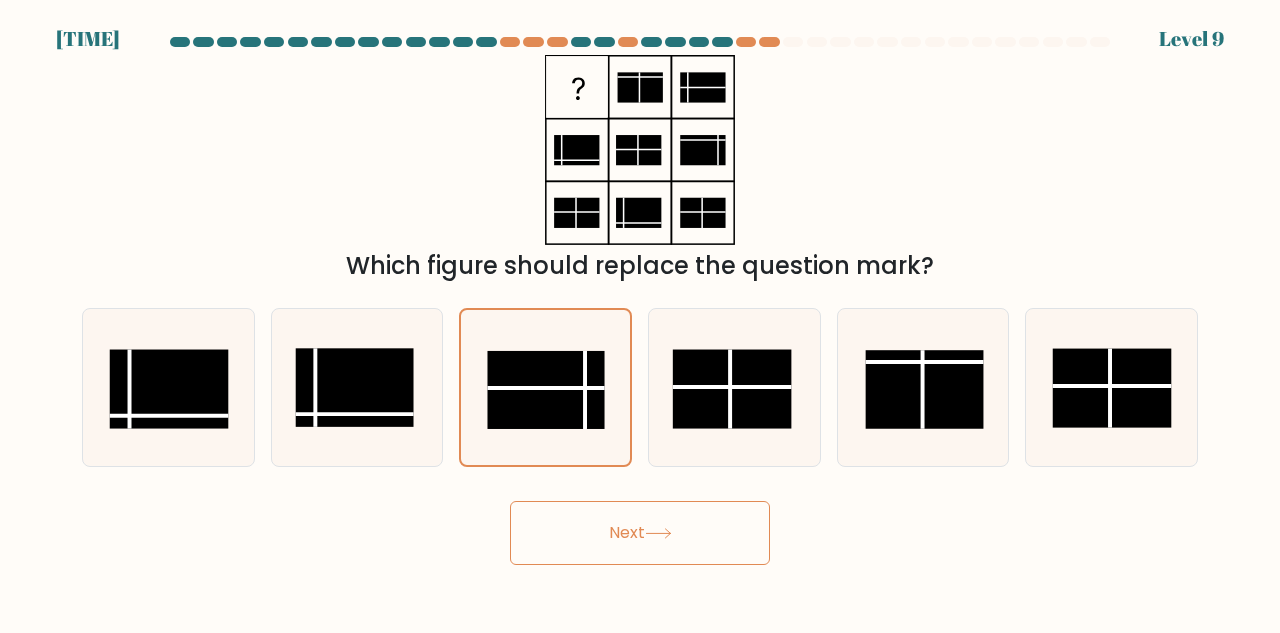 click on "Next" at bounding box center [640, 533] 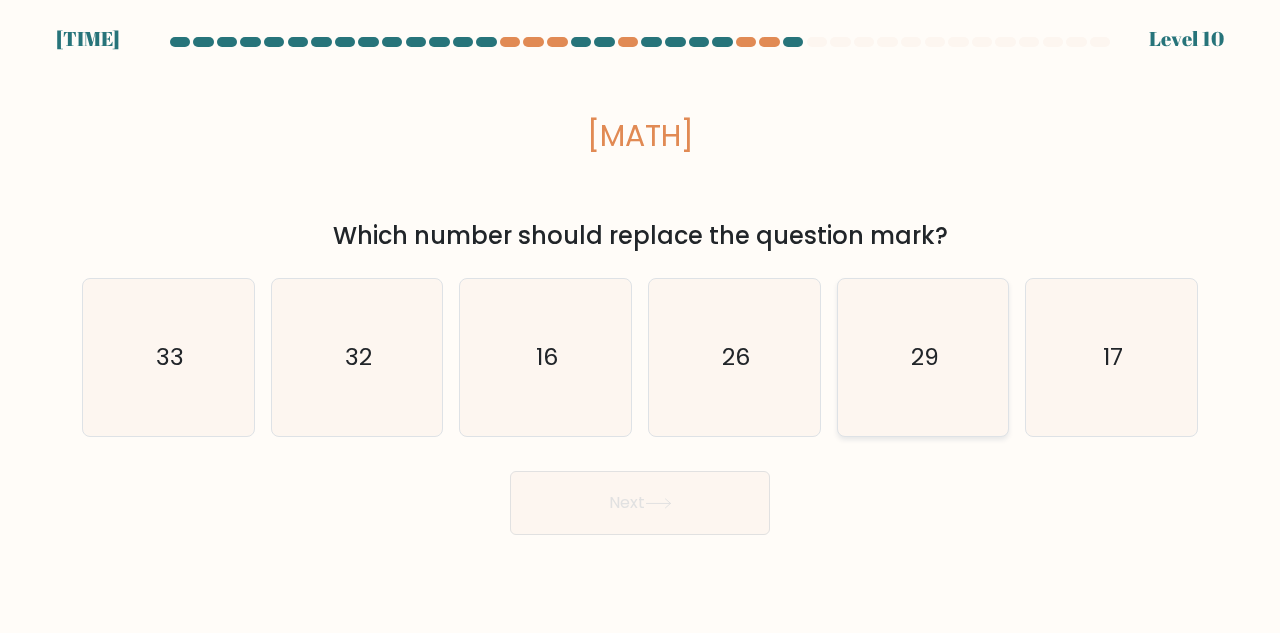 click on "29" at bounding box center [923, 357] 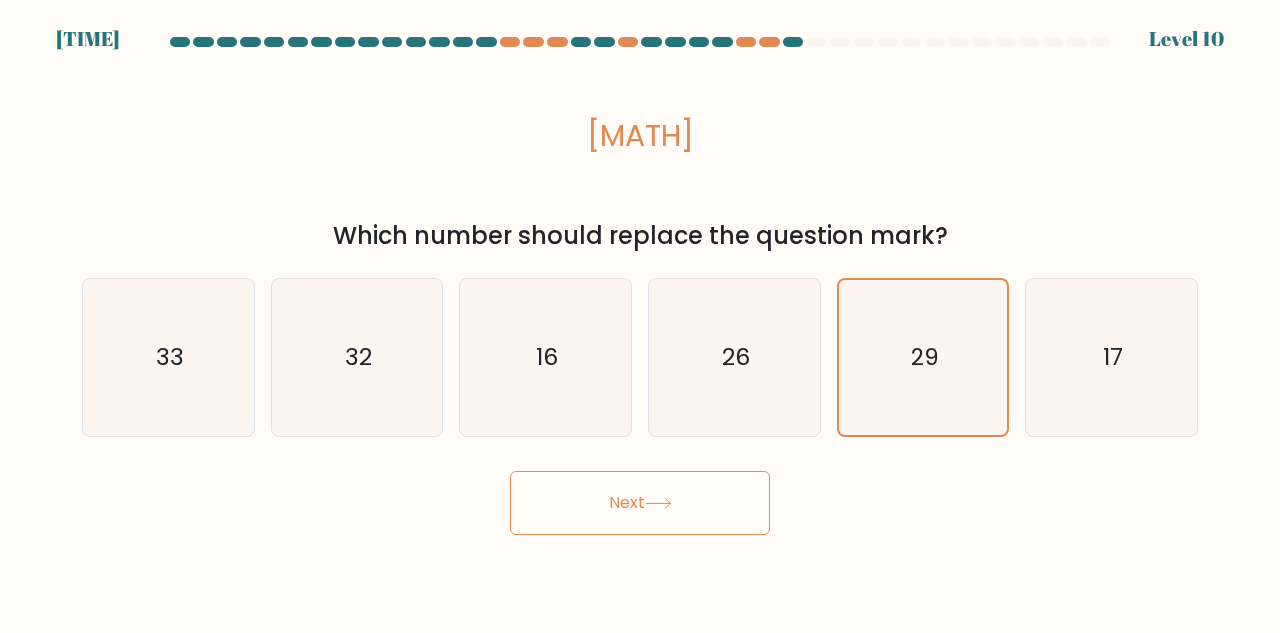 click on "Next" at bounding box center (640, 498) 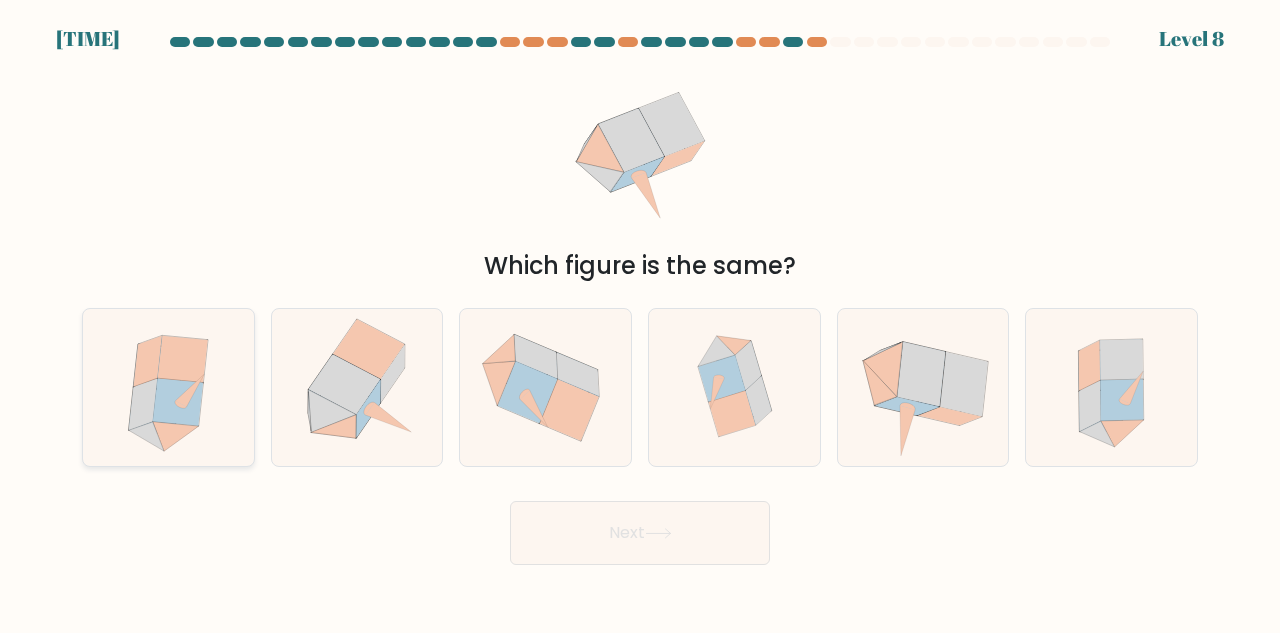 click at bounding box center [178, 402] 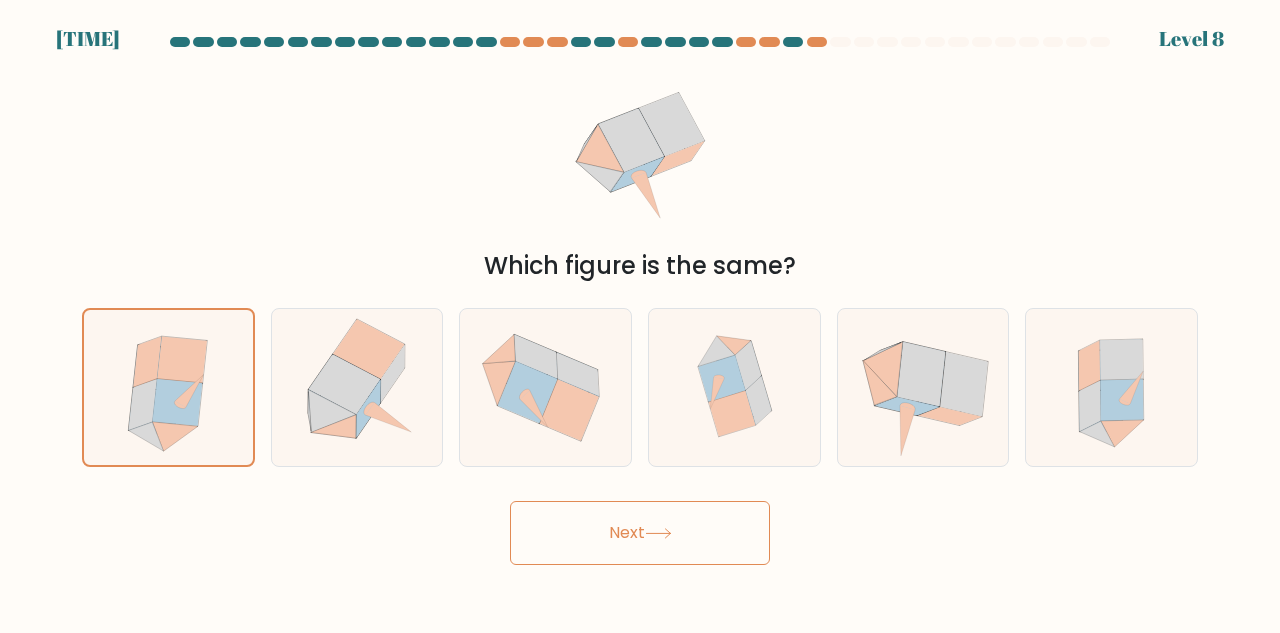 click on "Next" at bounding box center [640, 533] 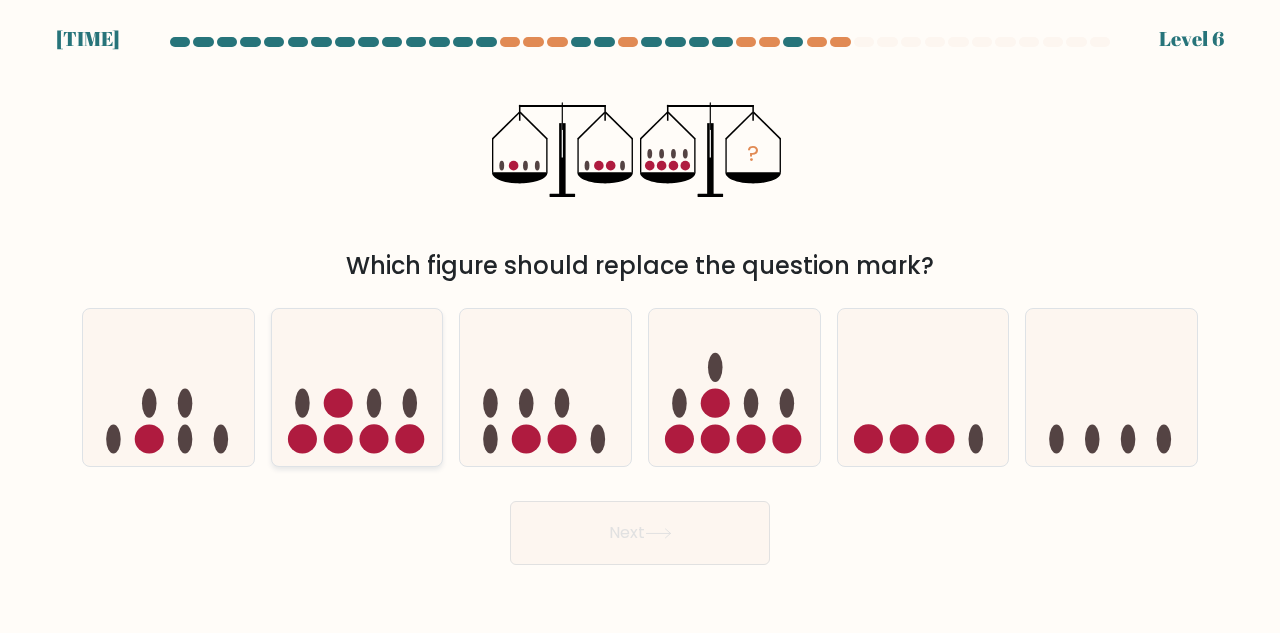 click at bounding box center [374, 403] 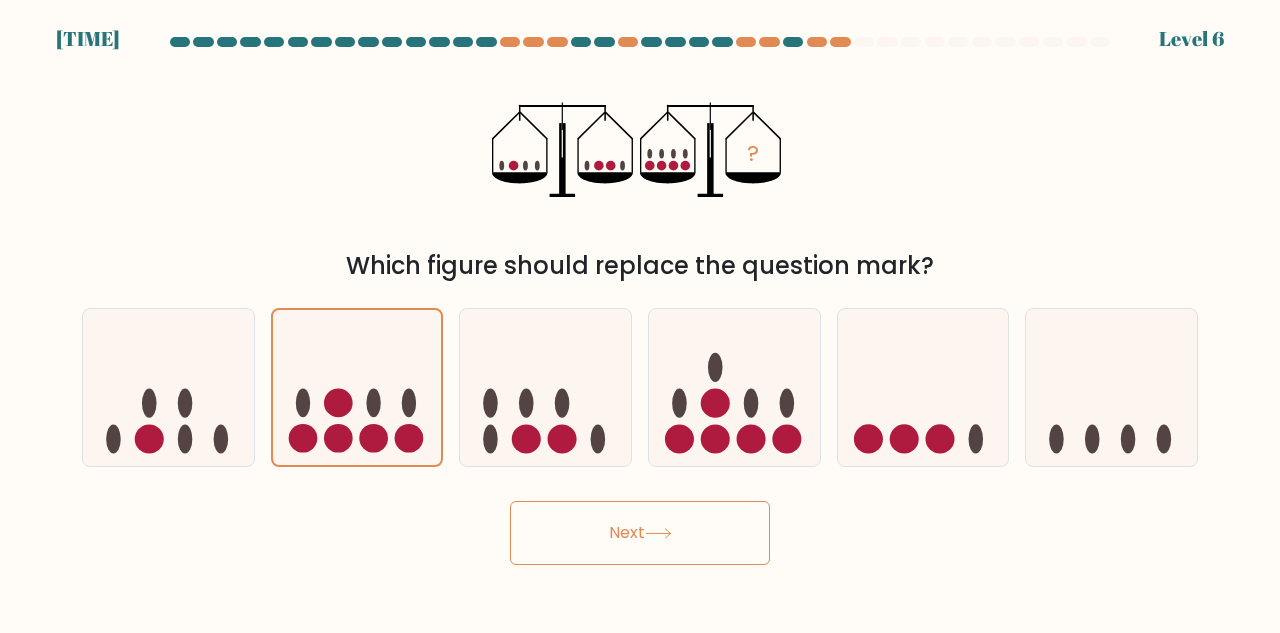 click at bounding box center [658, 533] 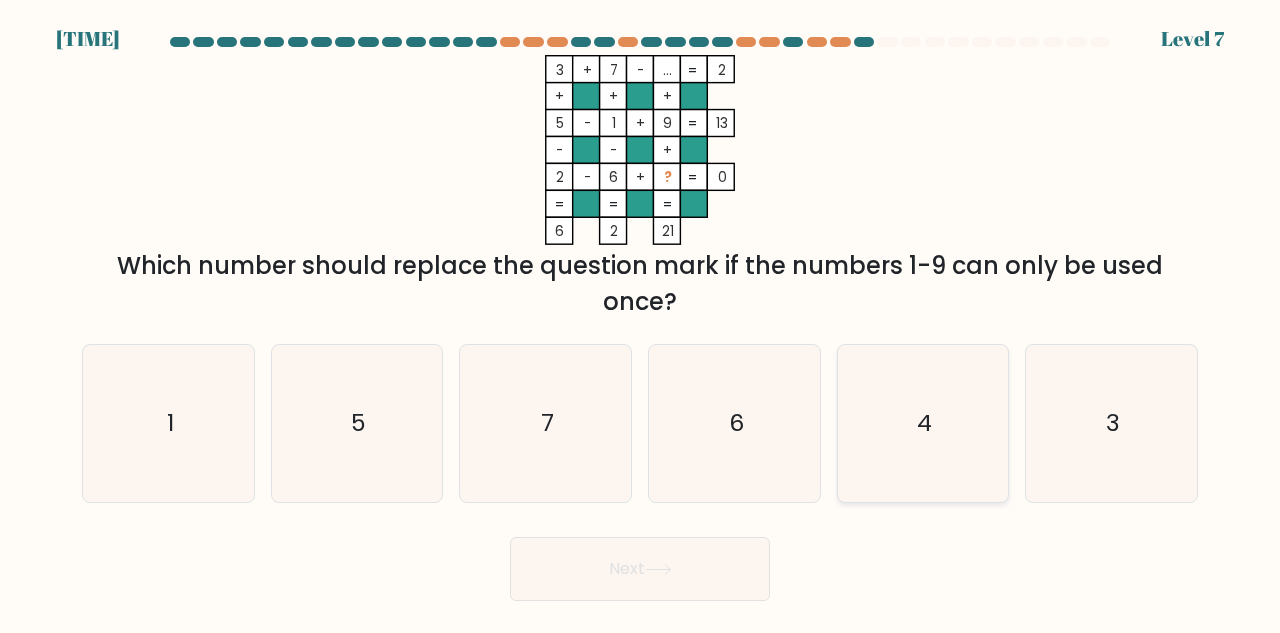 click on "4" at bounding box center (923, 423) 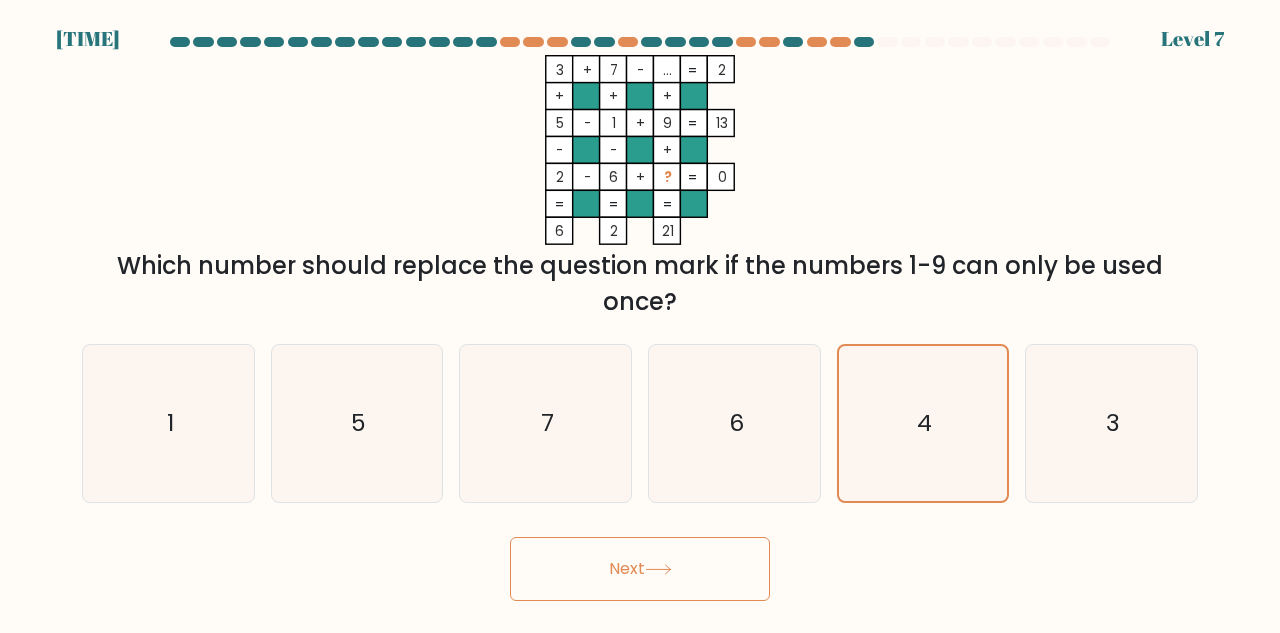 click on "Next" at bounding box center [640, 569] 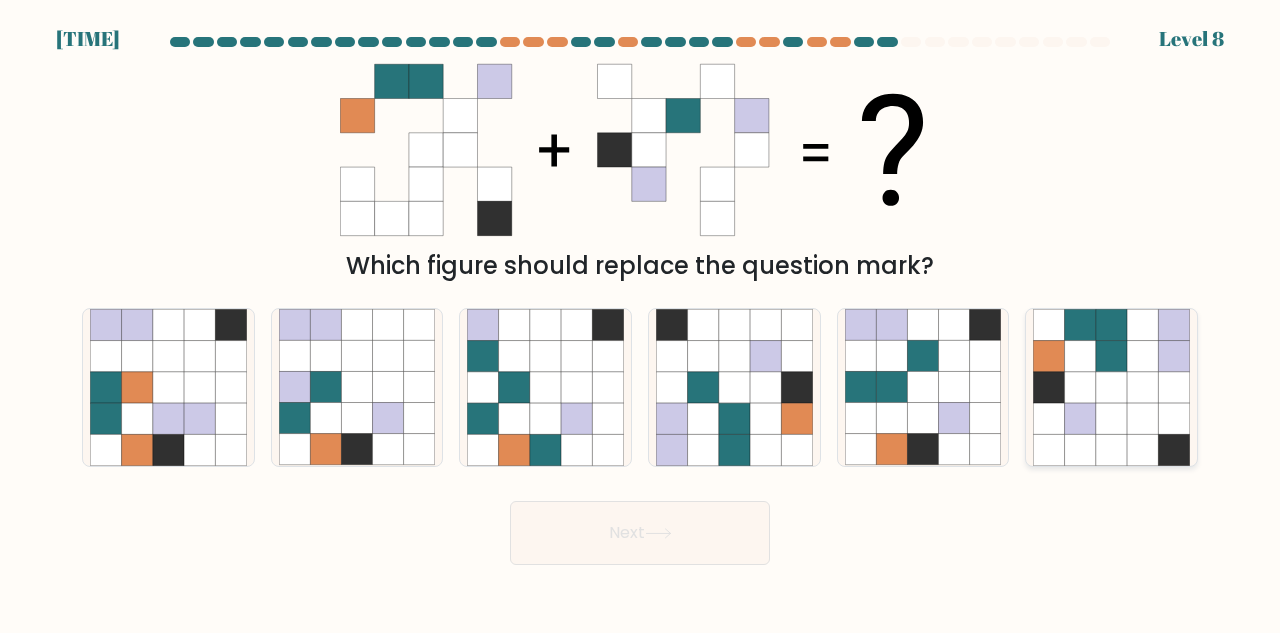 click at bounding box center [1080, 356] 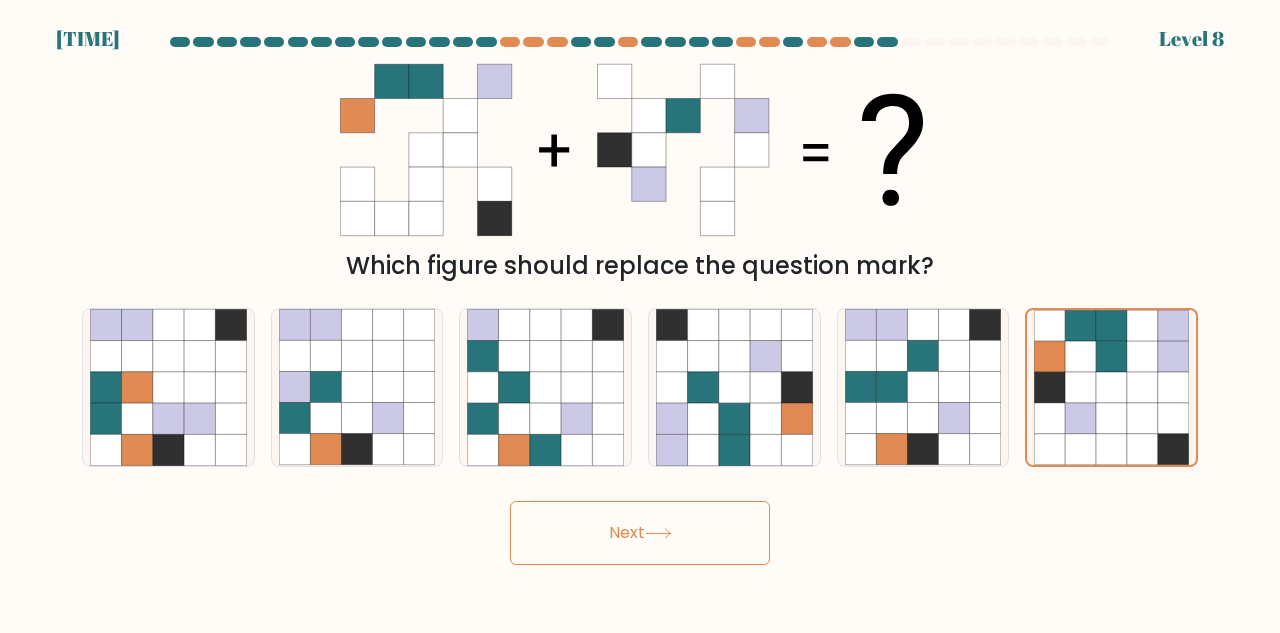 click on "Next" at bounding box center [640, 533] 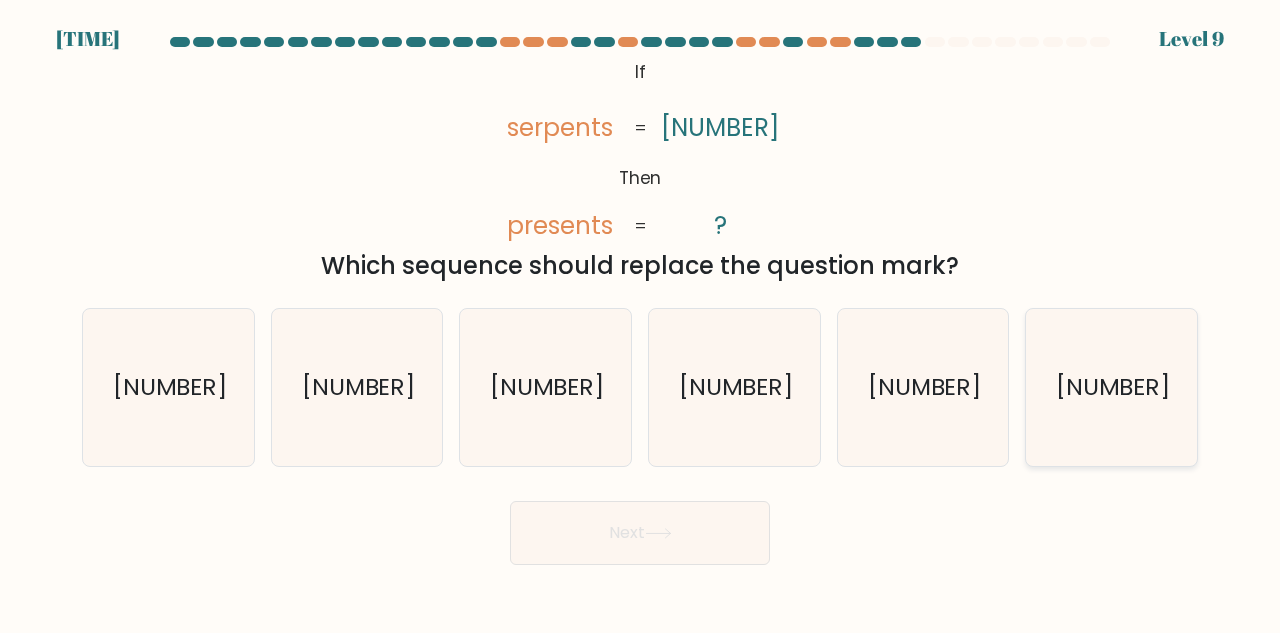 click on "67424382" at bounding box center [1111, 387] 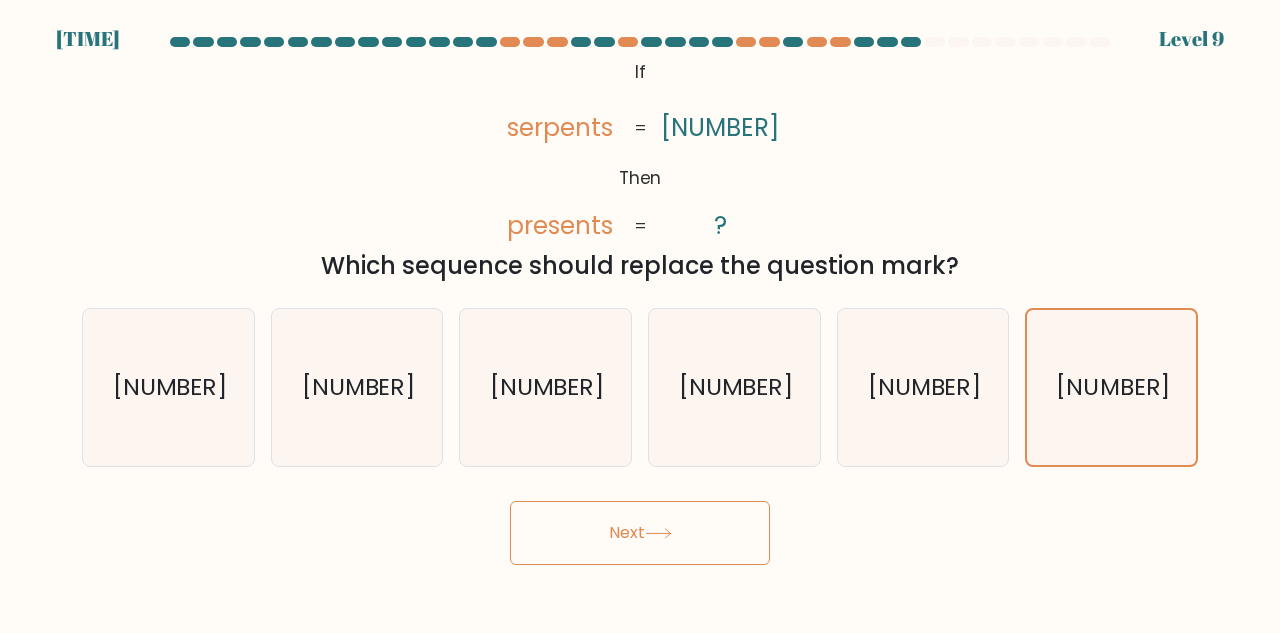 click on "Next" at bounding box center [640, 533] 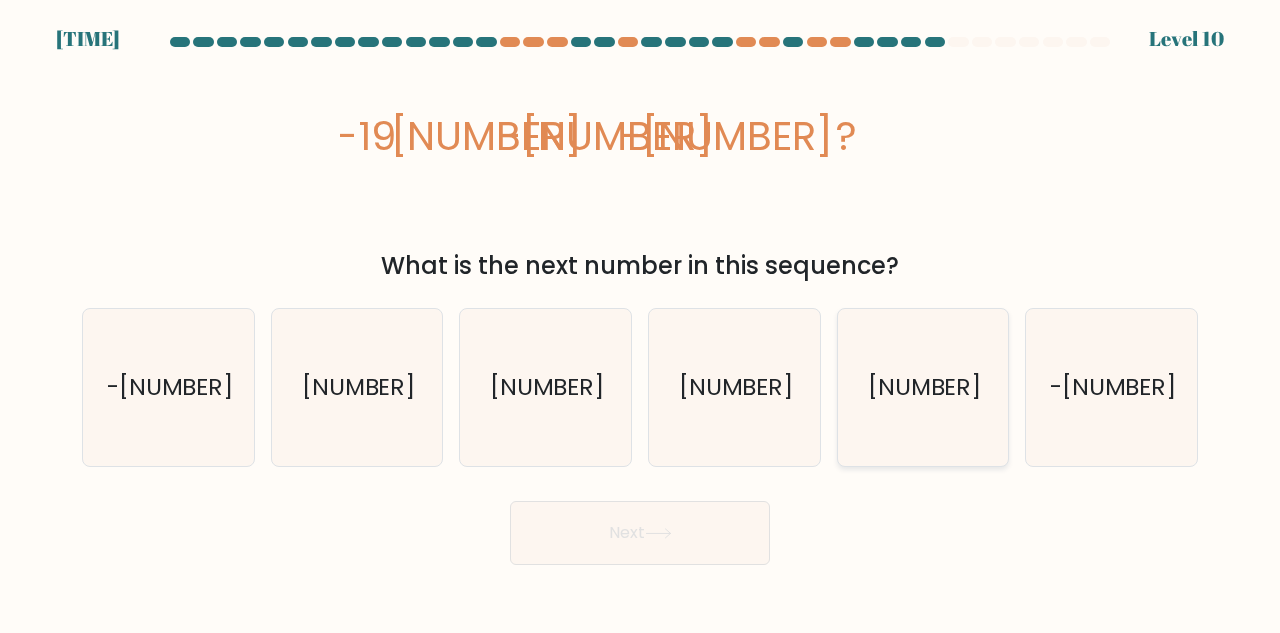 click on "-115" at bounding box center (923, 387) 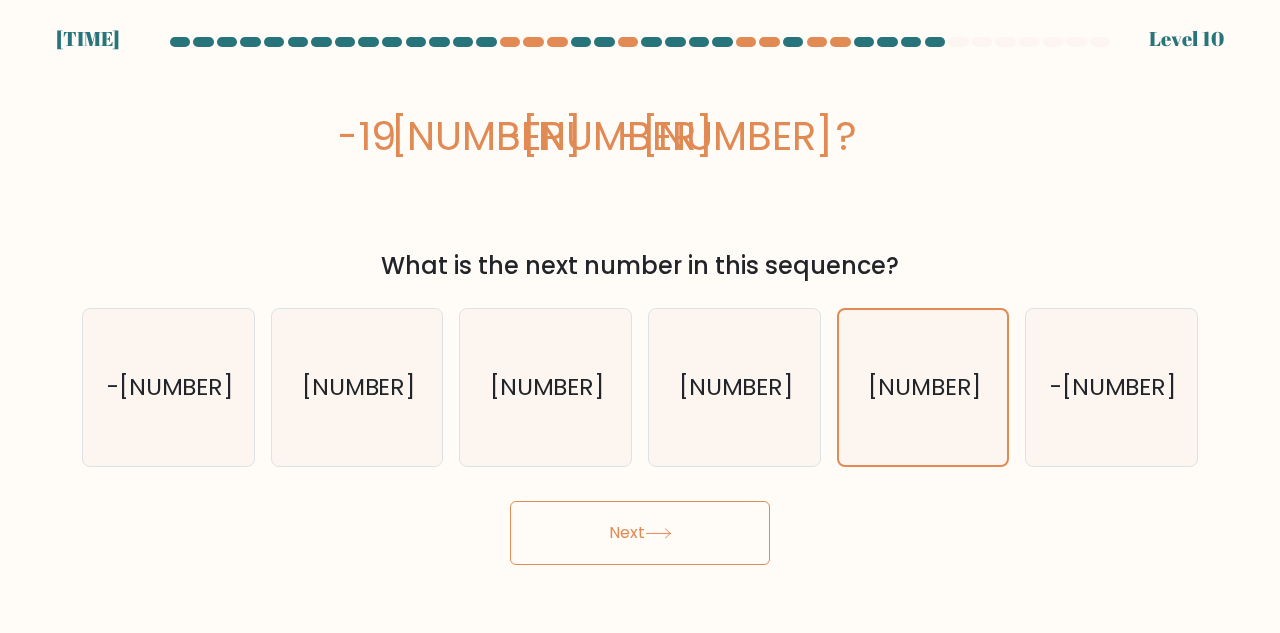 click on "Next" at bounding box center (640, 533) 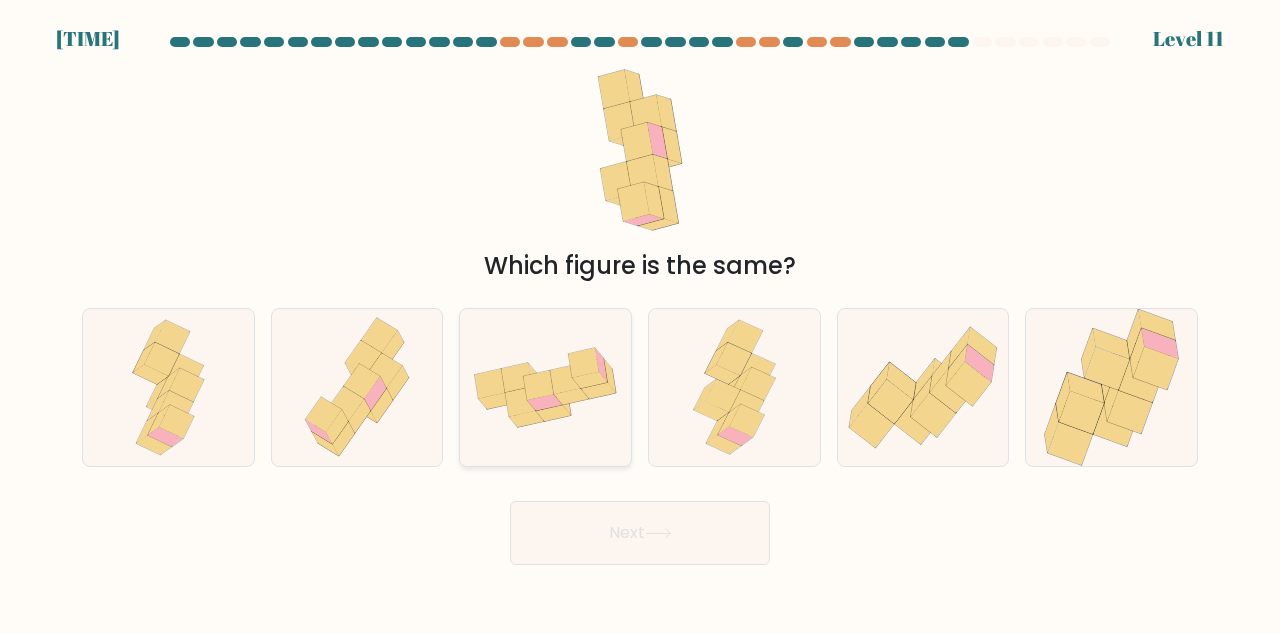 click at bounding box center (590, 380) 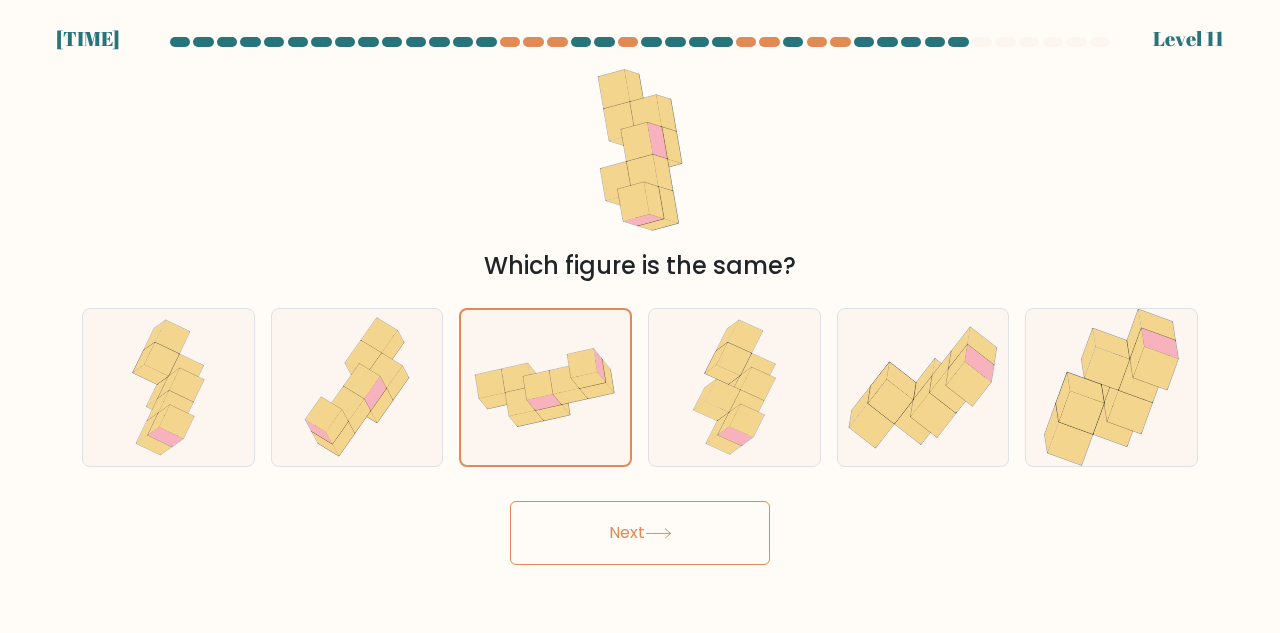 click on "Next" at bounding box center [640, 533] 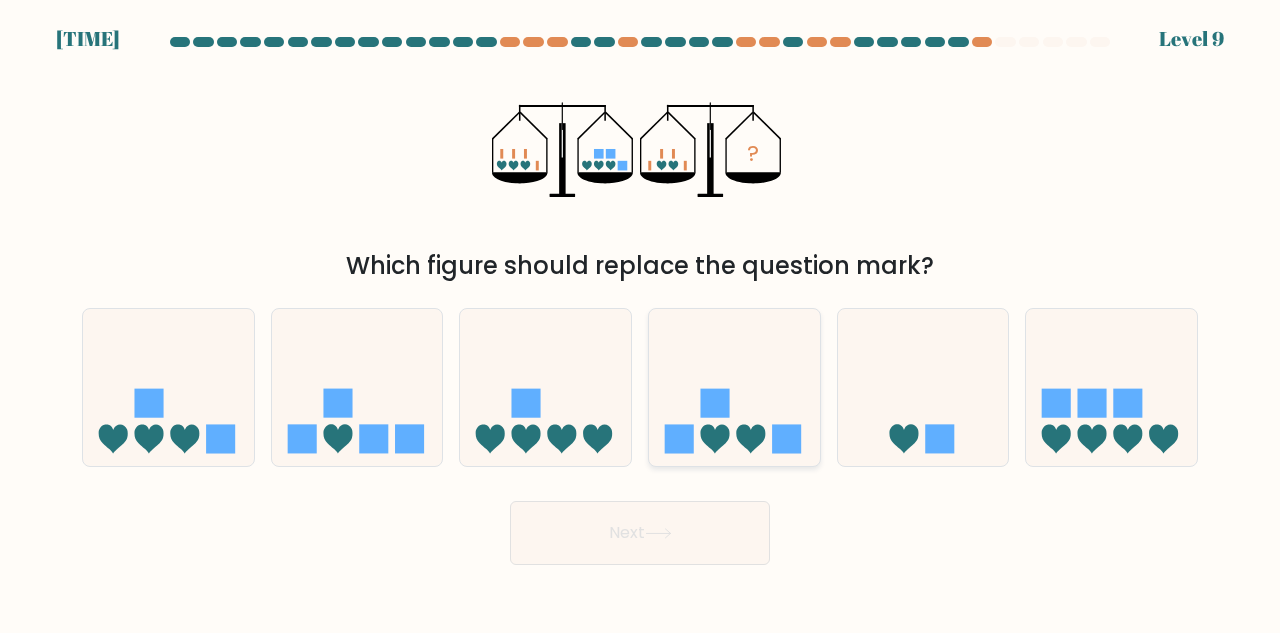 click at bounding box center (734, 387) 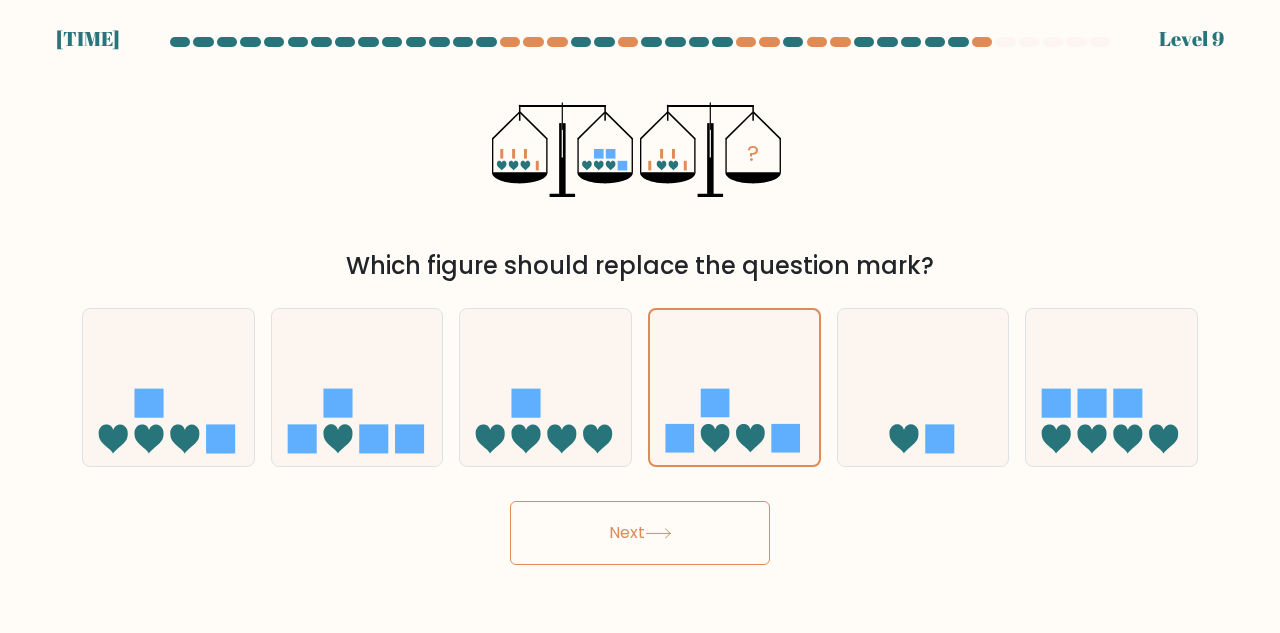 click on "Next" at bounding box center [640, 533] 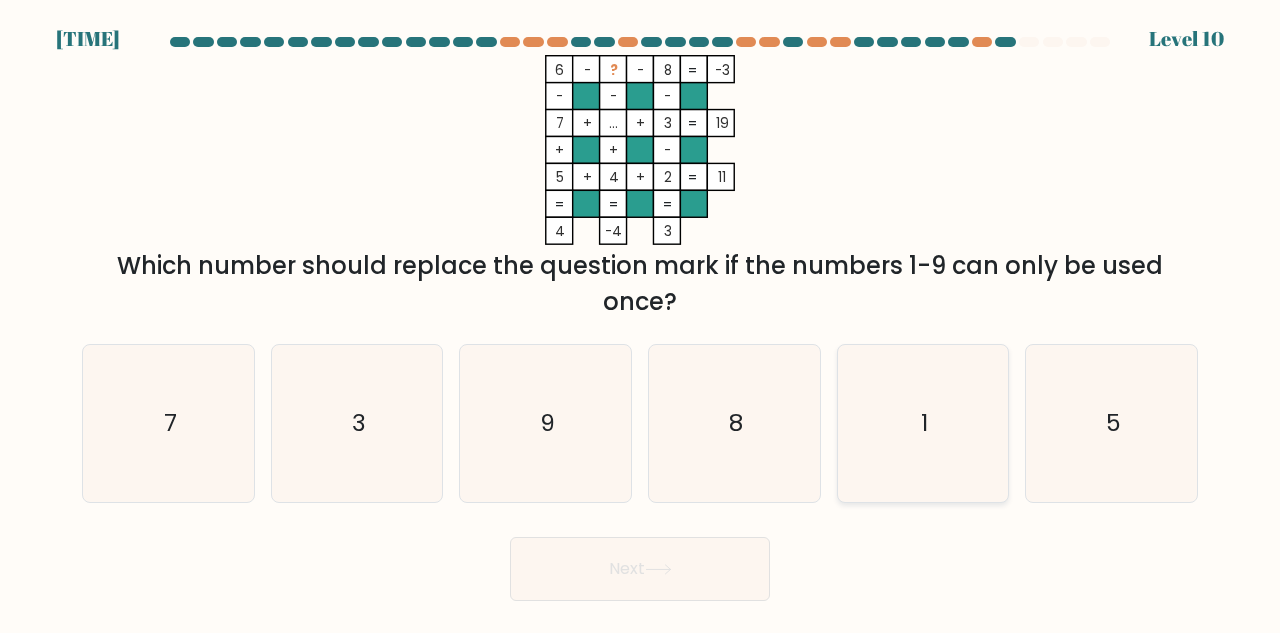 click on "1" at bounding box center [923, 423] 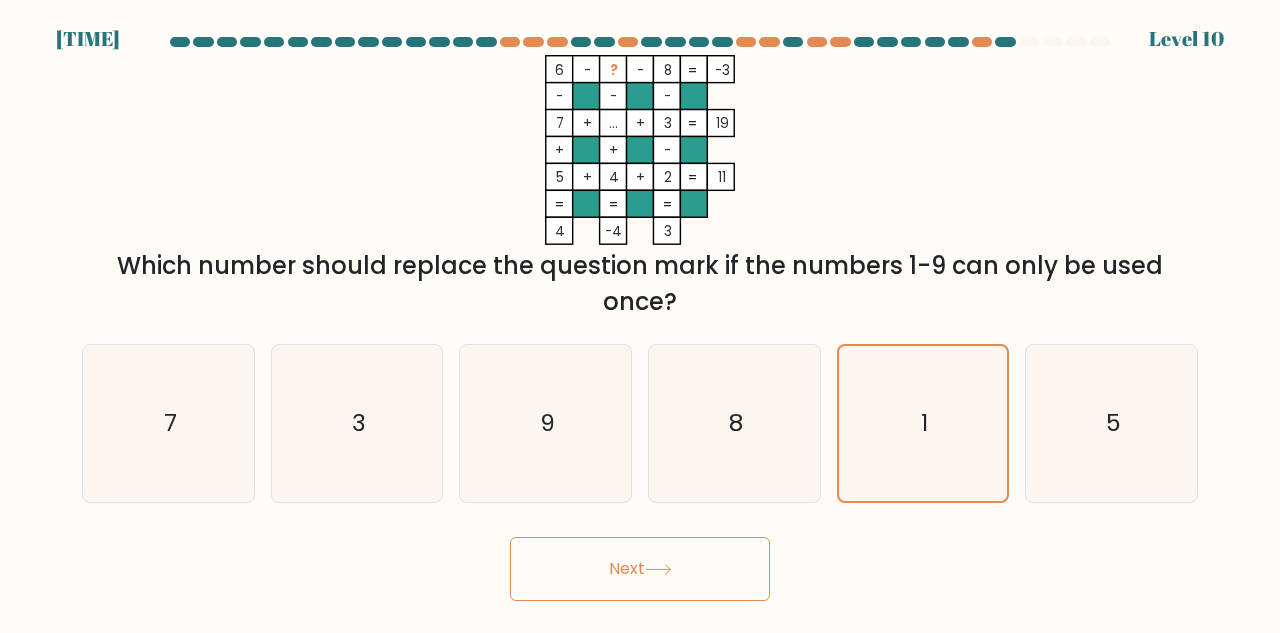 click on "Next" at bounding box center (640, 569) 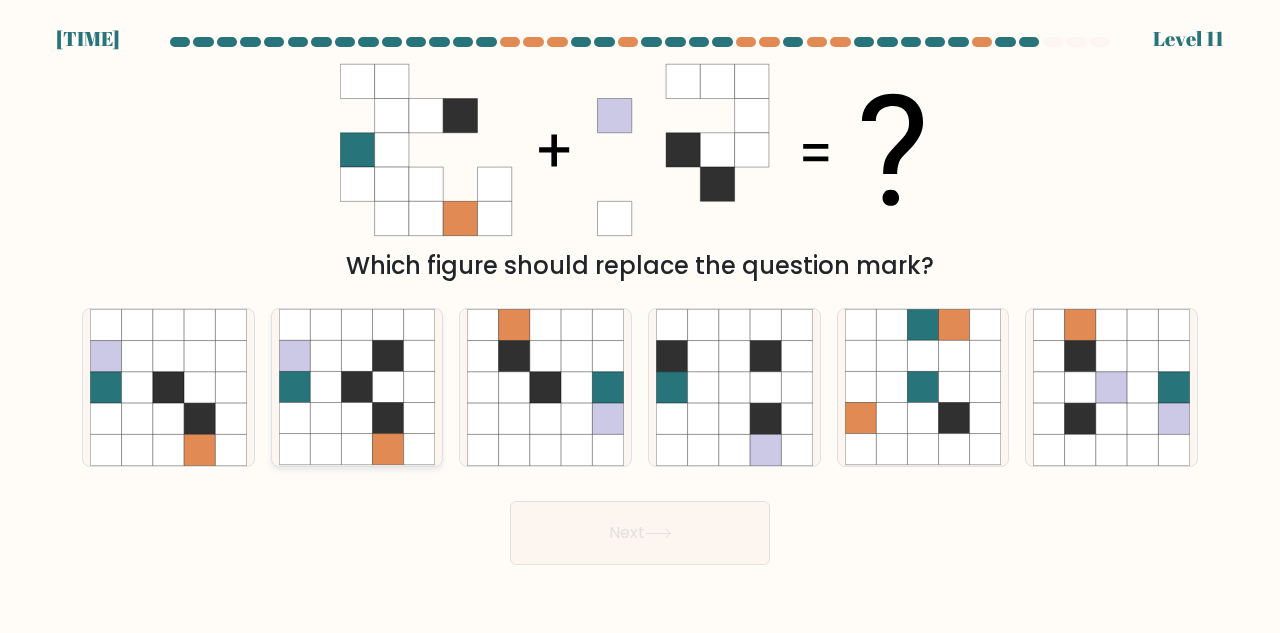 drag, startPoint x: 400, startPoint y: 387, endPoint x: 466, endPoint y: 463, distance: 100.65784 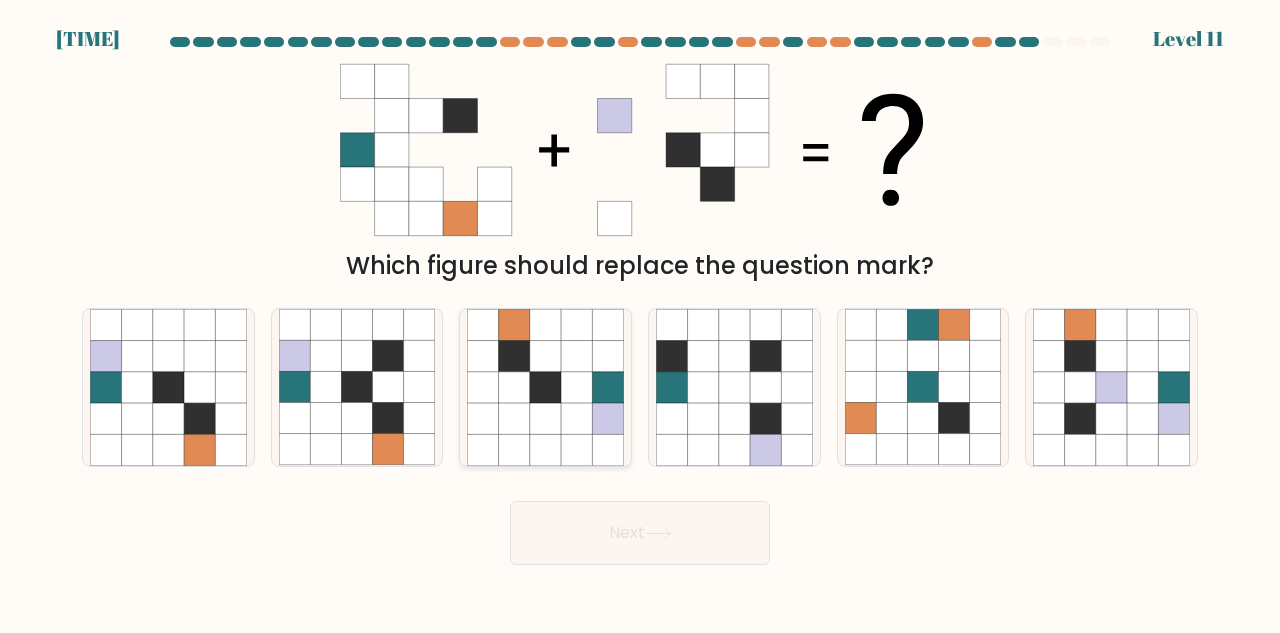 click at bounding box center [388, 387] 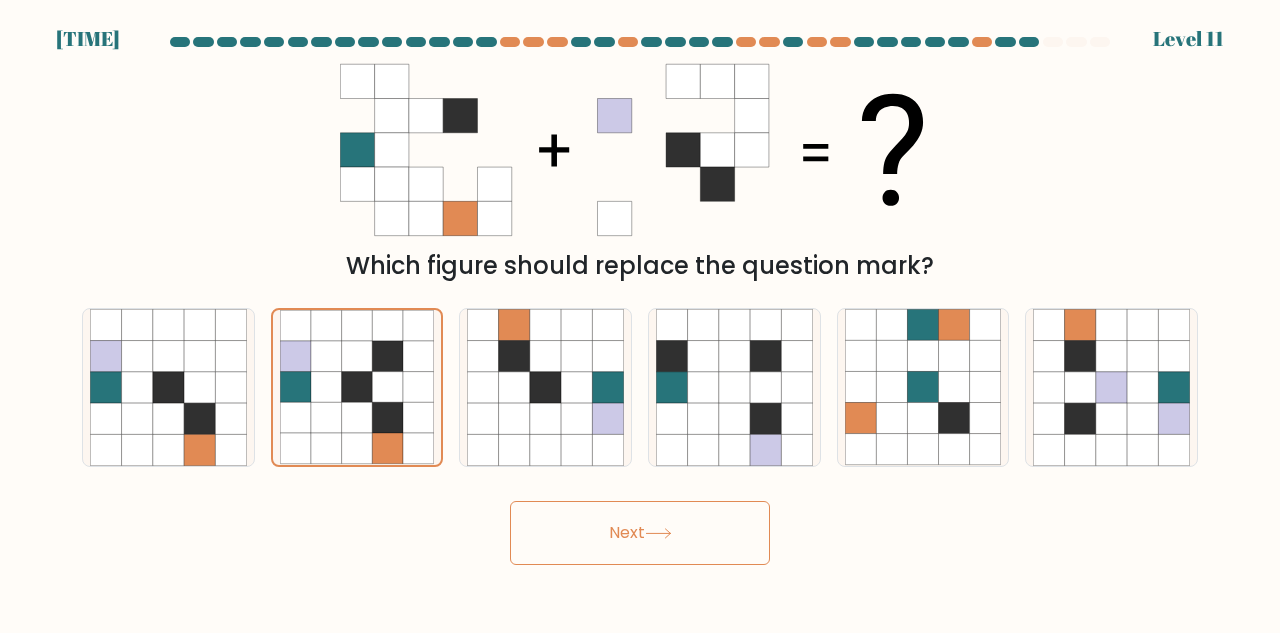 click on "Next" at bounding box center [640, 533] 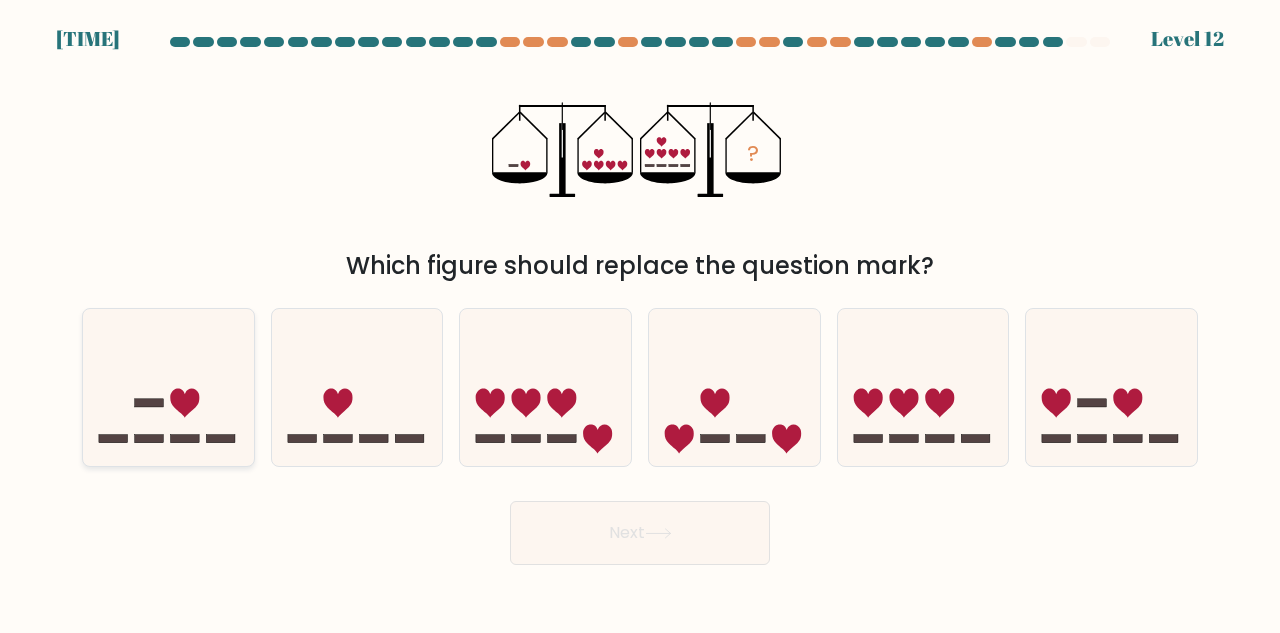 click at bounding box center (168, 387) 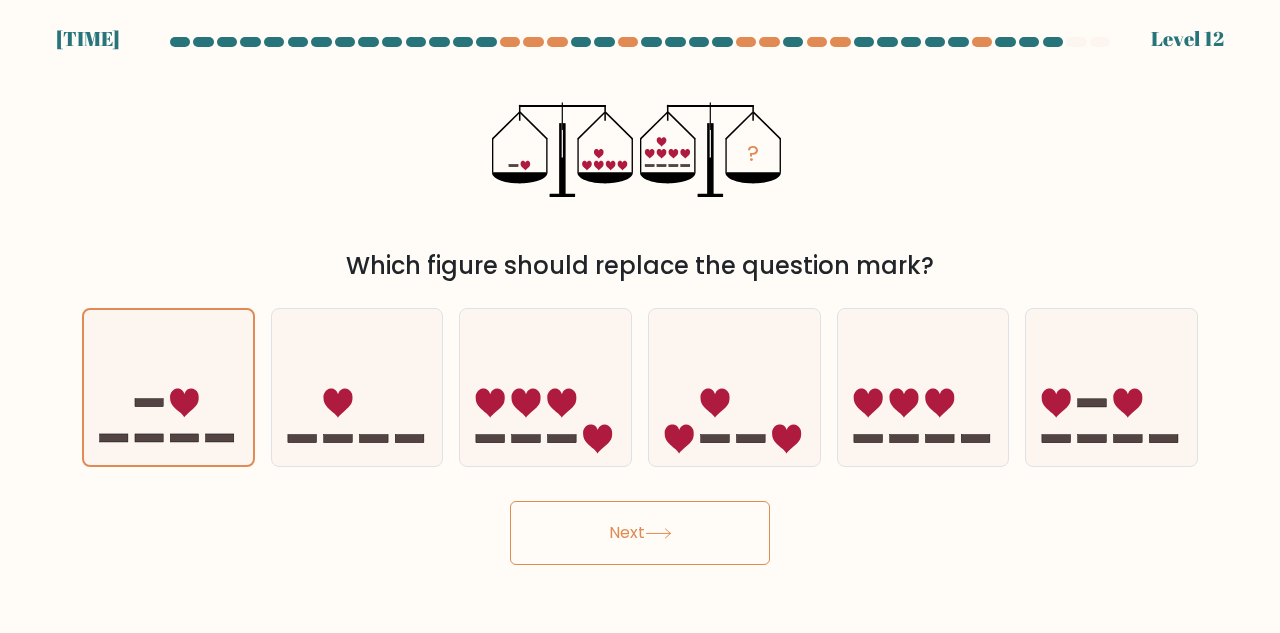 click on "Next" at bounding box center (640, 533) 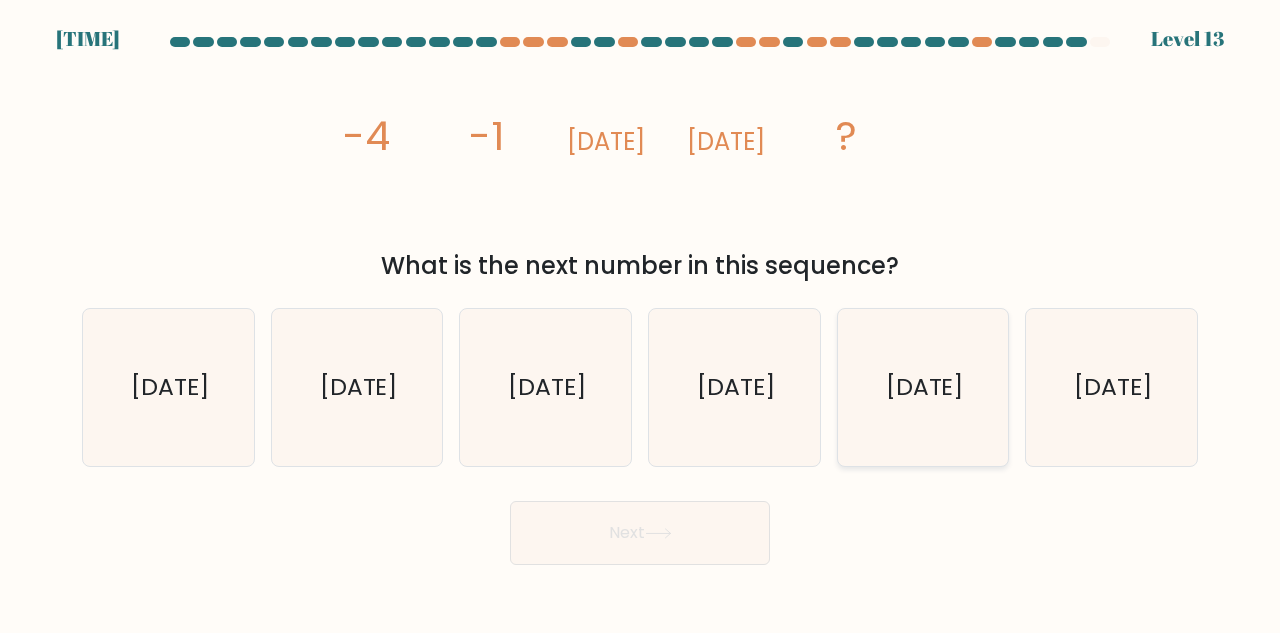click on "-9/2396" at bounding box center (925, 386) 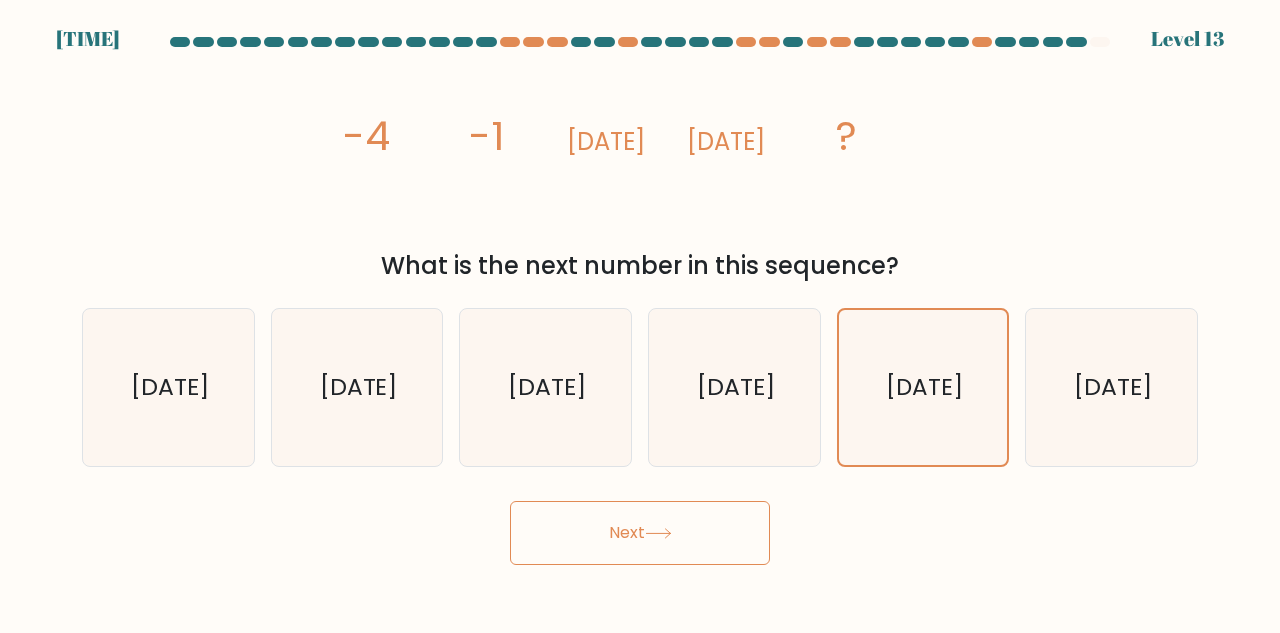 click on "Next" at bounding box center [640, 533] 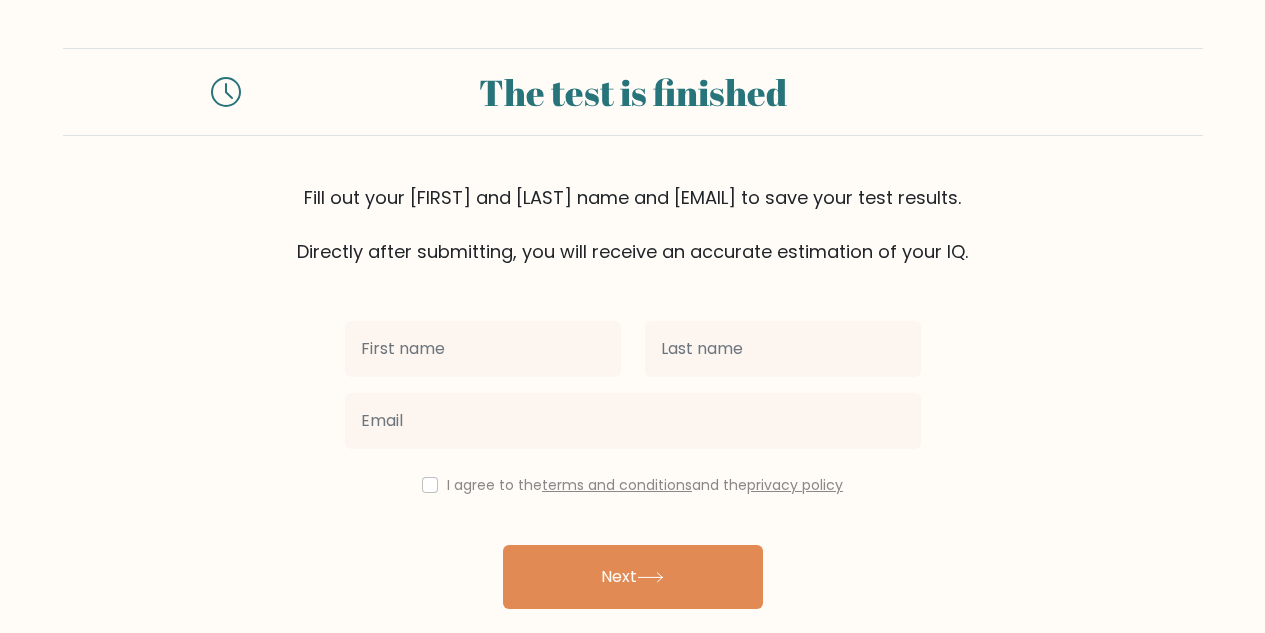 scroll, scrollTop: 0, scrollLeft: 0, axis: both 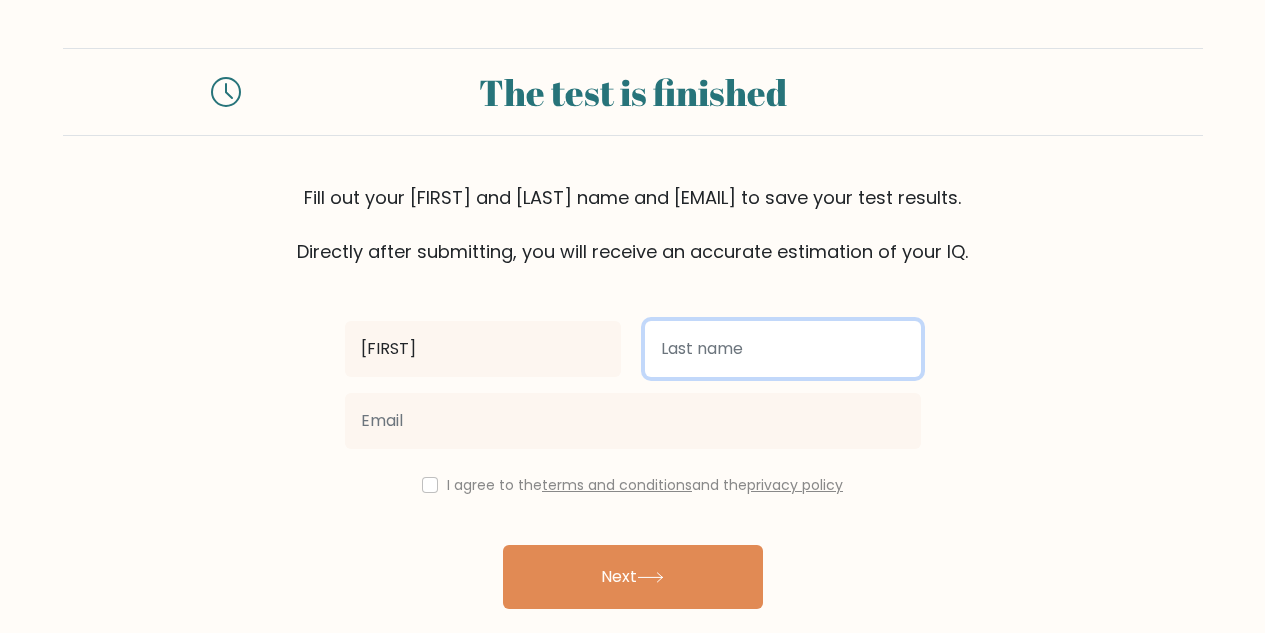 click at bounding box center (783, 349) 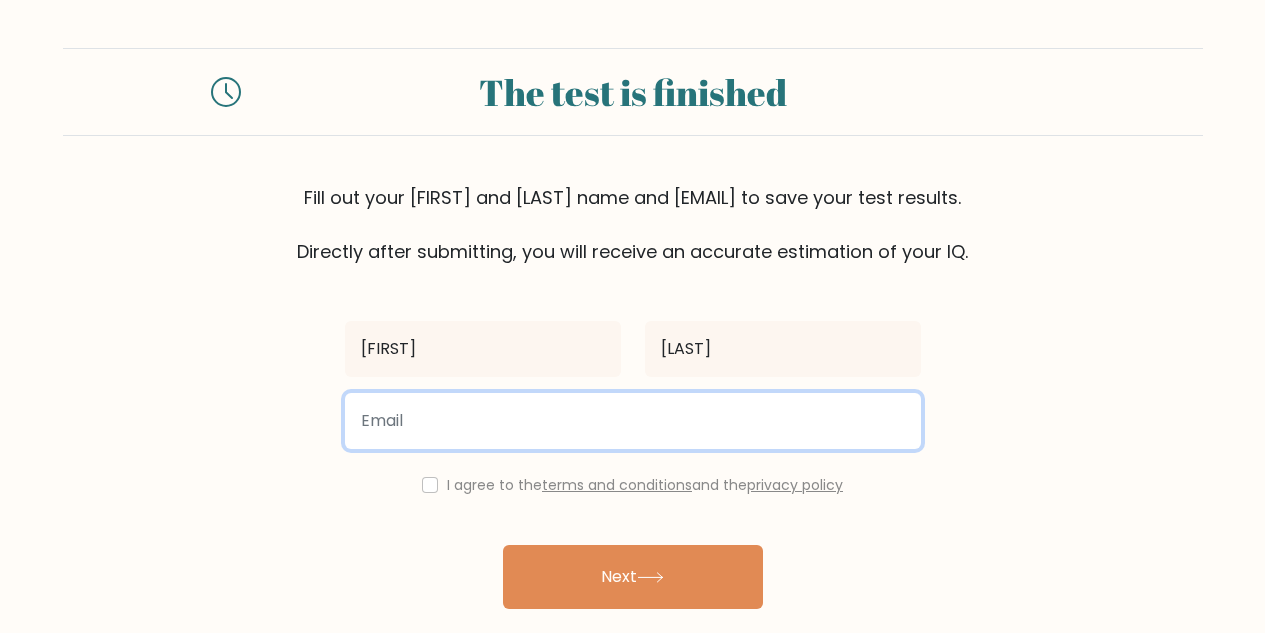 click at bounding box center [633, 421] 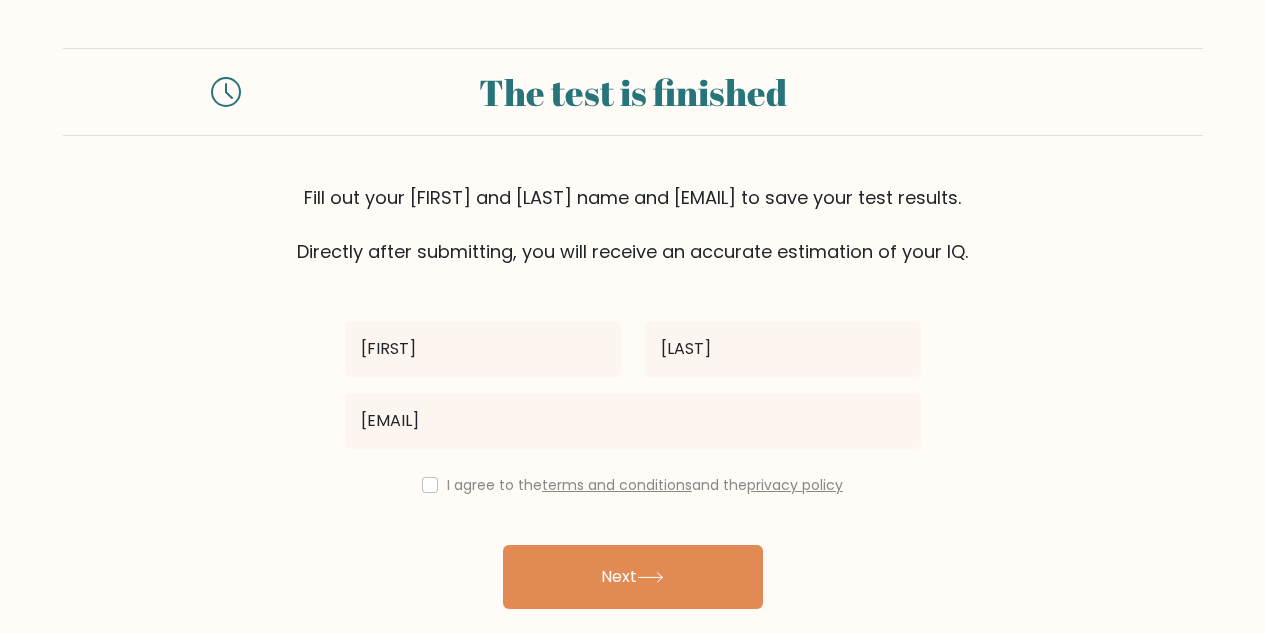 click on "terms and conditions" at bounding box center (617, 485) 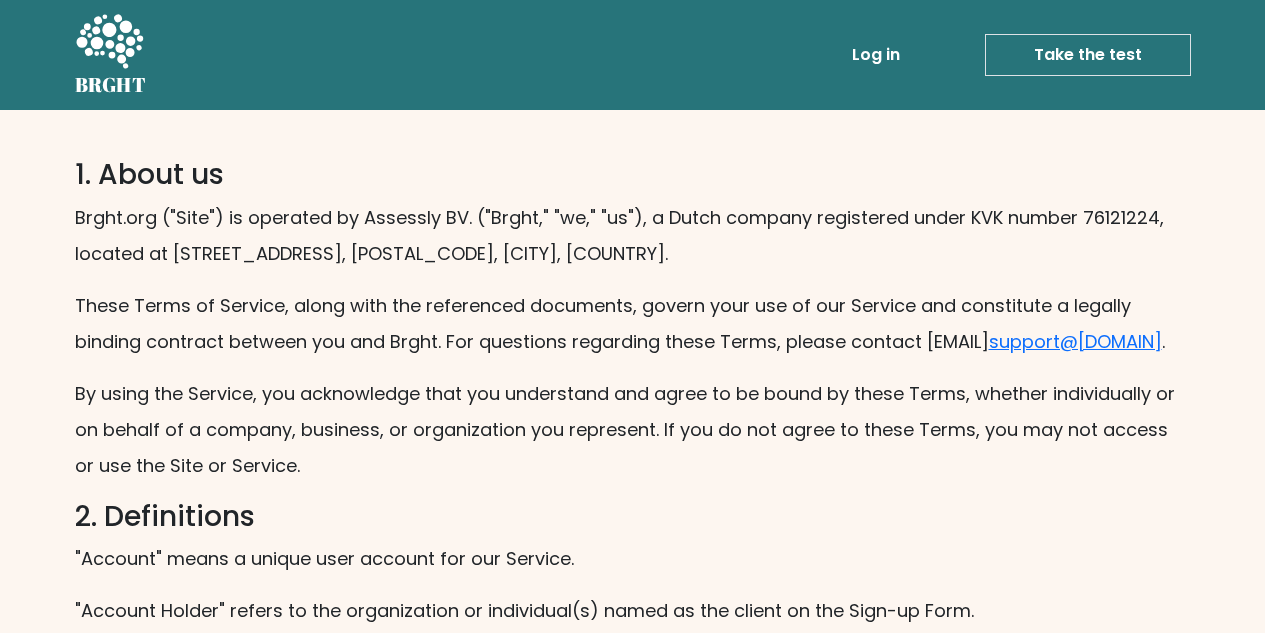 scroll, scrollTop: 0, scrollLeft: 0, axis: both 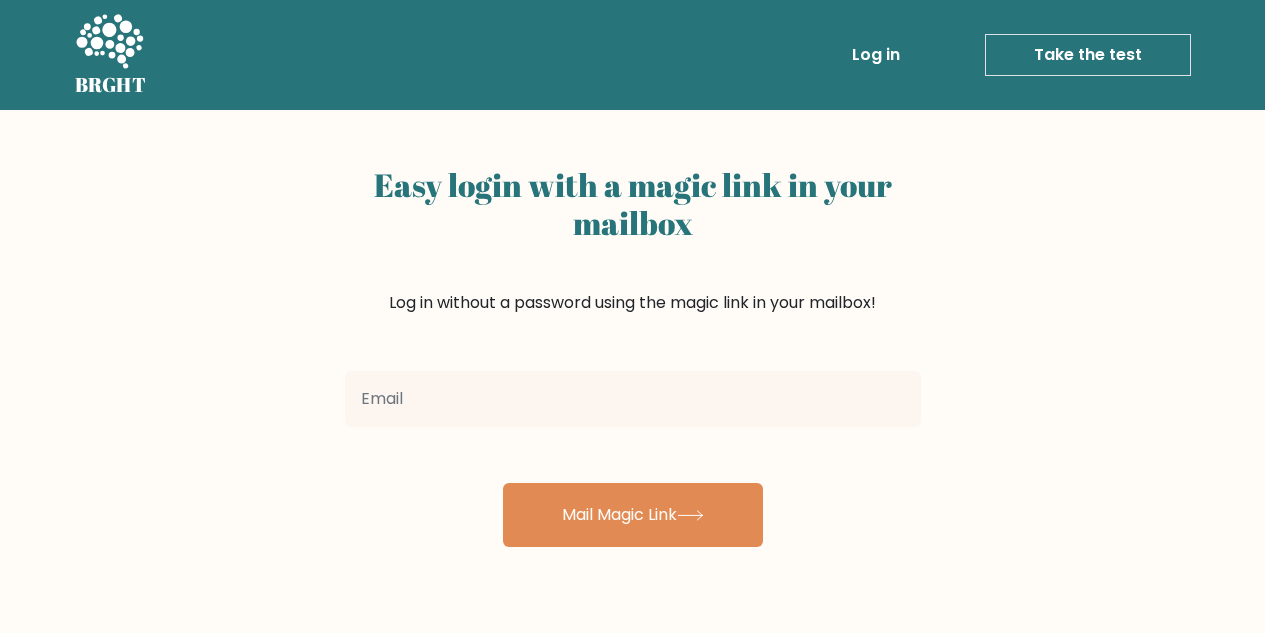 click at bounding box center [633, 399] 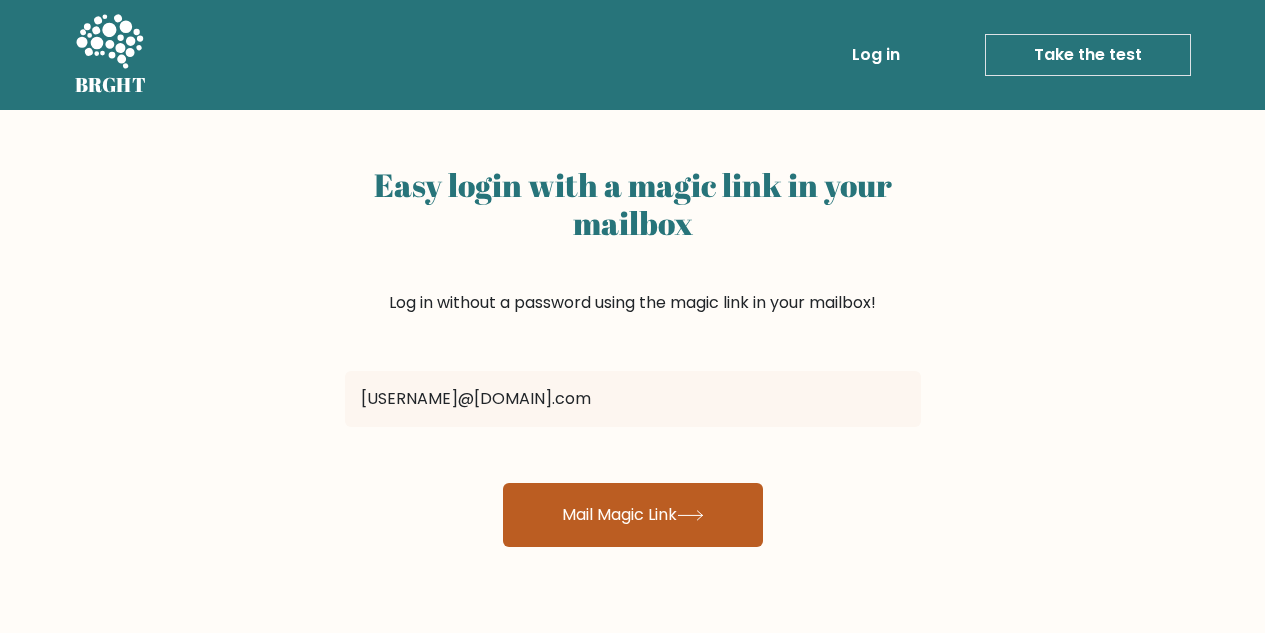 click on "Mail Magic Link" at bounding box center (633, 515) 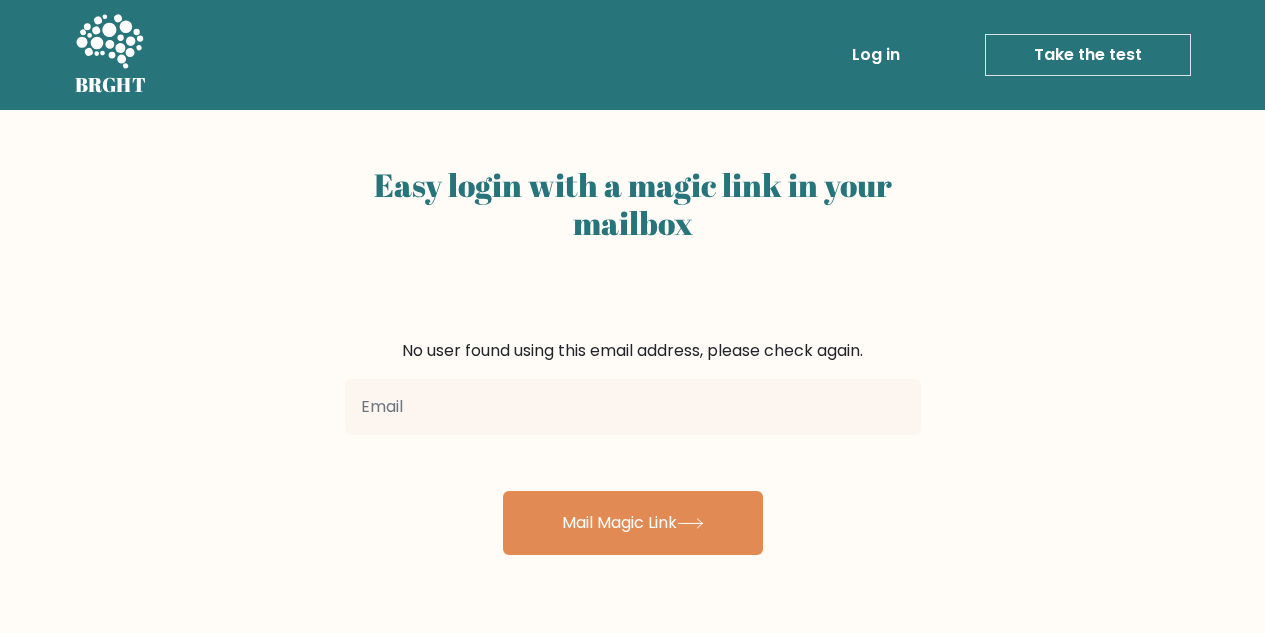 scroll, scrollTop: 0, scrollLeft: 0, axis: both 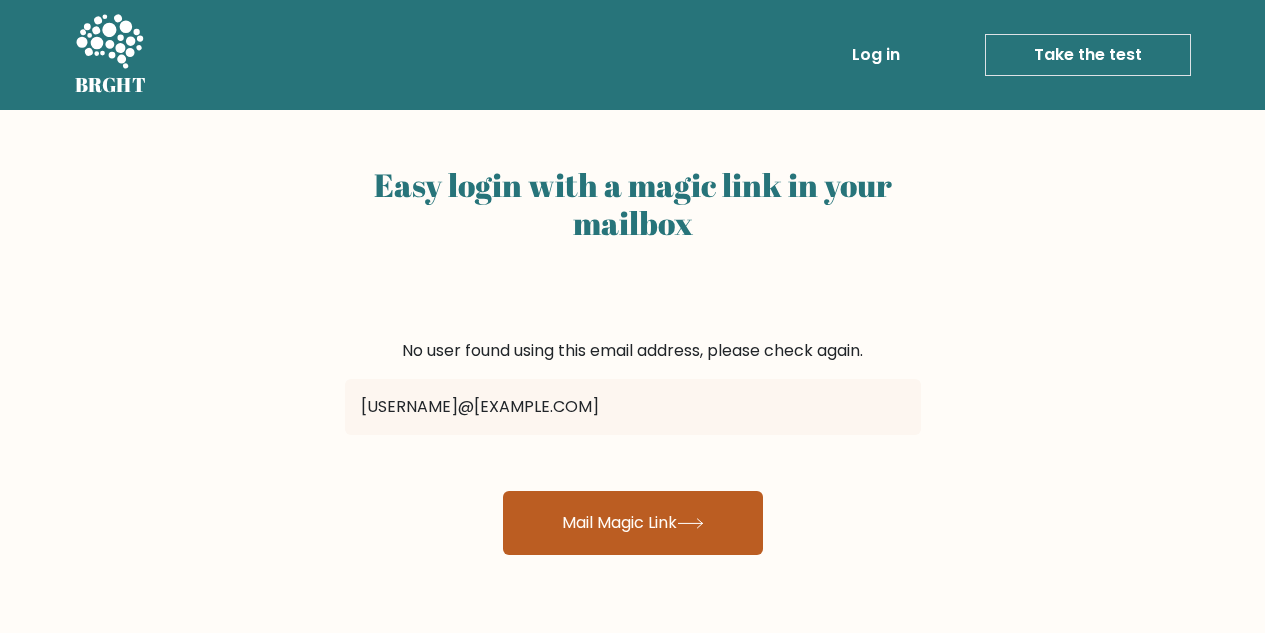 click on "Mail Magic Link" at bounding box center [633, 523] 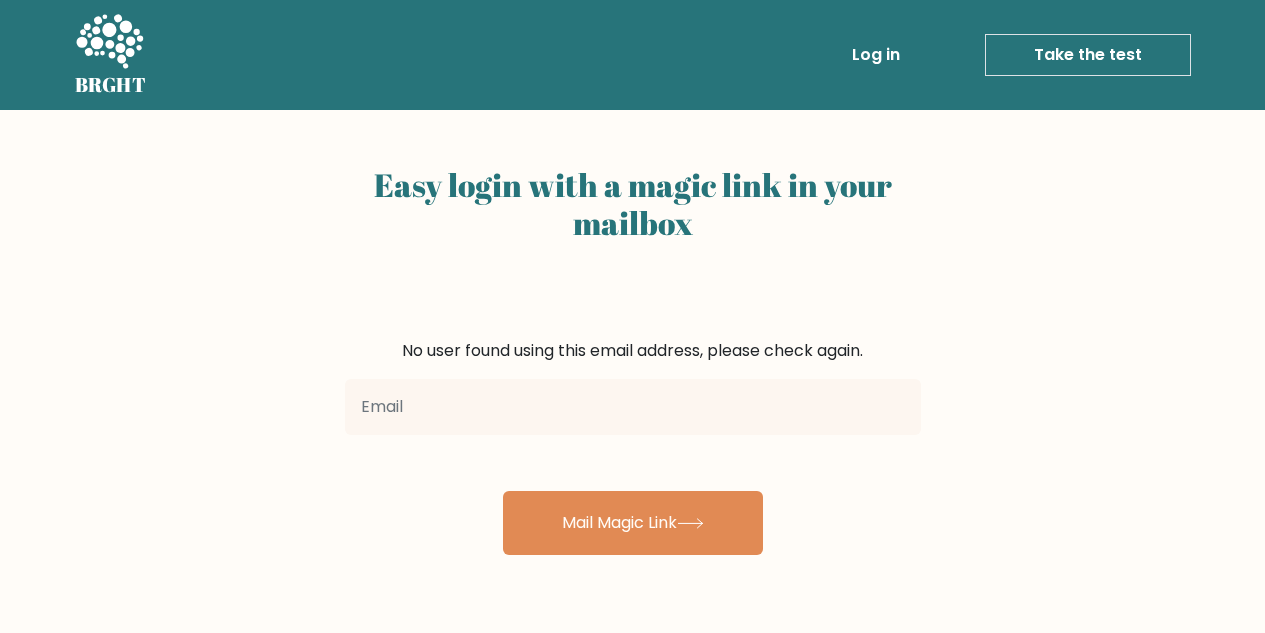 scroll, scrollTop: 0, scrollLeft: 0, axis: both 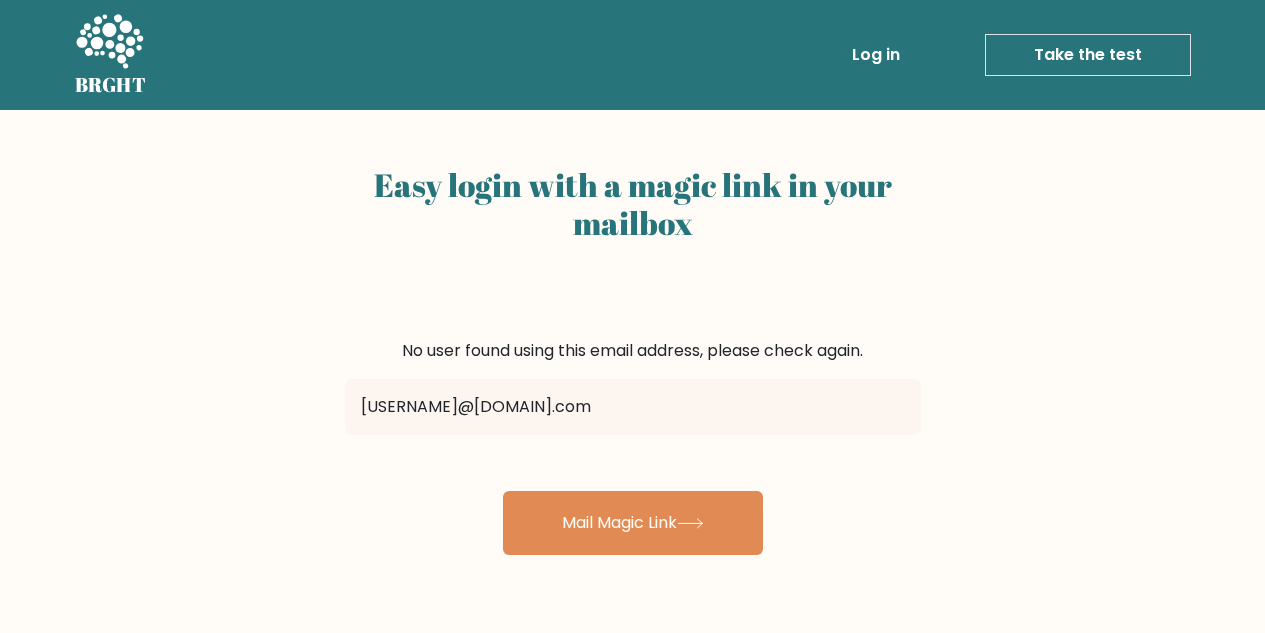 click on "Take the test" at bounding box center (1088, 55) 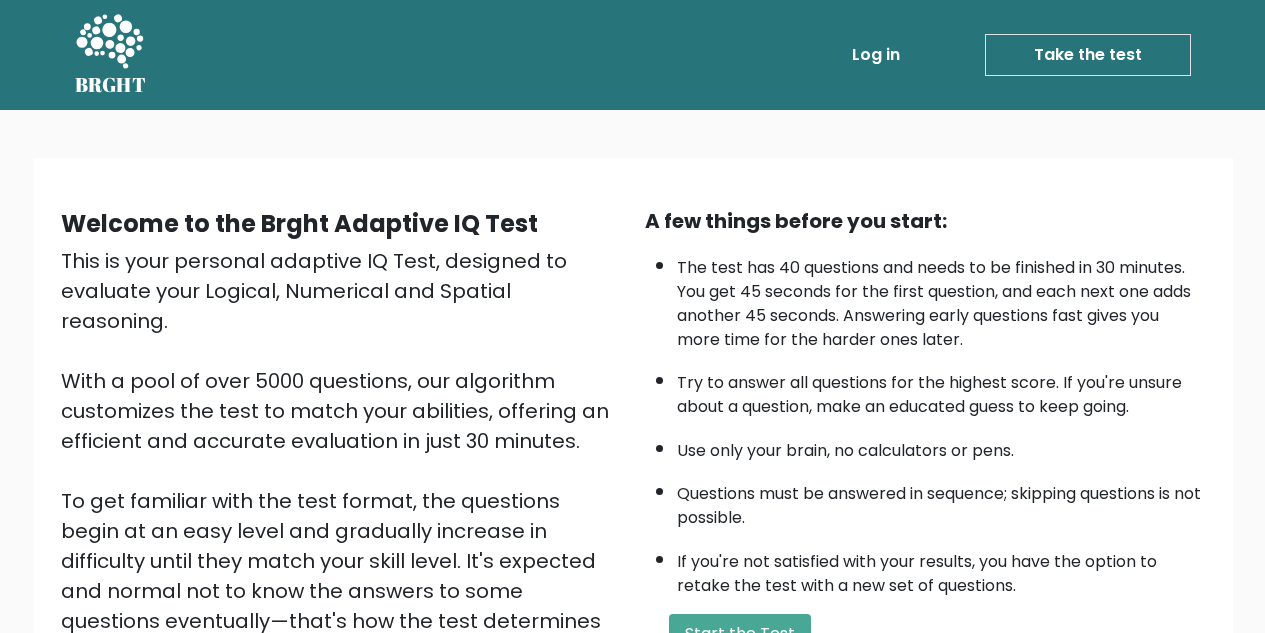 scroll, scrollTop: 0, scrollLeft: 0, axis: both 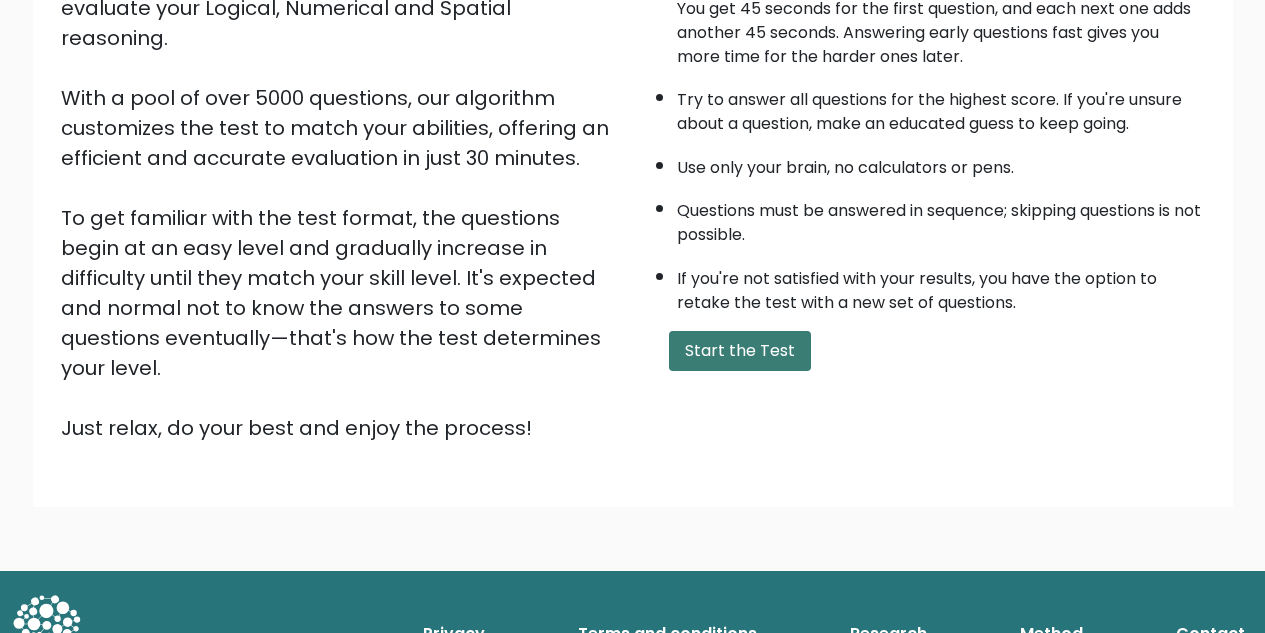 click on "Start the Test" at bounding box center (740, 351) 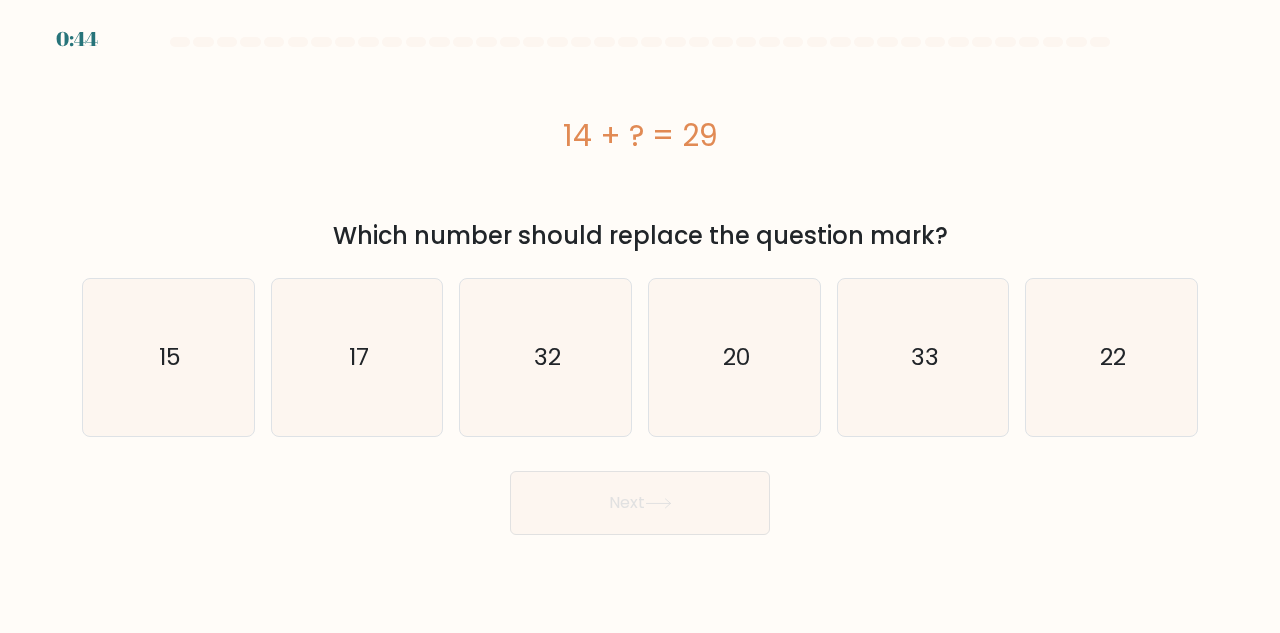 scroll, scrollTop: 0, scrollLeft: 0, axis: both 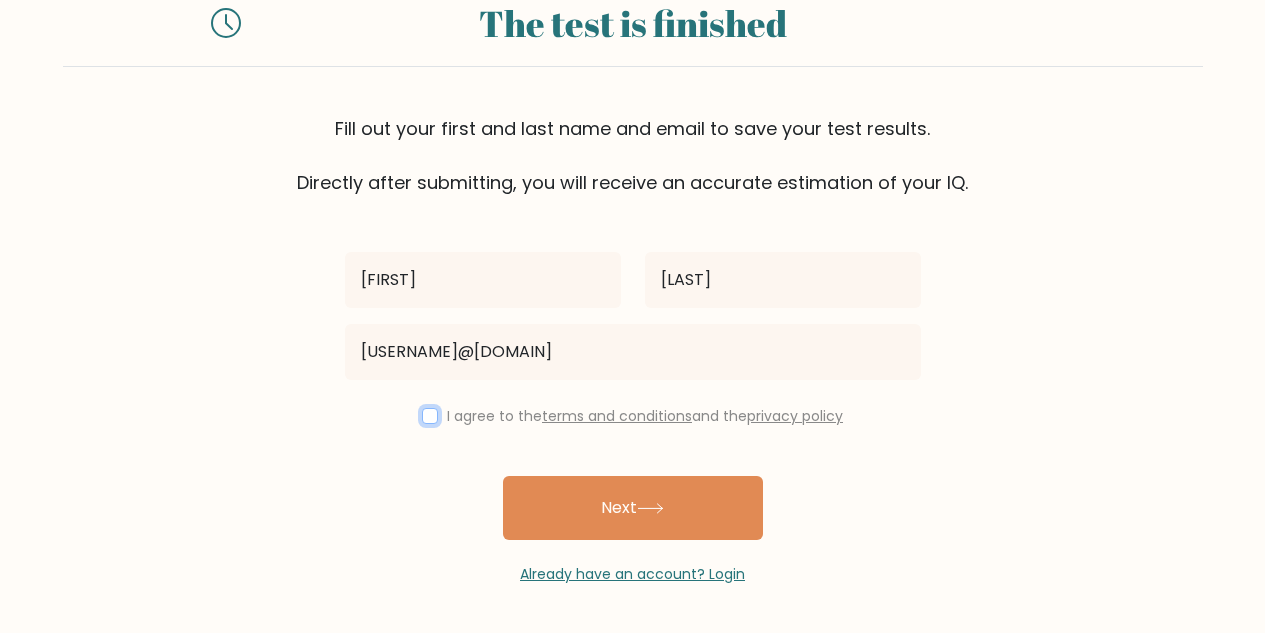 click at bounding box center [430, 416] 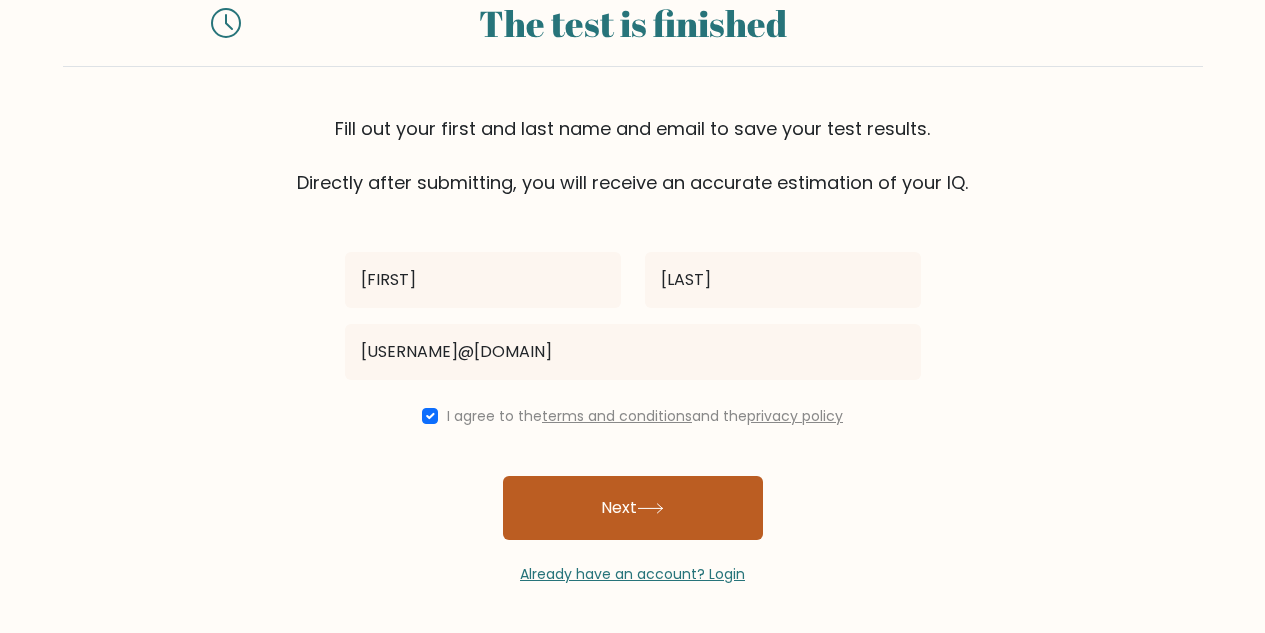 click on "Next" at bounding box center [633, 508] 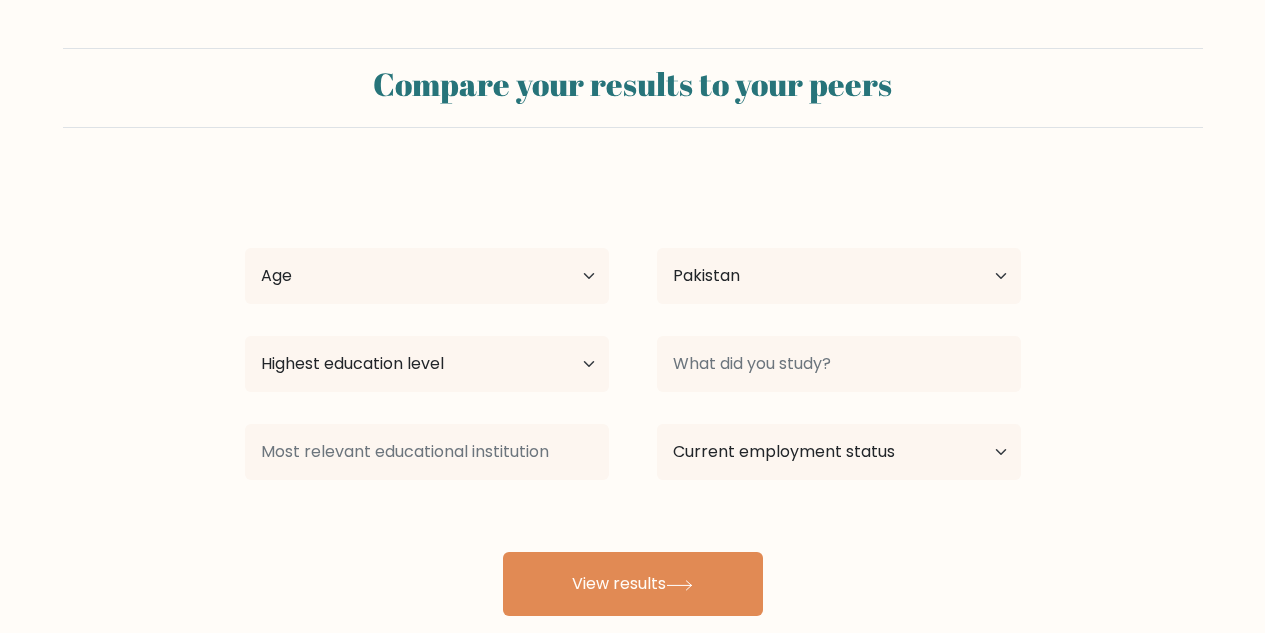 scroll, scrollTop: 0, scrollLeft: 0, axis: both 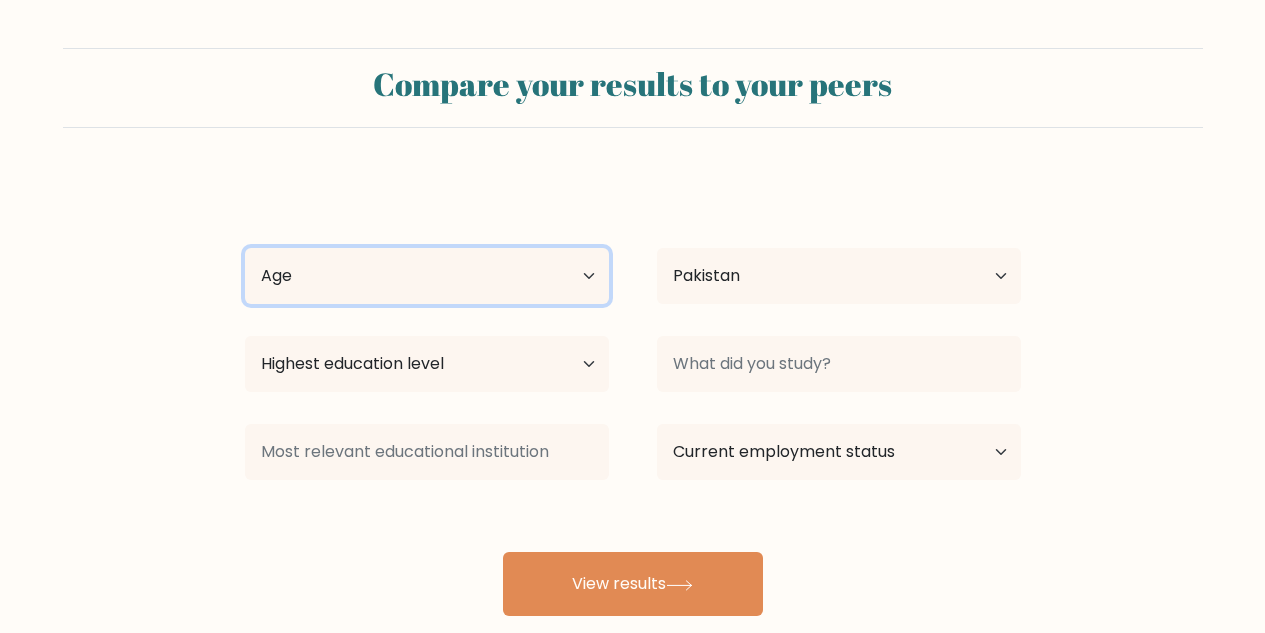 click on "Age
Under 18 years old
18-24 years old
25-34 years old
35-44 years old
45-54 years old
55-64 years old
65 years old and above" at bounding box center (427, 276) 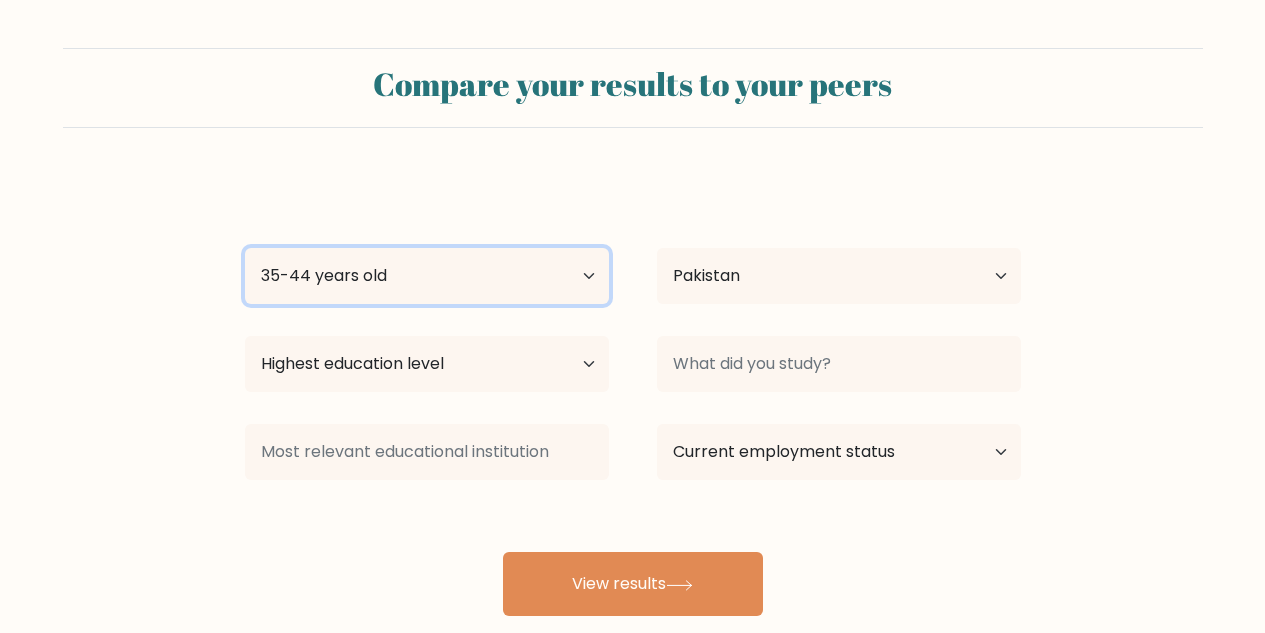 click on "Age
Under 18 years old
18-24 years old
25-34 years old
35-44 years old
45-54 years old
55-64 years old
65 years old and above" at bounding box center (427, 276) 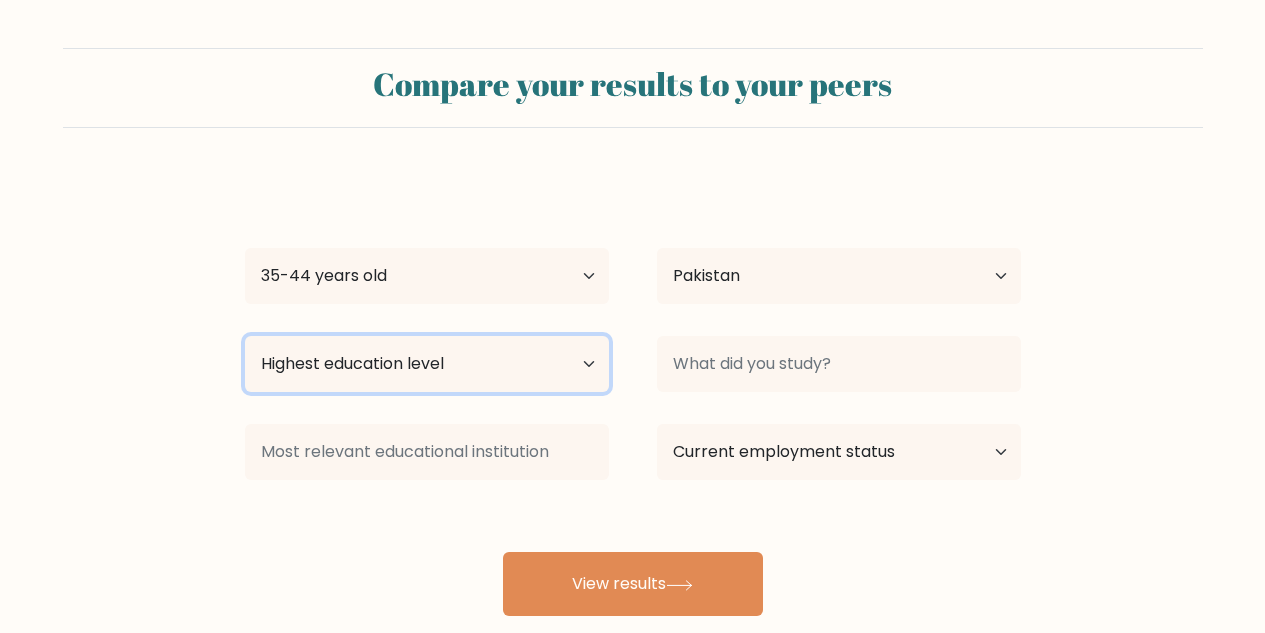 click on "Highest education level
No schooling
Primary
Lower Secondary
Upper Secondary
Occupation Specific
Bachelor's degree
Master's degree
Doctoral degree" at bounding box center (427, 364) 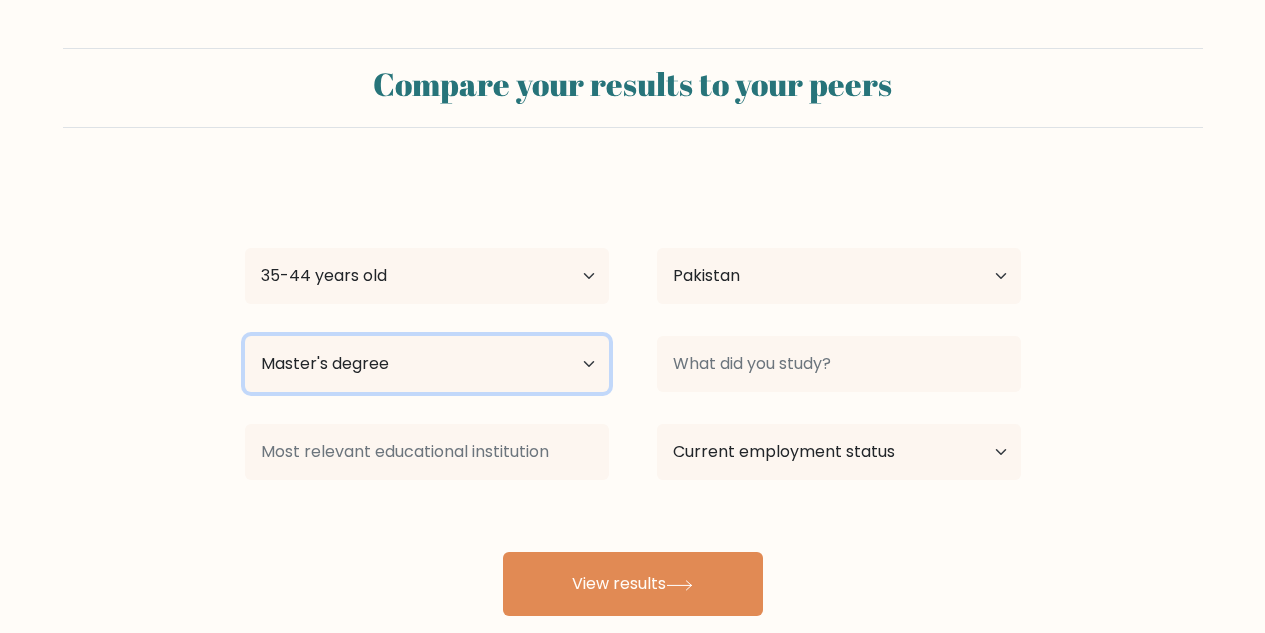 click on "Highest education level
No schooling
Primary
Lower Secondary
Upper Secondary
Occupation Specific
Bachelor's degree
Master's degree
Doctoral degree" at bounding box center (427, 364) 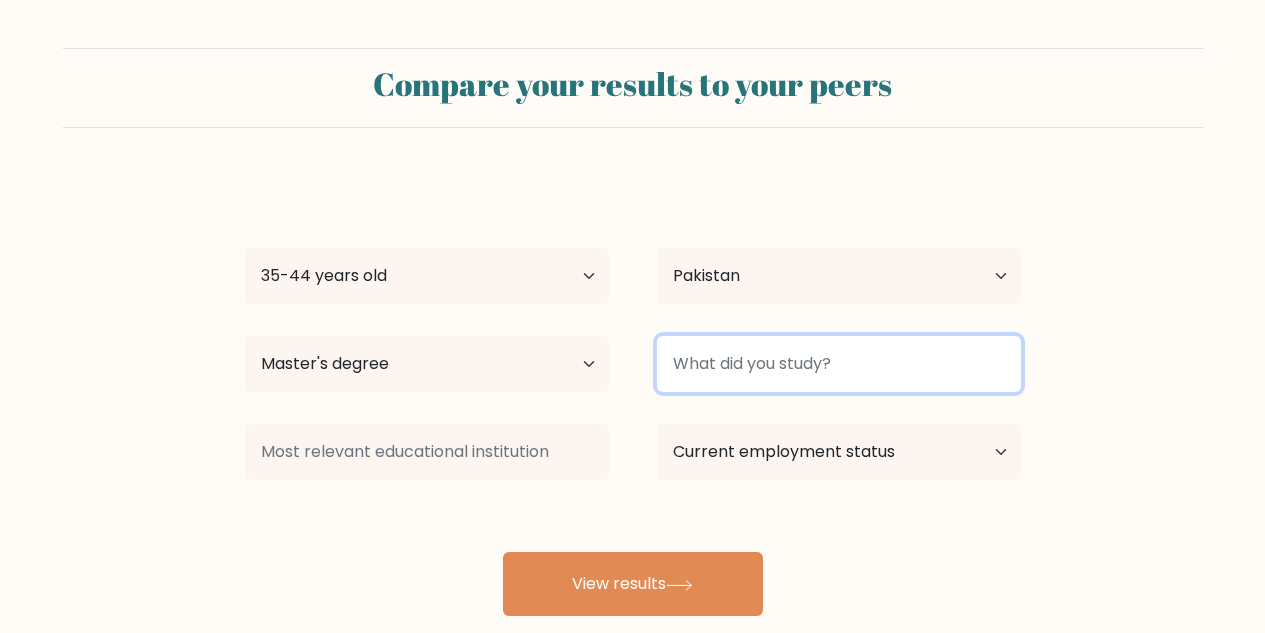 click at bounding box center (839, 364) 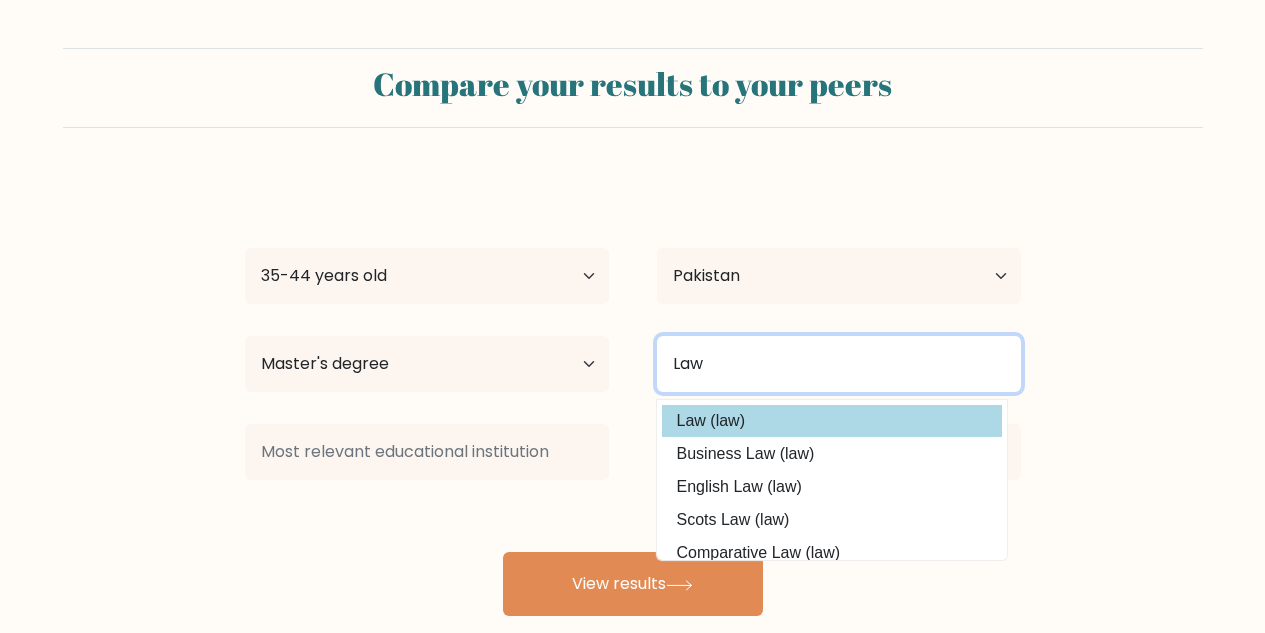 type on "Law" 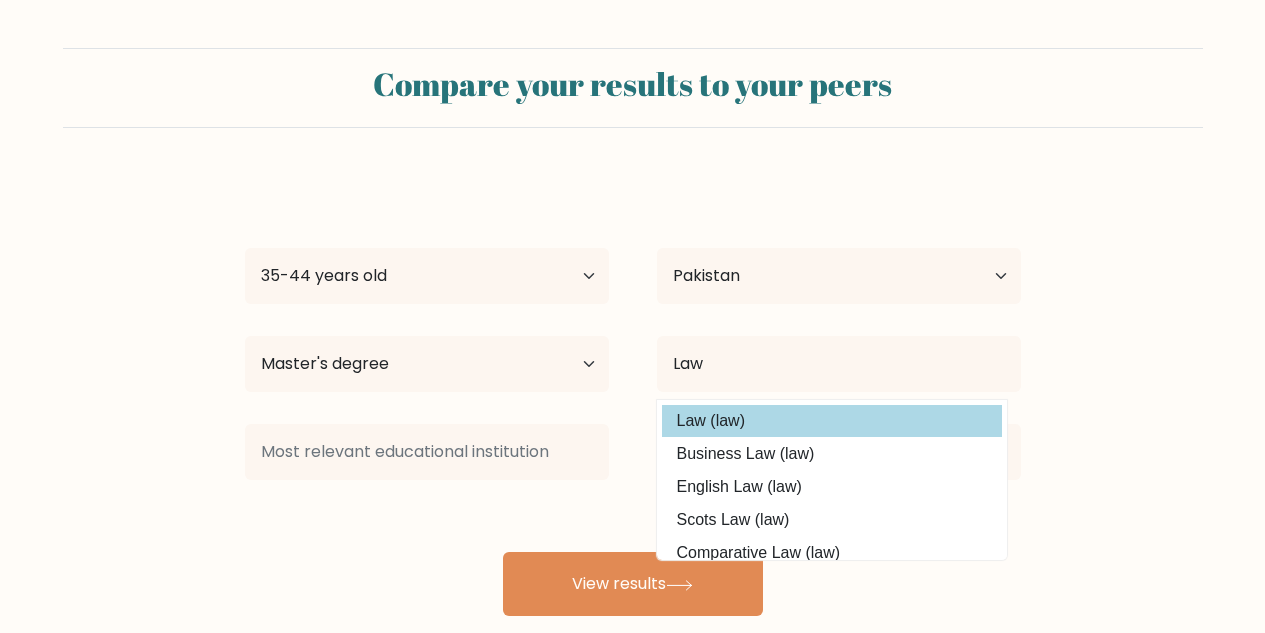 click on "Law (law)" at bounding box center [832, 421] 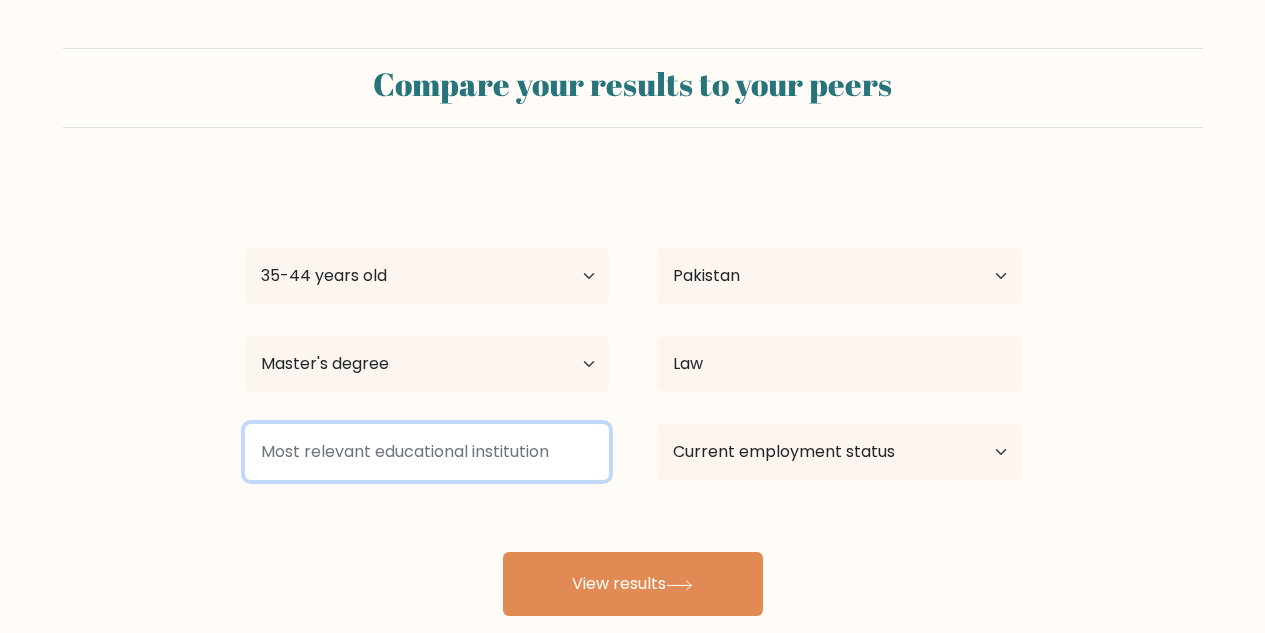 click at bounding box center [427, 452] 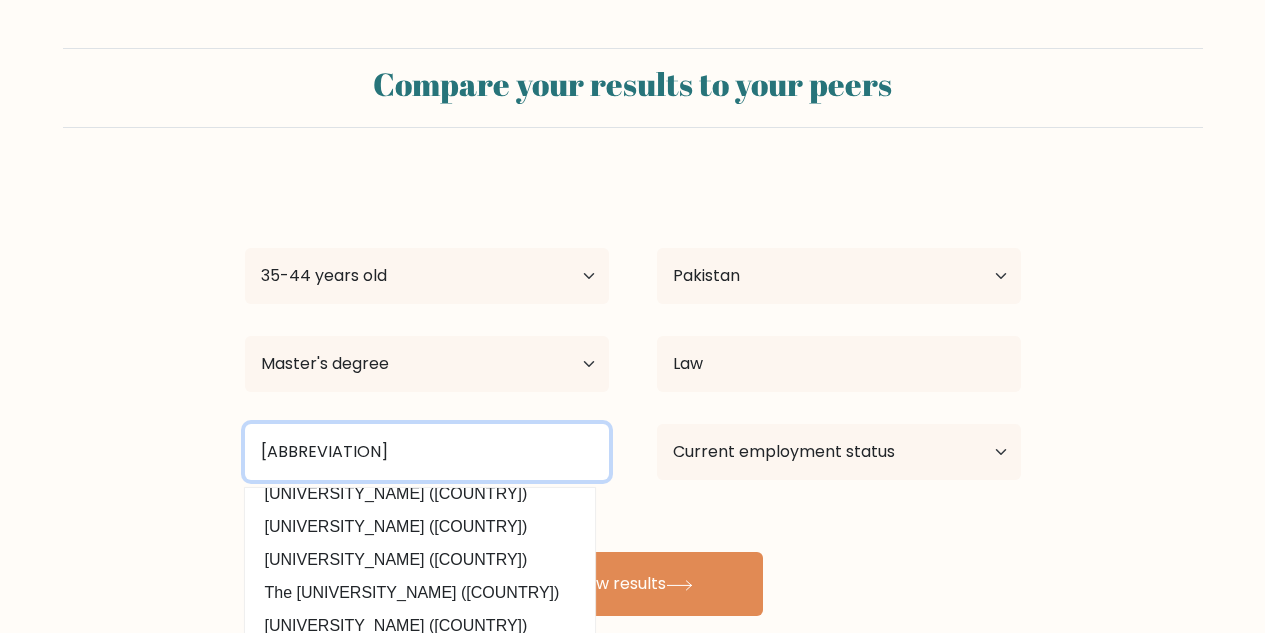 scroll, scrollTop: 96, scrollLeft: 0, axis: vertical 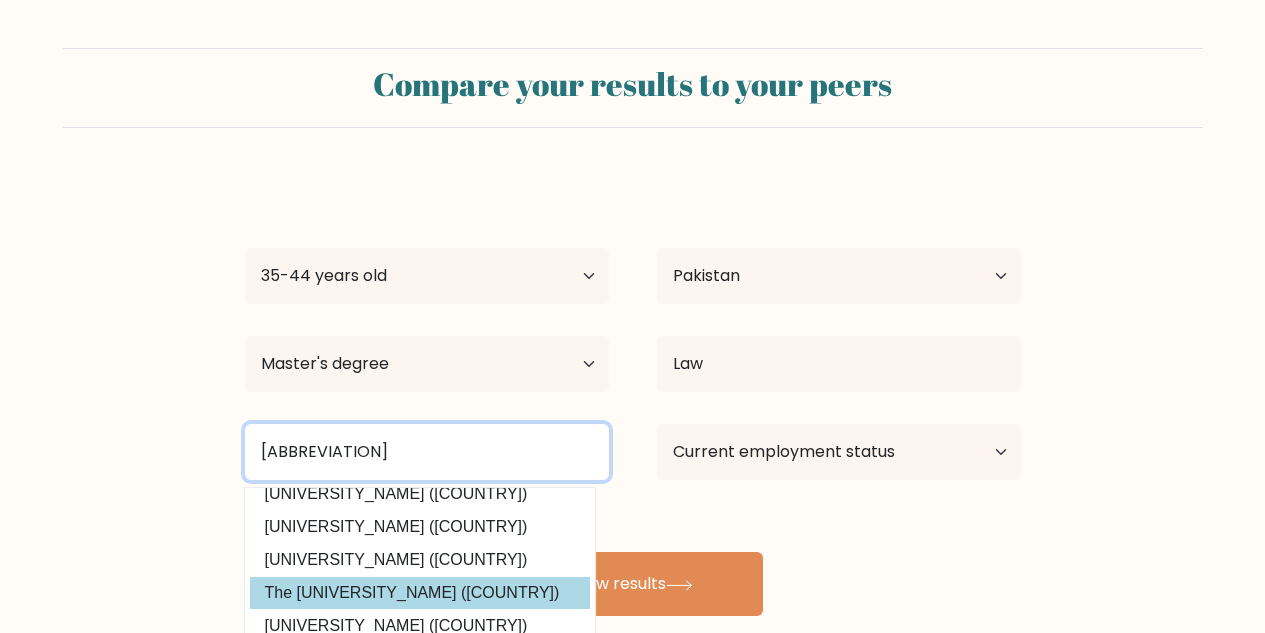 type on "IUB" 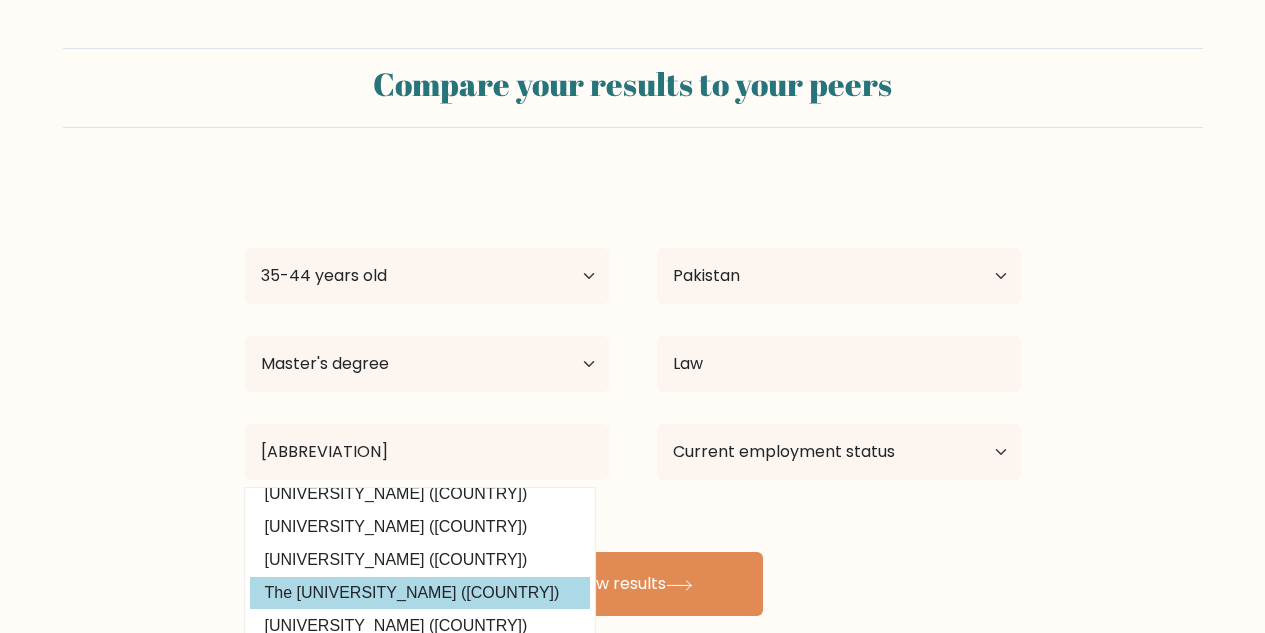 click on "The Islamia University of Bahawalpur (Pakistan)" at bounding box center [420, 593] 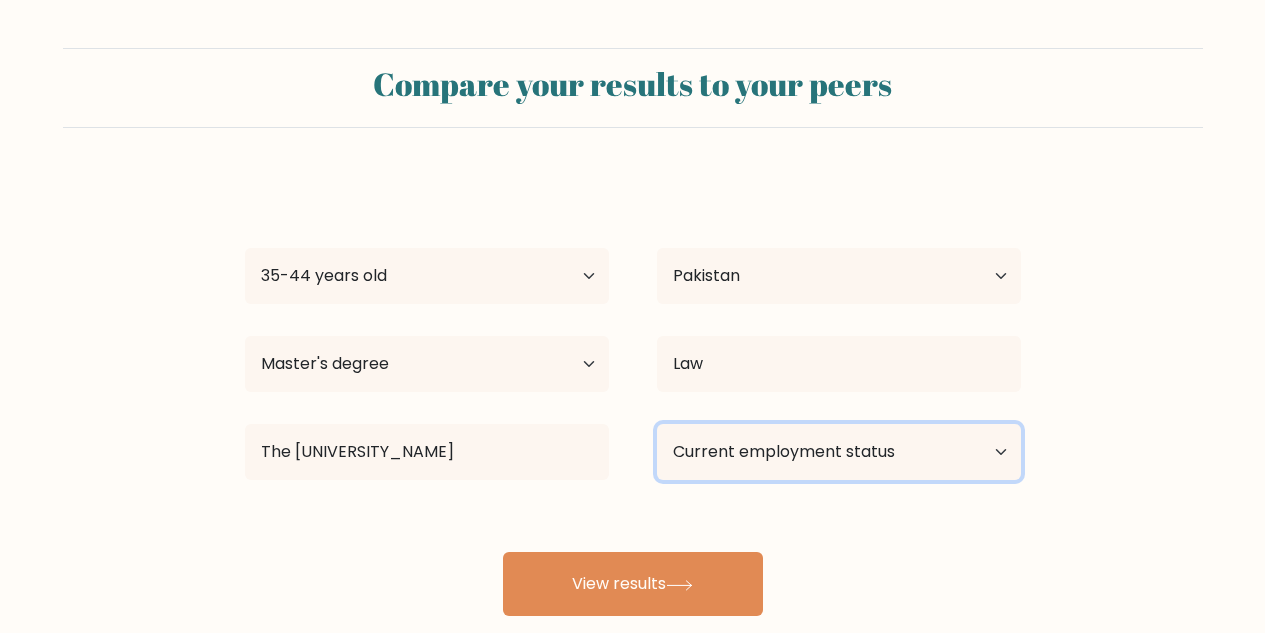 click on "Current employment status
Employed
Student
Retired
Other / prefer not to answer" at bounding box center (839, 452) 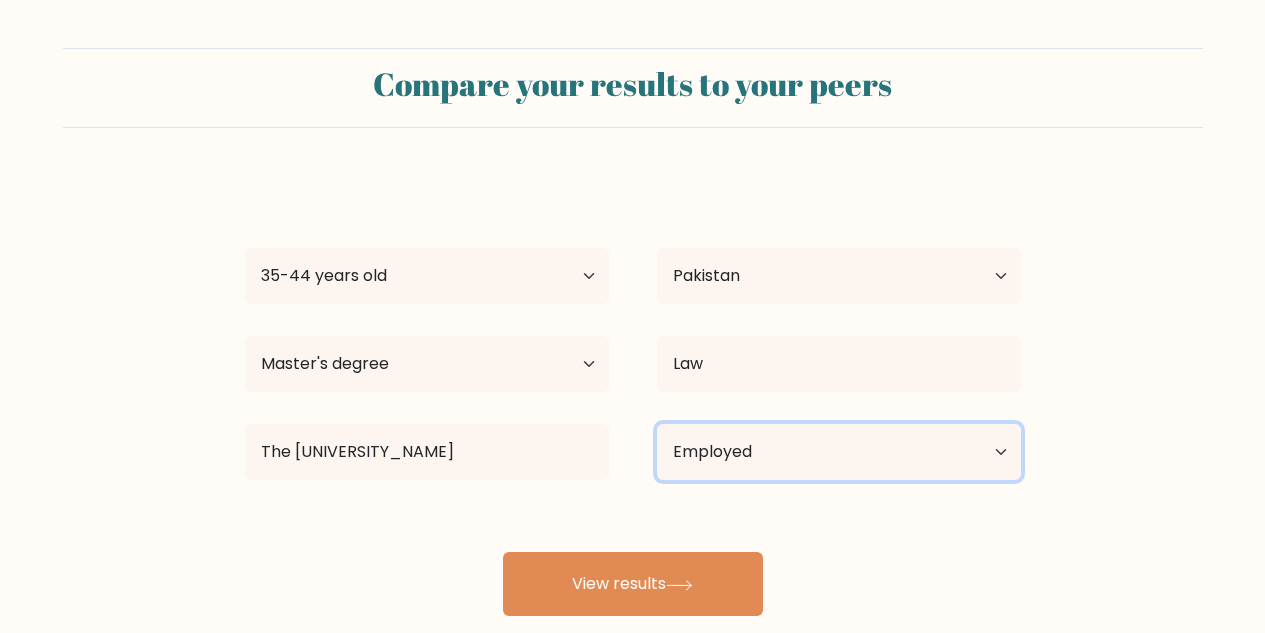 click on "Current employment status
Employed
Student
Retired
Other / prefer not to answer" at bounding box center [839, 452] 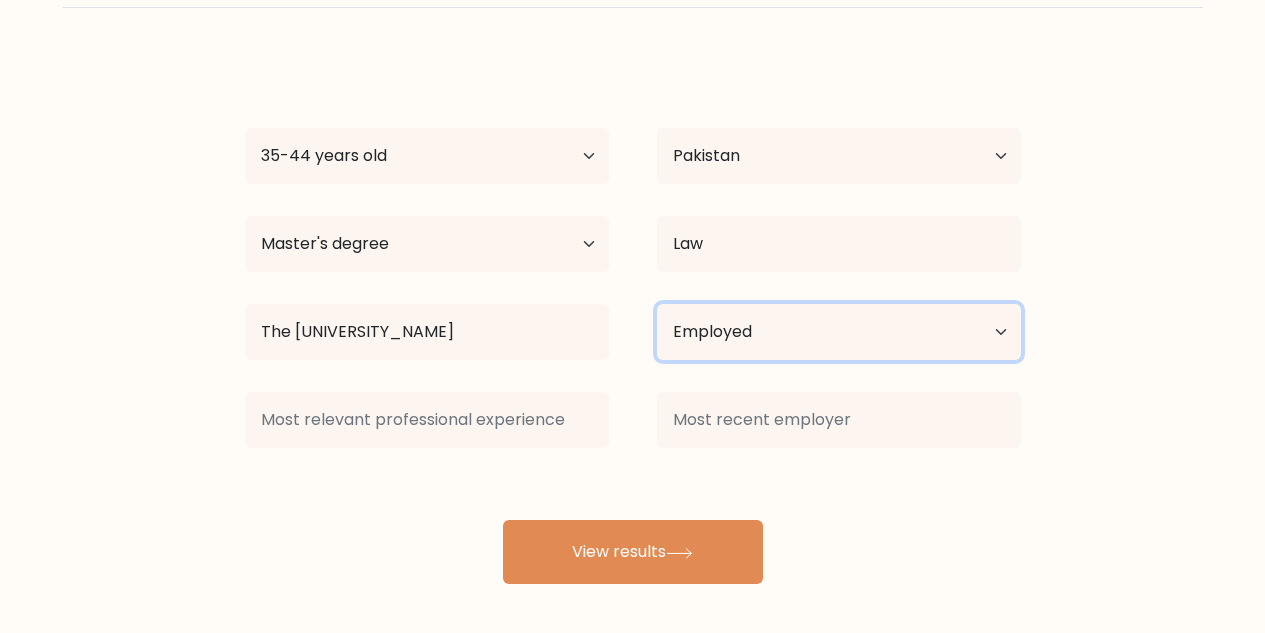 scroll, scrollTop: 125, scrollLeft: 0, axis: vertical 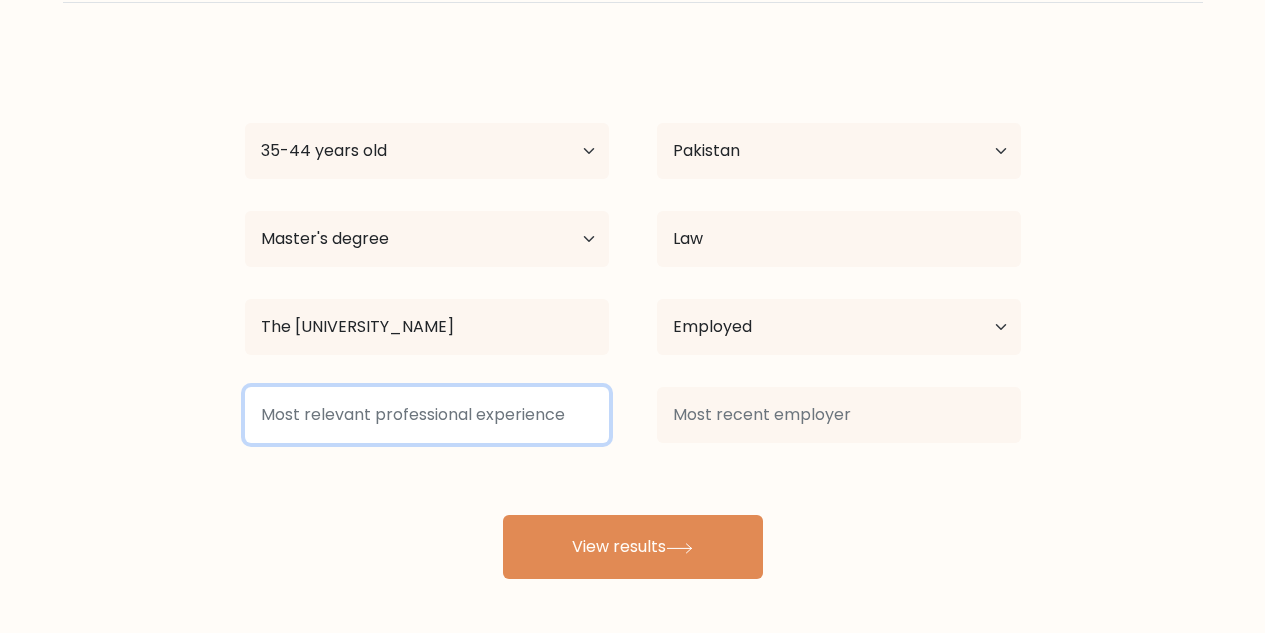 click at bounding box center [427, 415] 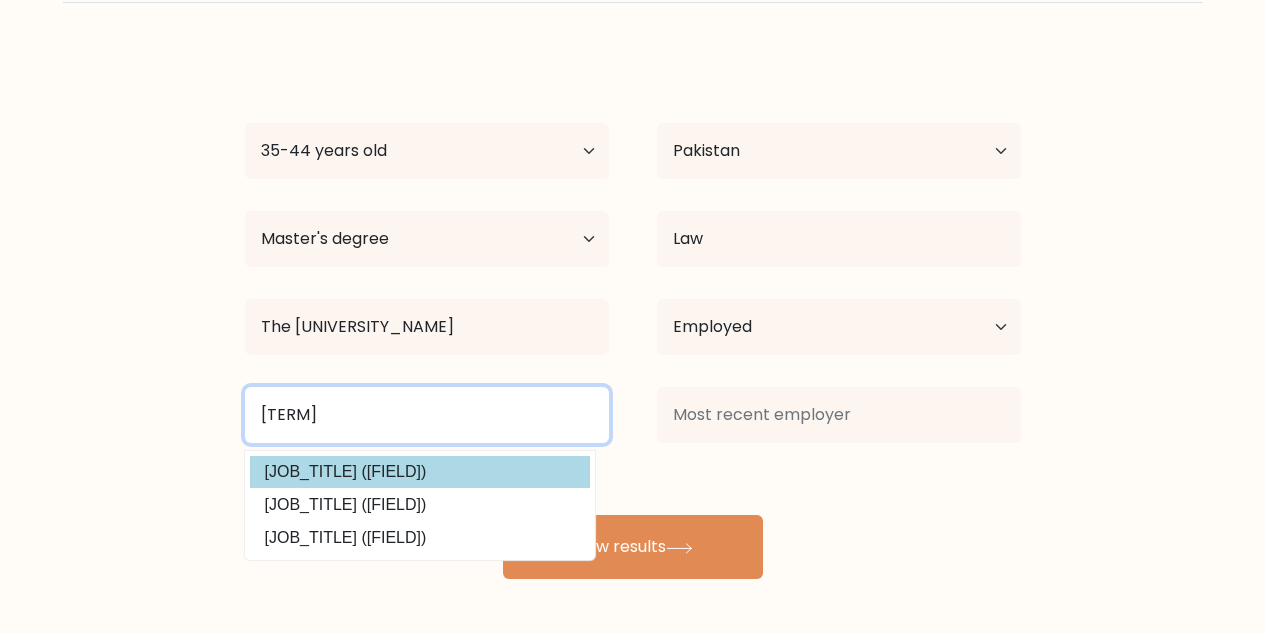 type on "teachi" 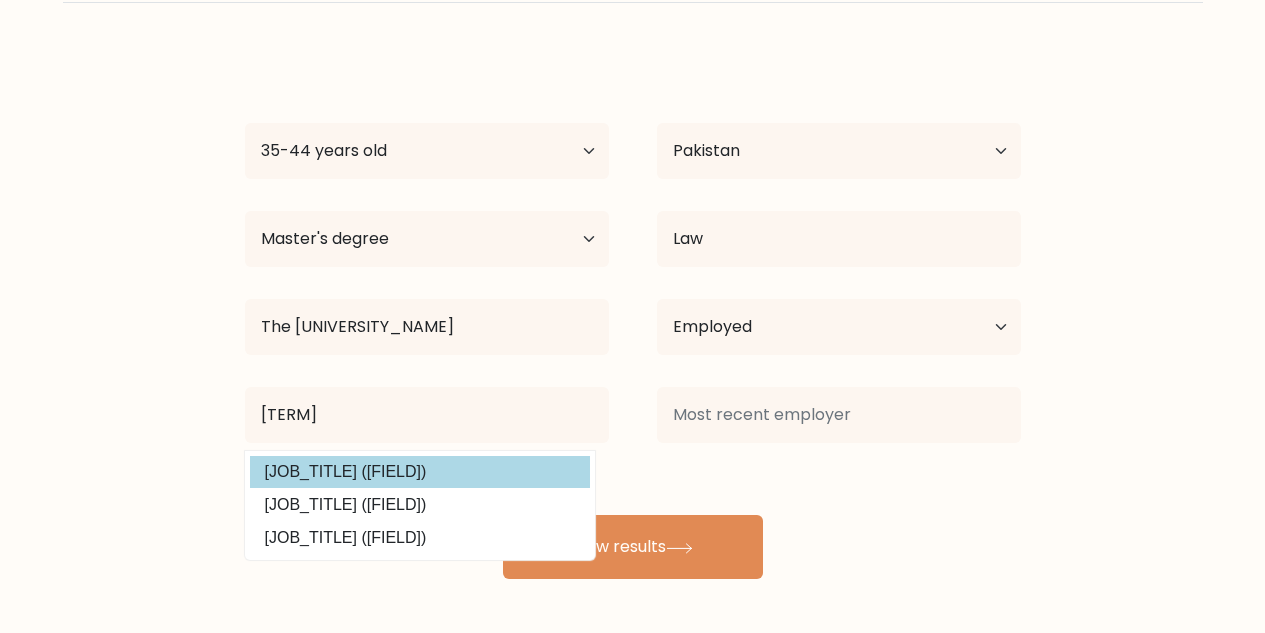 click on "Teaching Assistant (Education and Training)" at bounding box center [420, 472] 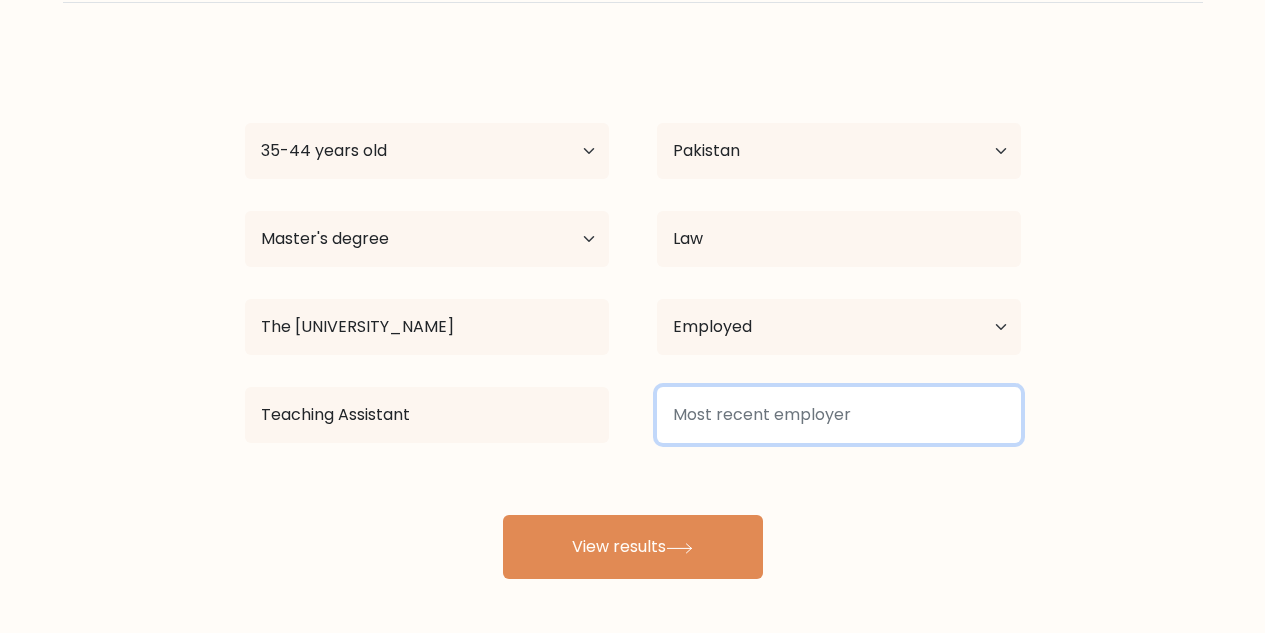 click at bounding box center [839, 415] 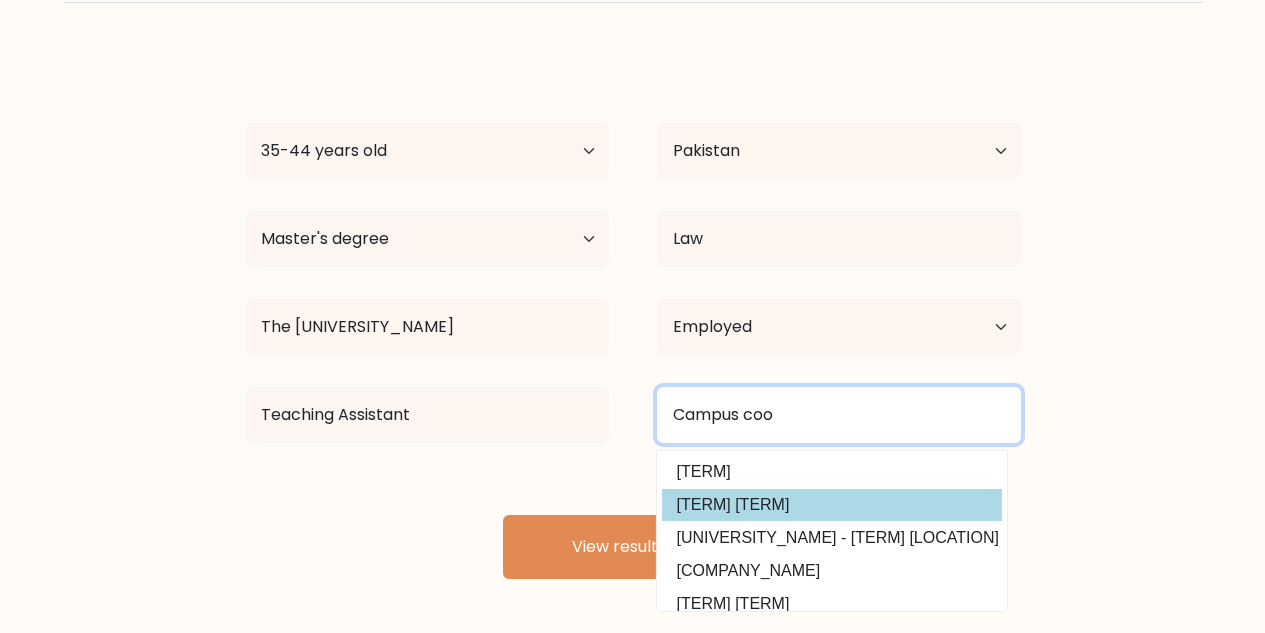 type on "Campus coo" 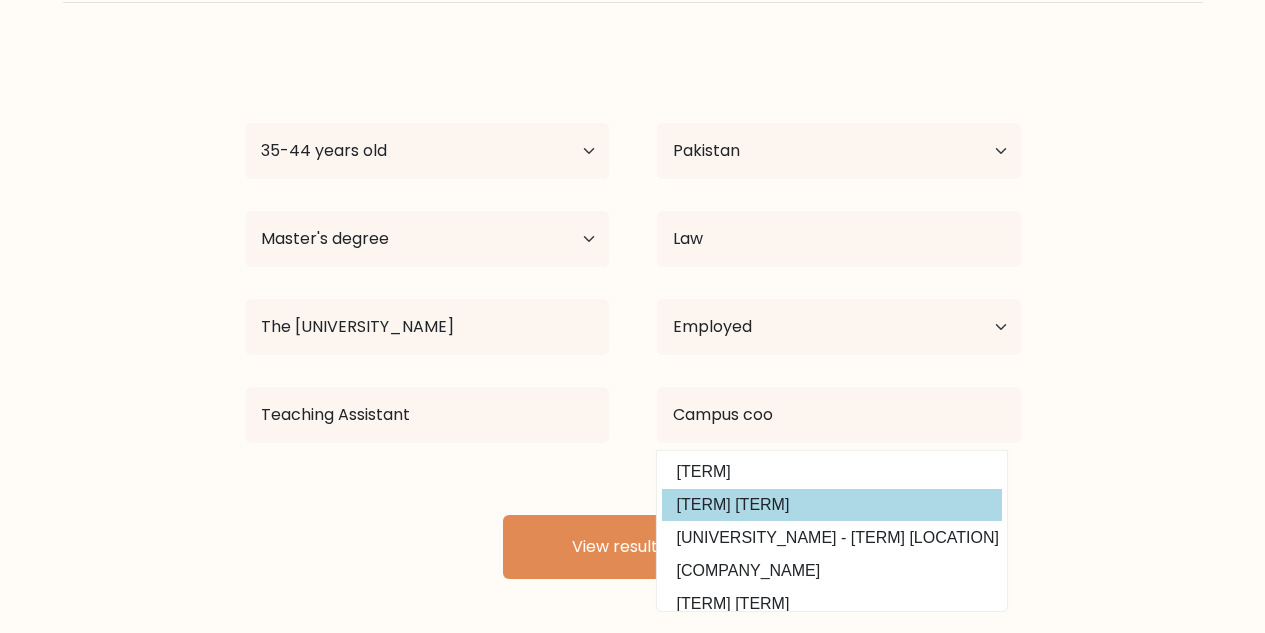 click on "campus coordinates" at bounding box center (832, 505) 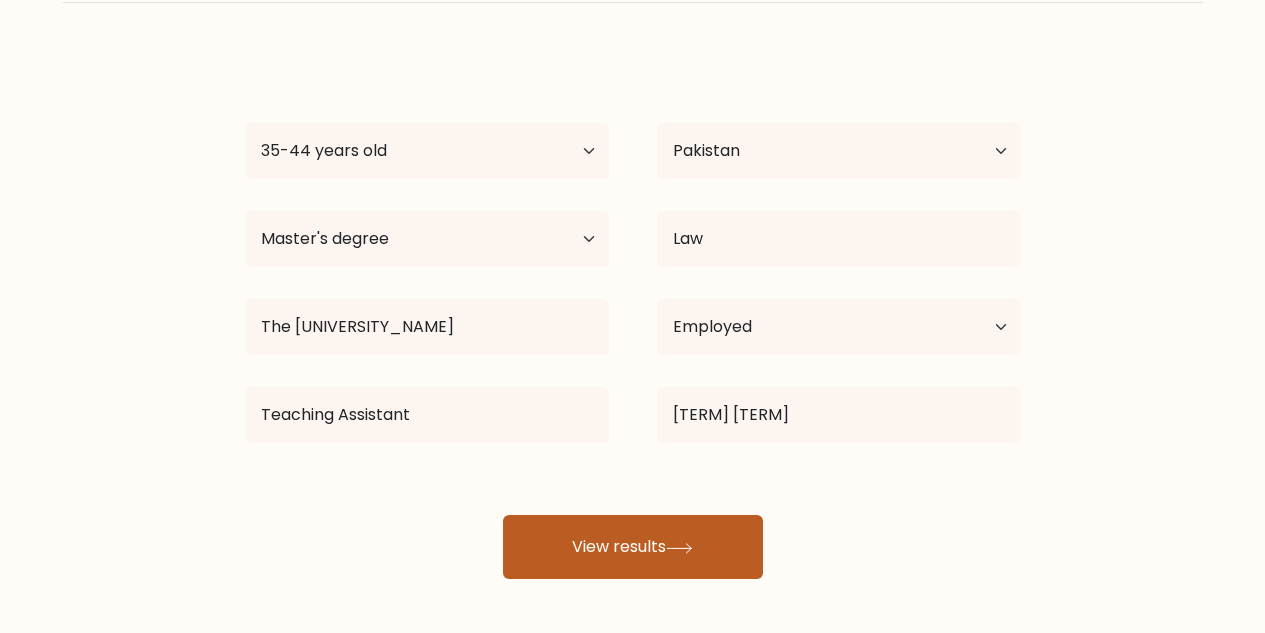 click on "View results" at bounding box center (633, 547) 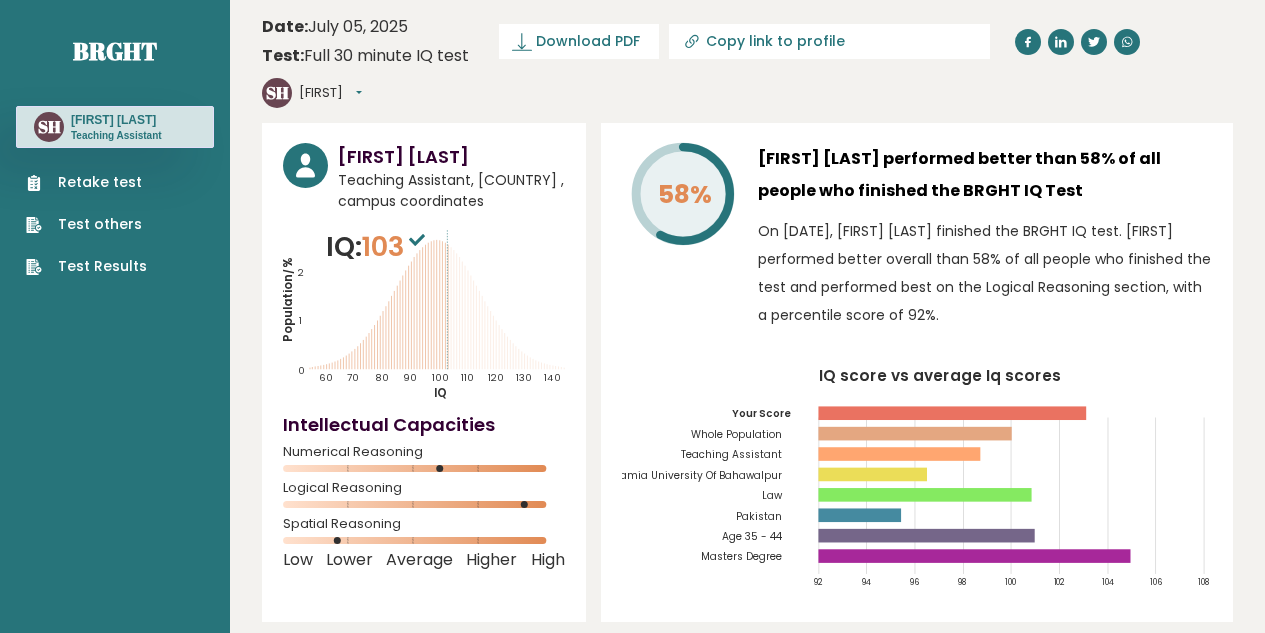 scroll, scrollTop: 0, scrollLeft: 0, axis: both 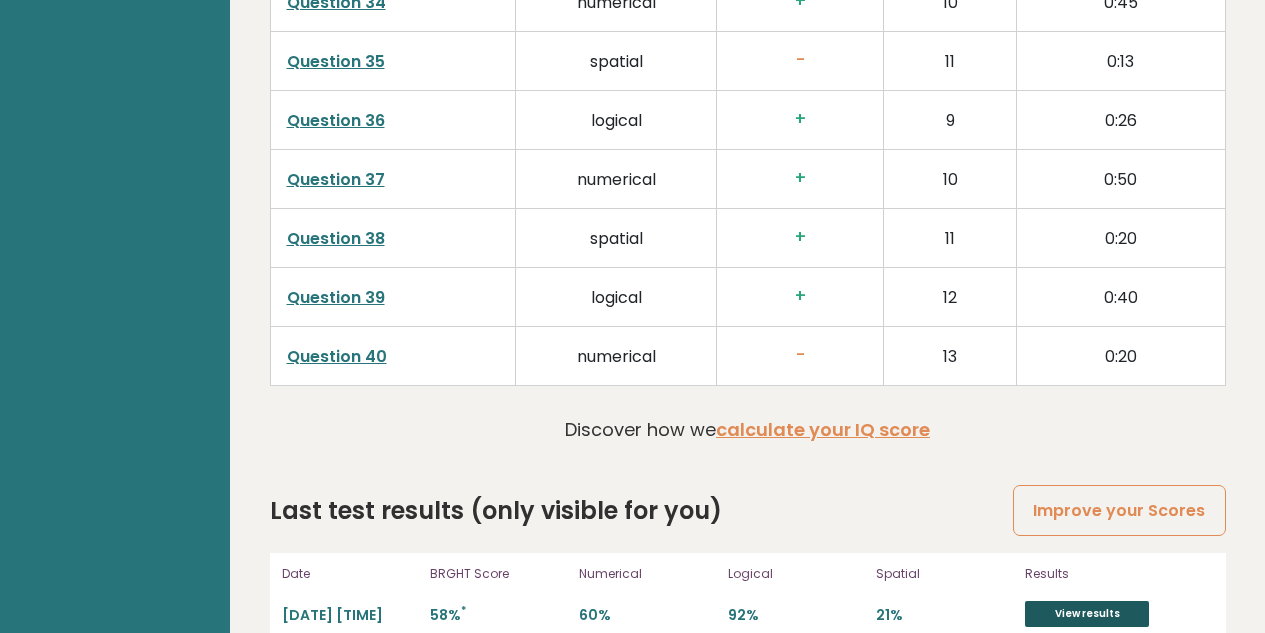 click on "View results" at bounding box center [1087, 614] 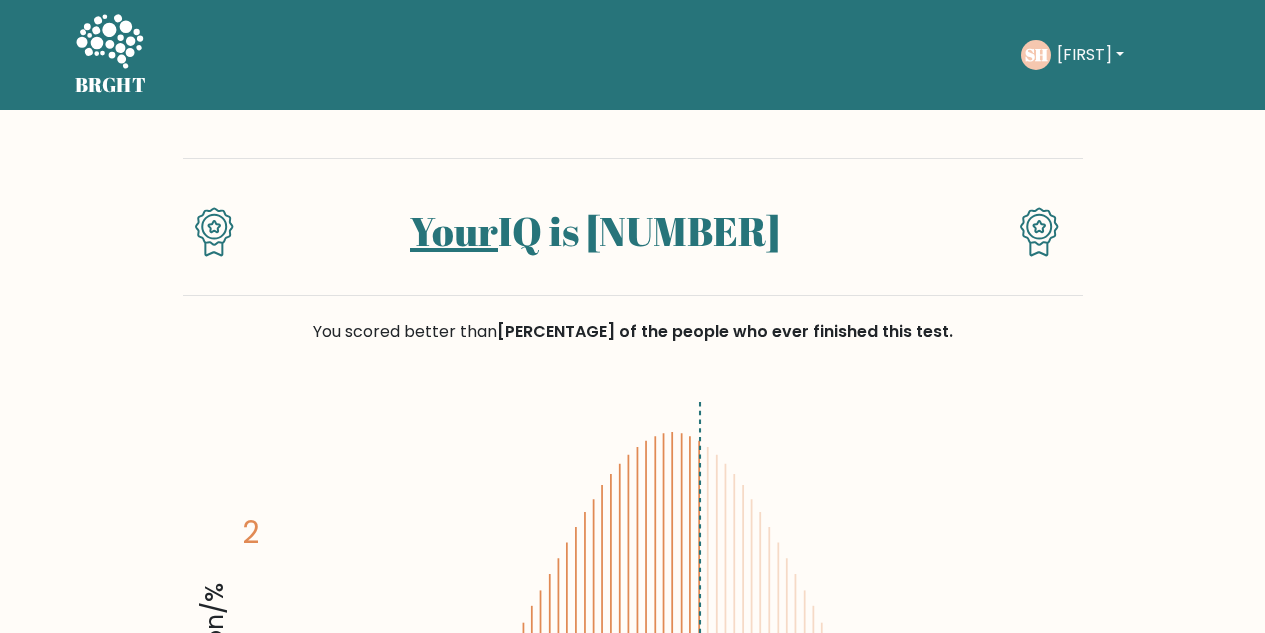 scroll, scrollTop: 0, scrollLeft: 0, axis: both 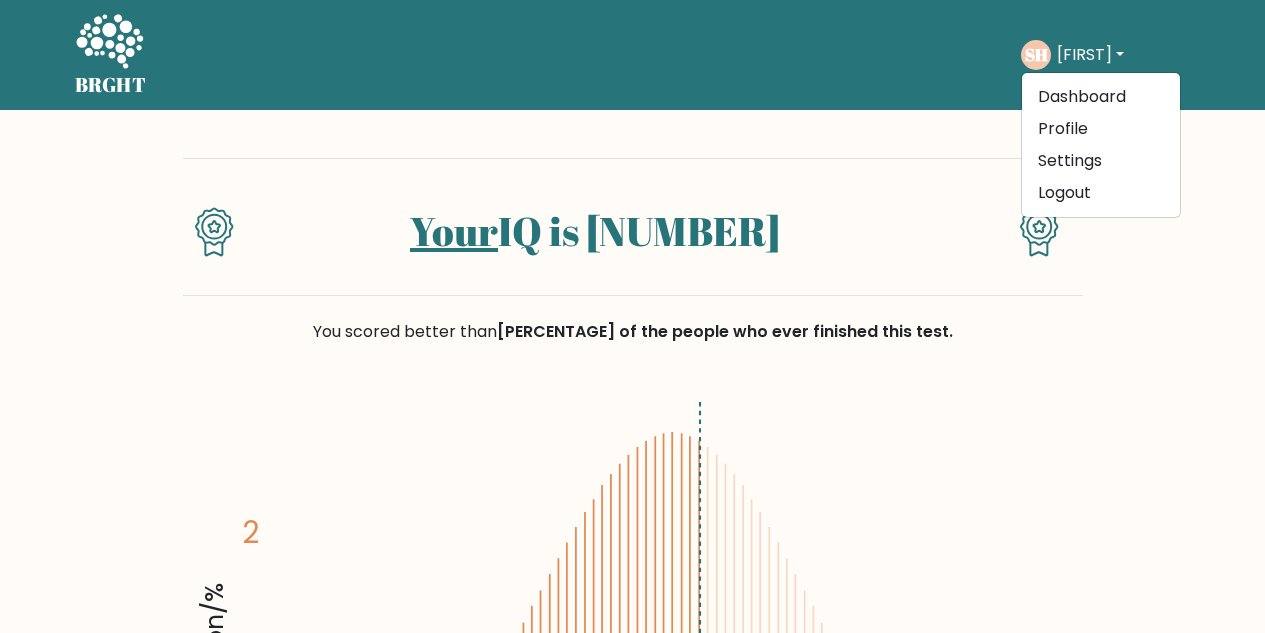 click on "Your  IQ is 103
You scored better than  58.00% of
the people who ever finished this test.
Population/%
IQ
0
1
2
60
70
80
90
100
110
120" at bounding box center [632, 3071] 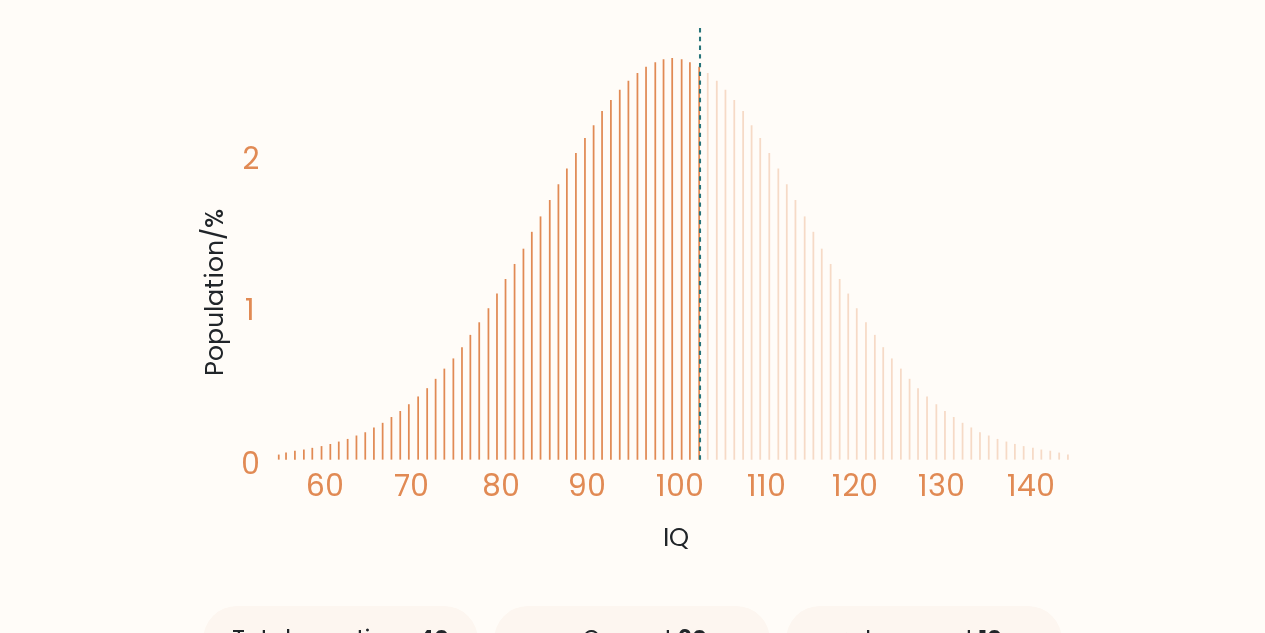 scroll, scrollTop: 5400, scrollLeft: 0, axis: vertical 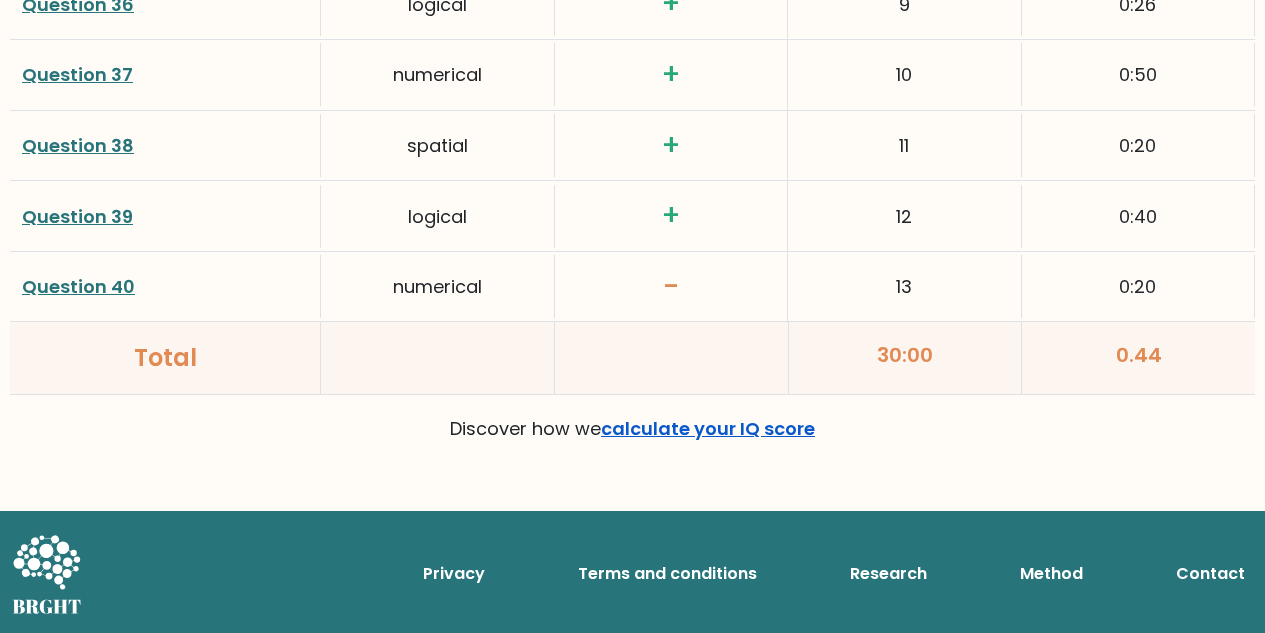 click on "calculate your IQ score" at bounding box center [708, 428] 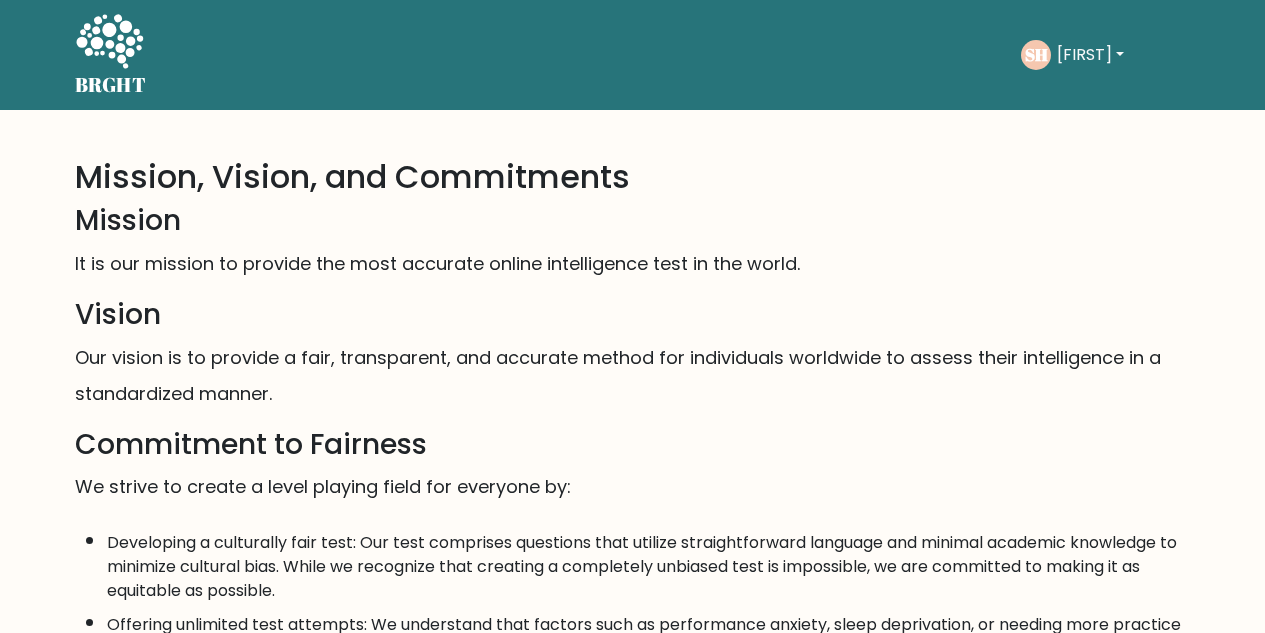 scroll, scrollTop: 0, scrollLeft: 0, axis: both 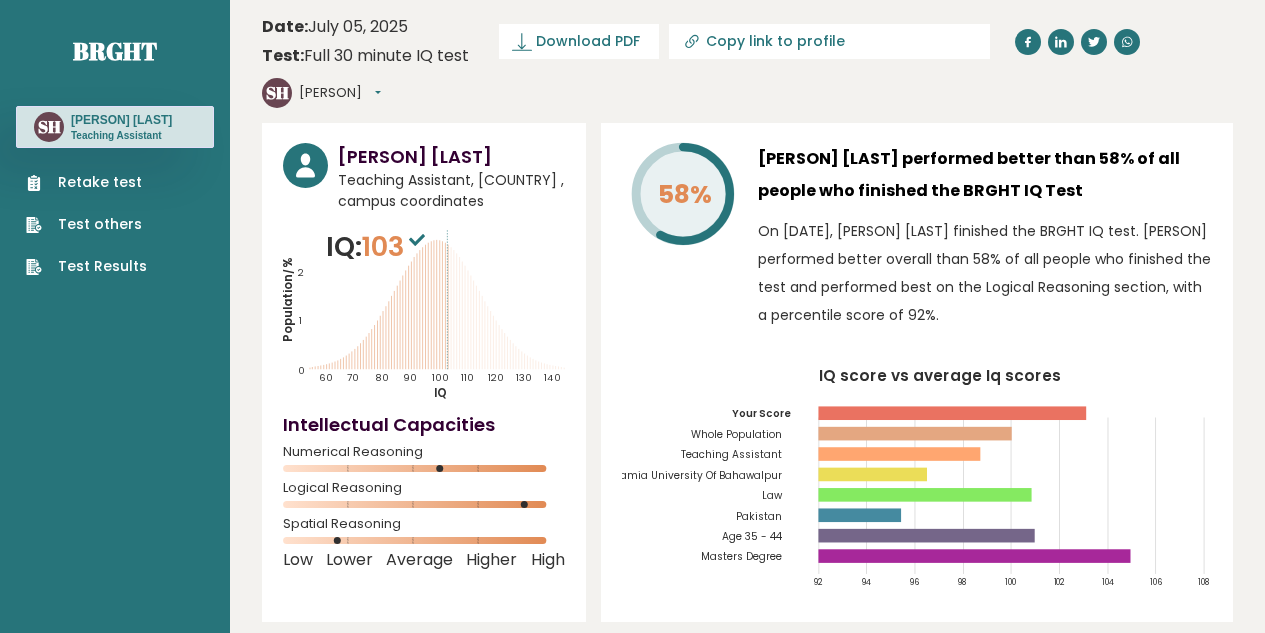 click on "Test others" at bounding box center [86, 224] 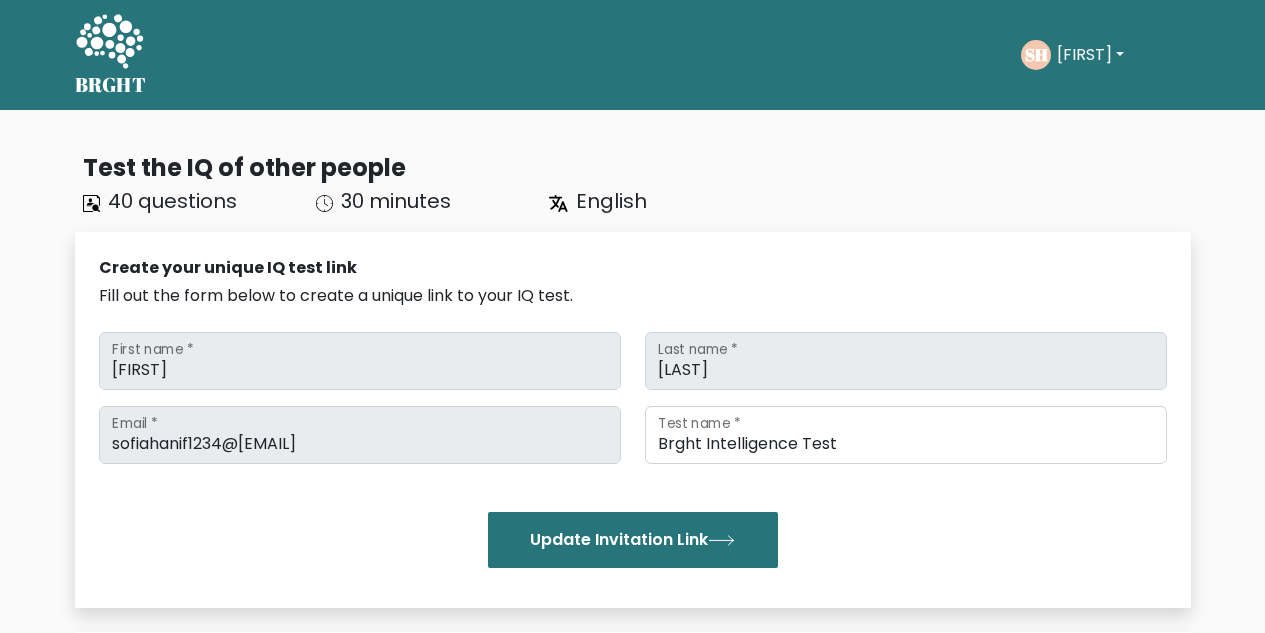 scroll, scrollTop: 0, scrollLeft: 0, axis: both 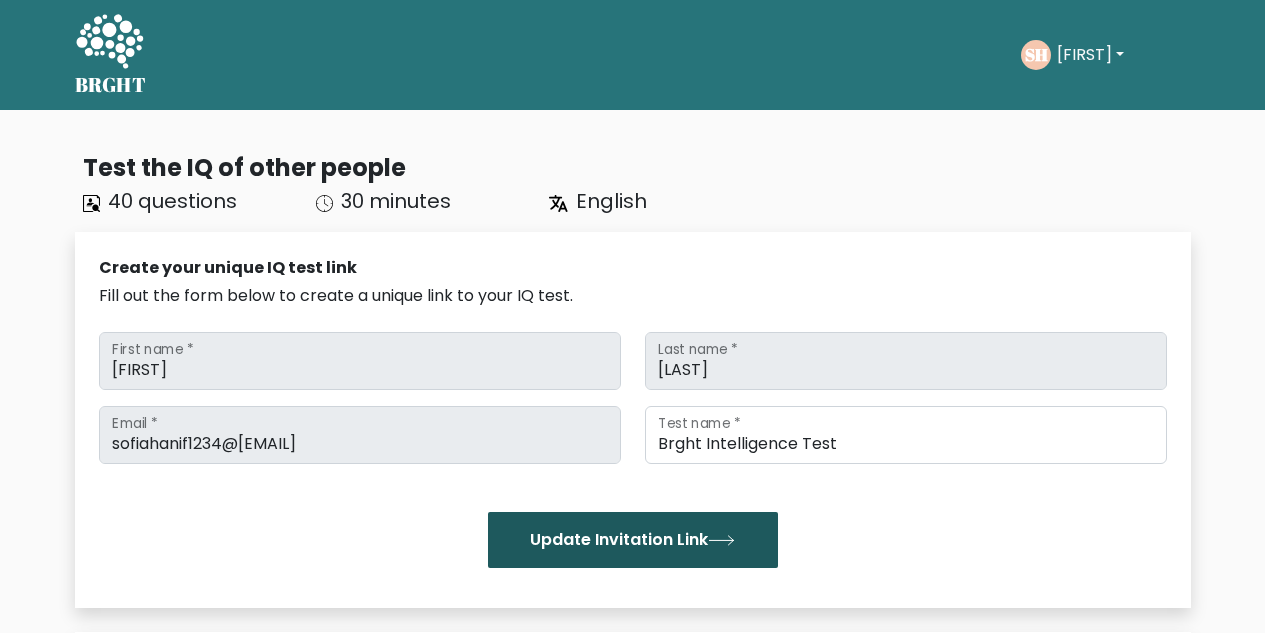click on "Update Invitation Link" at bounding box center (633, 540) 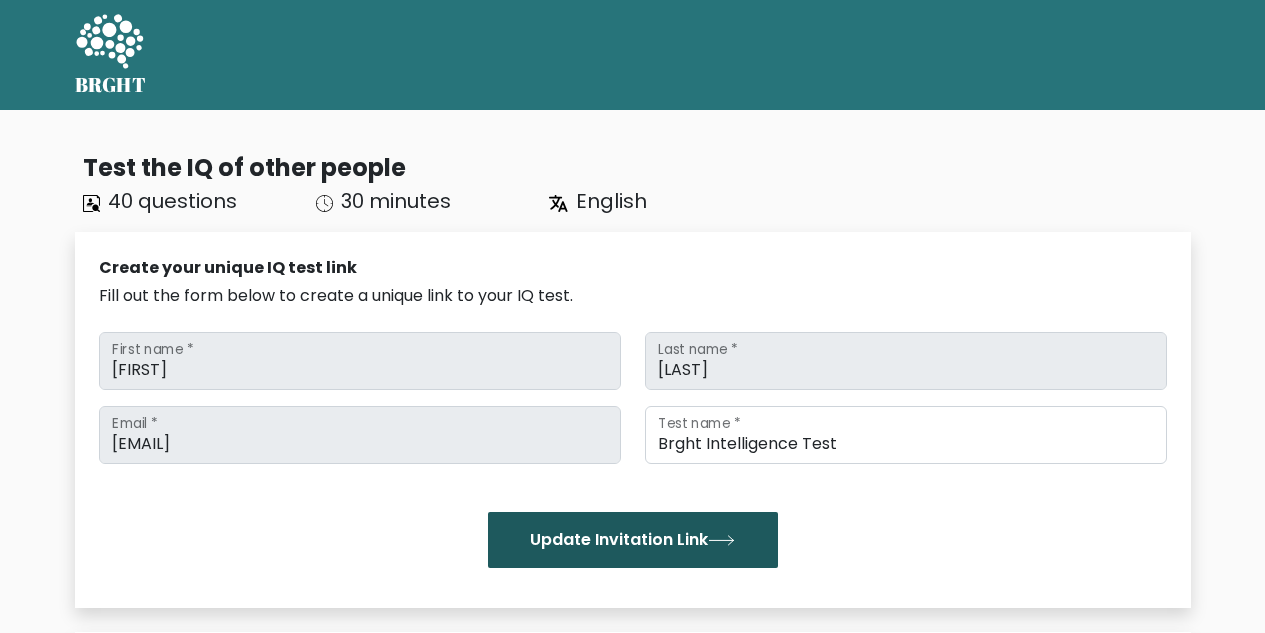 scroll, scrollTop: 0, scrollLeft: 0, axis: both 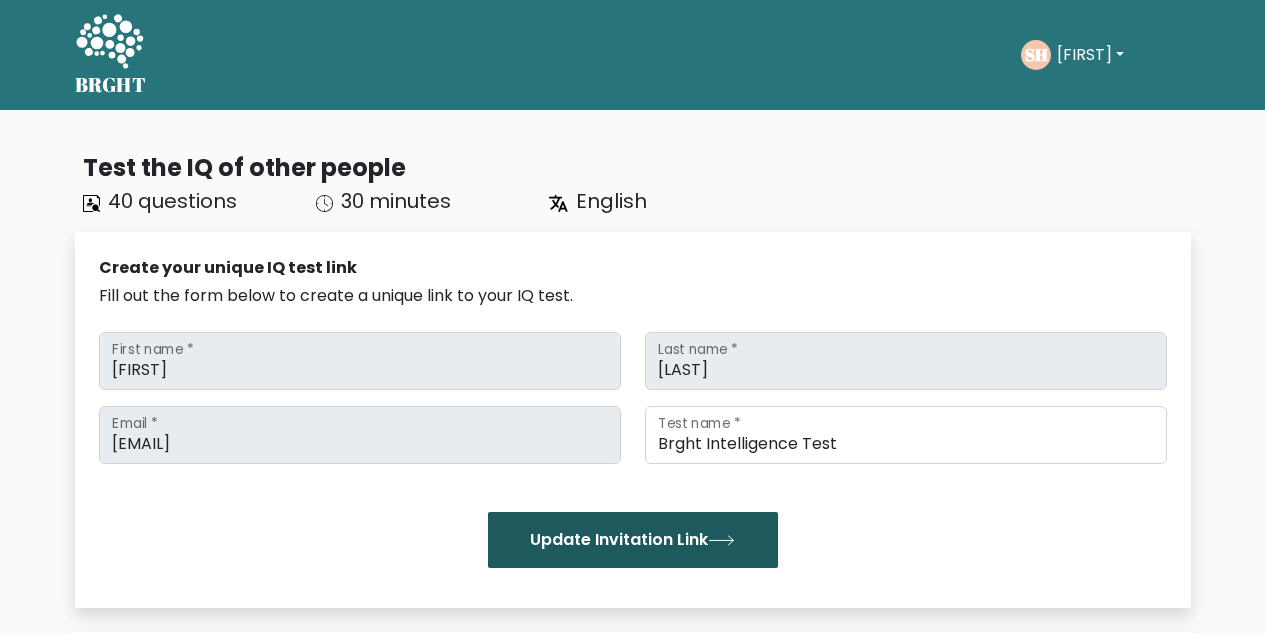 click at bounding box center [721, 540] 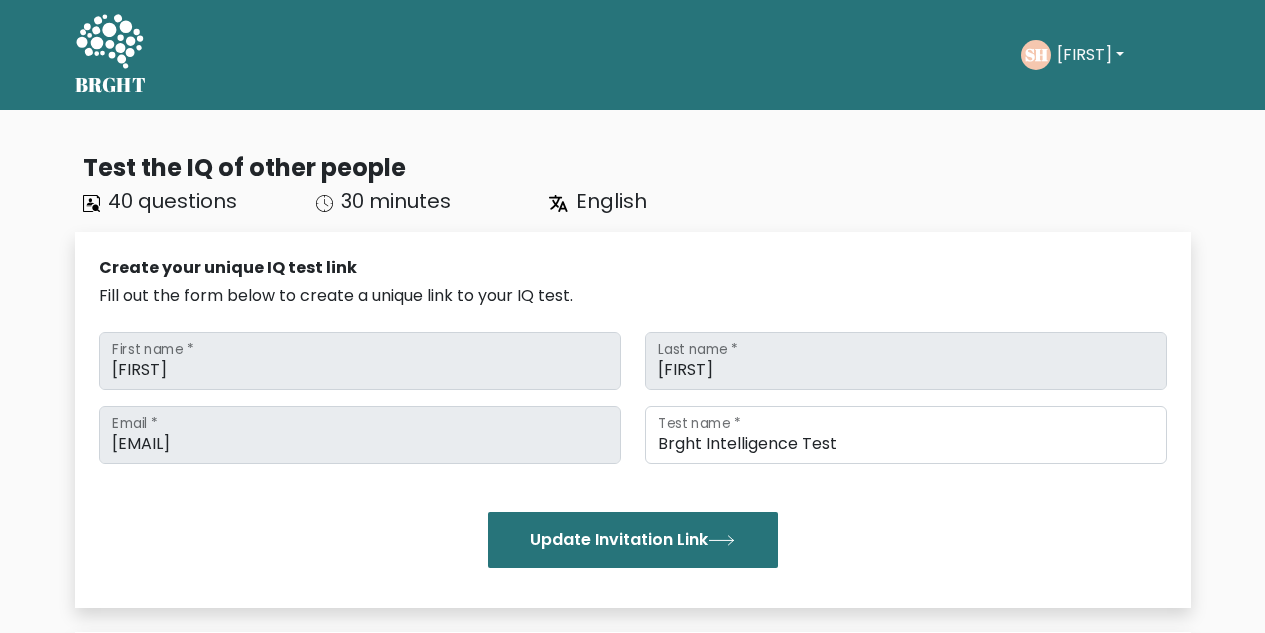 scroll, scrollTop: 0, scrollLeft: 0, axis: both 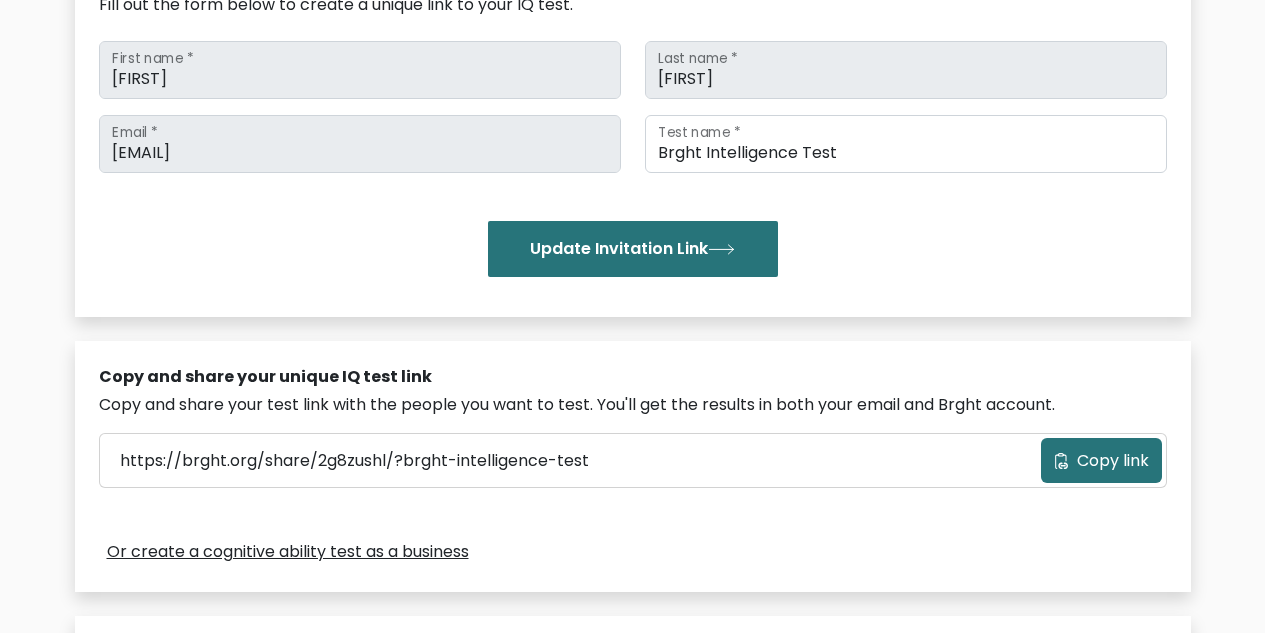 click on "Copy  link" at bounding box center [1113, 461] 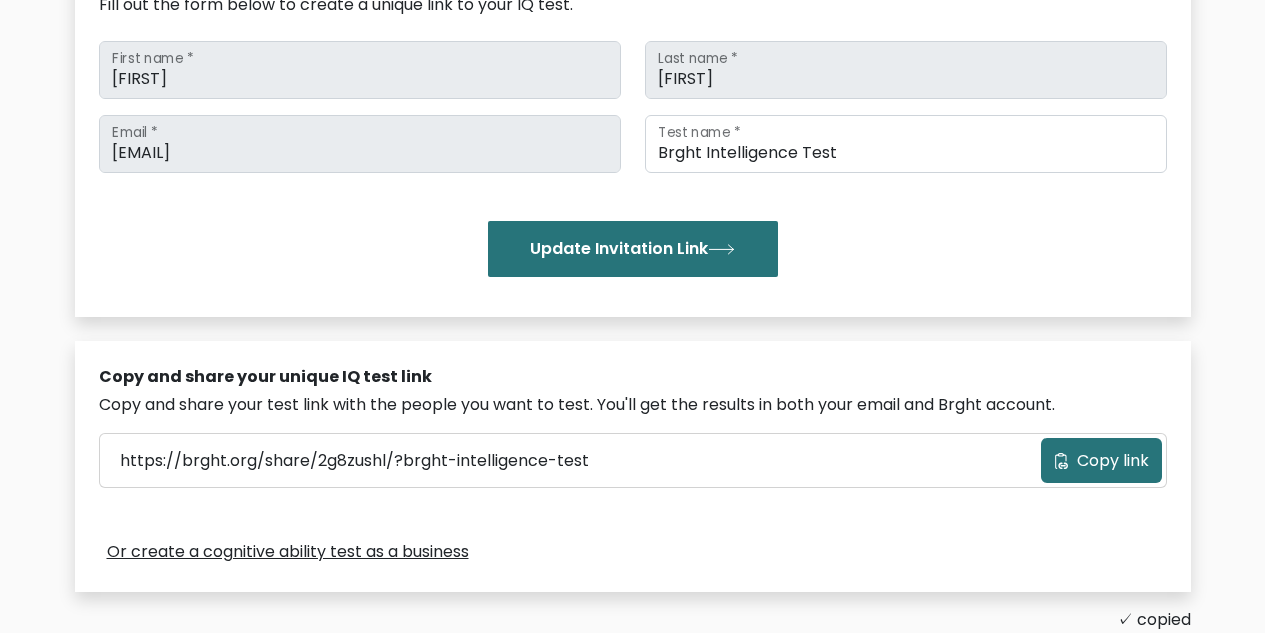 click on "Copy  link" at bounding box center [1113, 461] 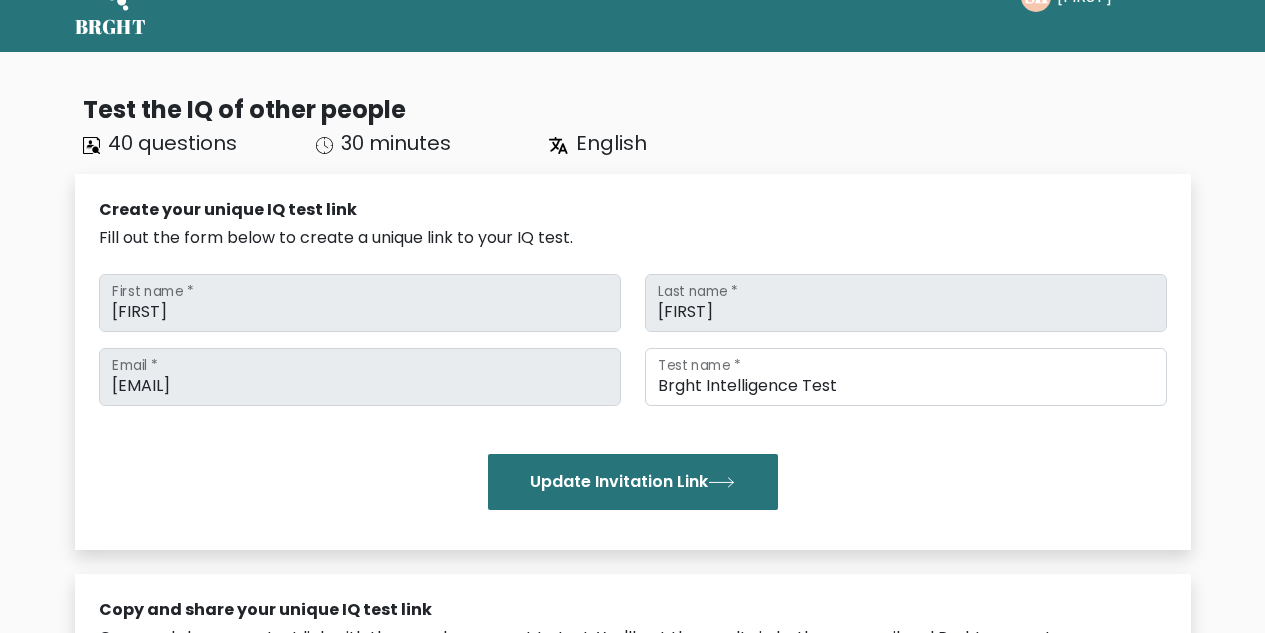scroll, scrollTop: 0, scrollLeft: 0, axis: both 